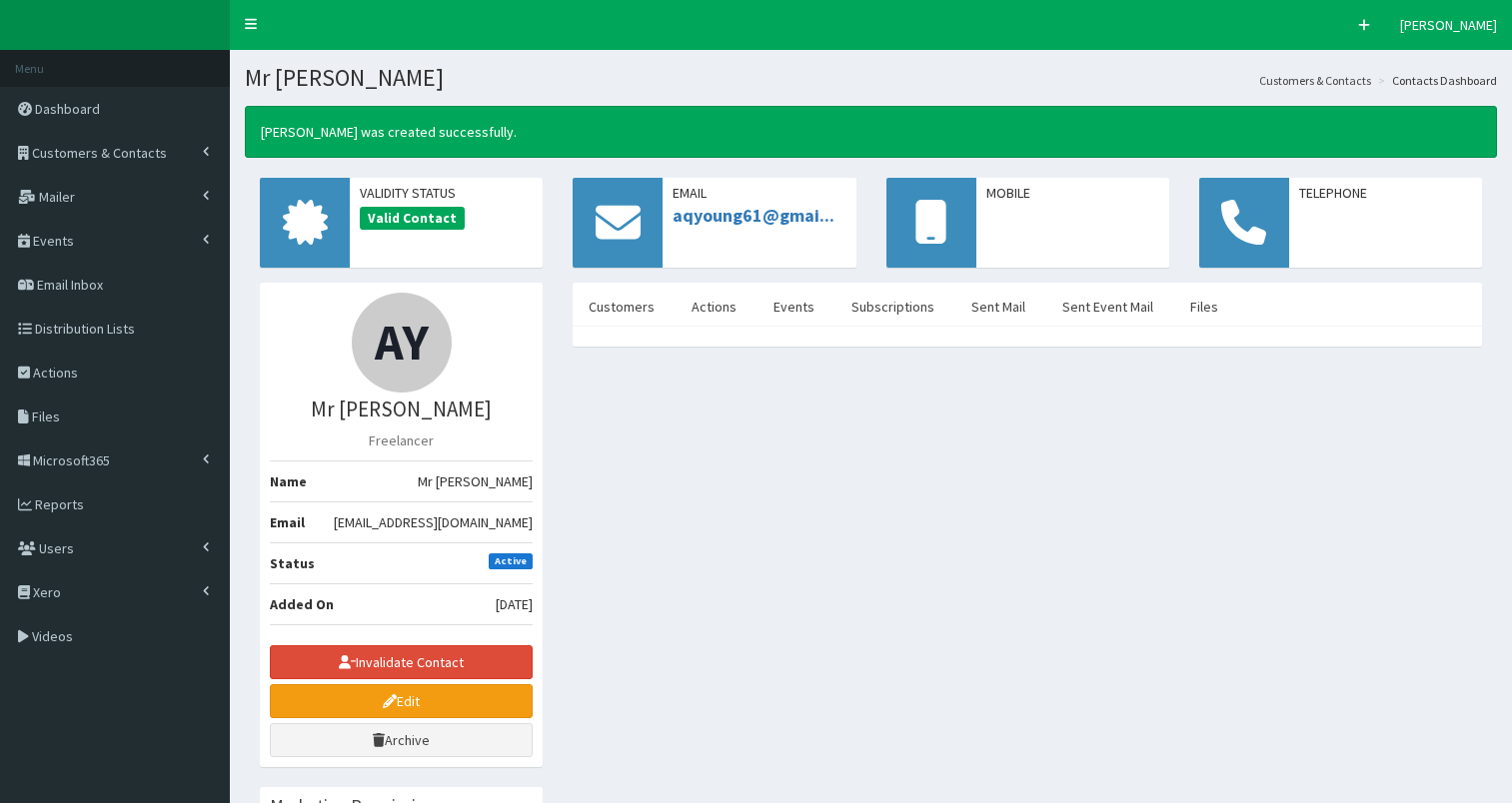 scroll, scrollTop: 0, scrollLeft: 0, axis: both 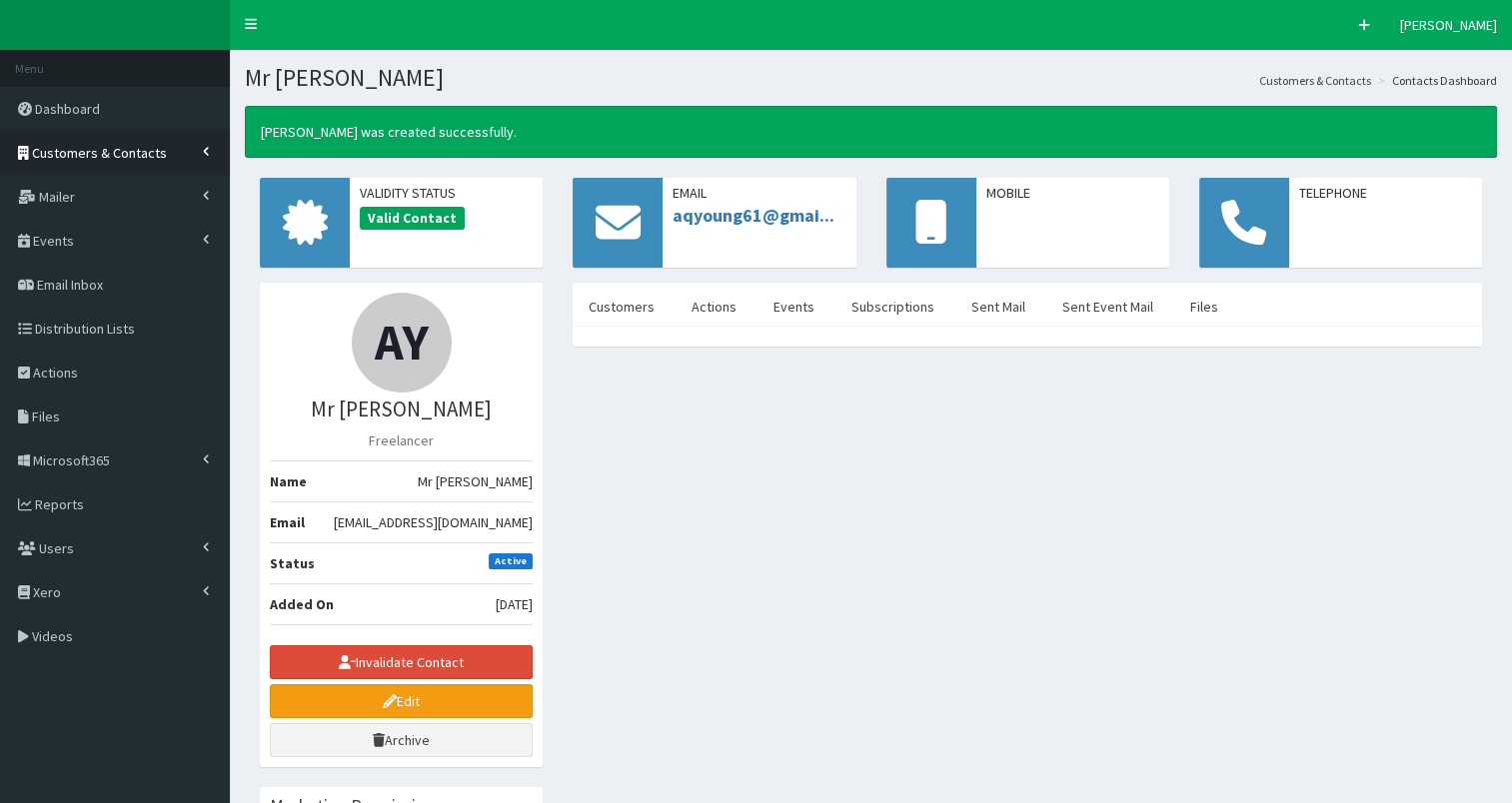 click on "Customers & Contacts" at bounding box center [99, 153] 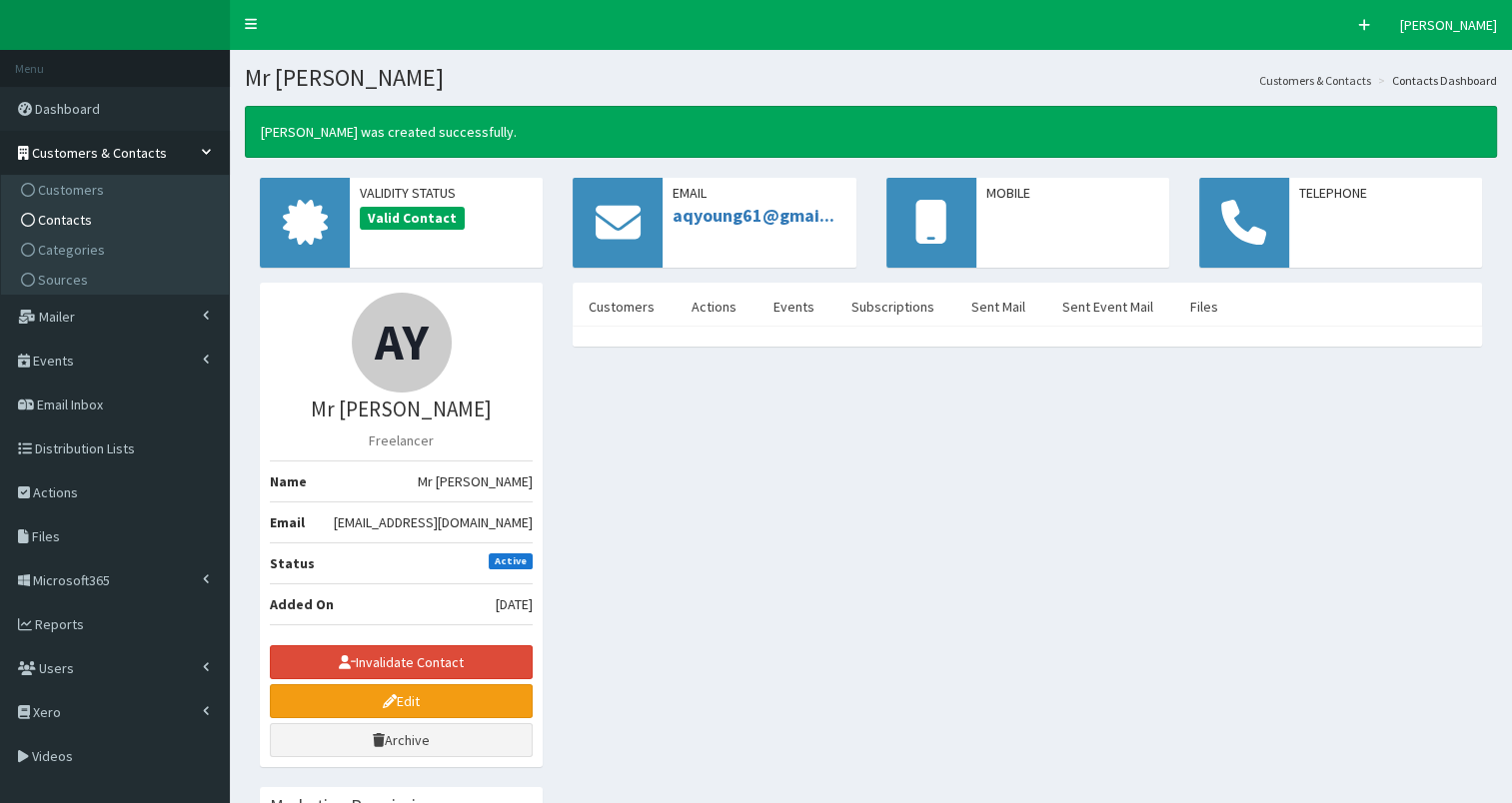 click on "Contacts" at bounding box center (117, 220) 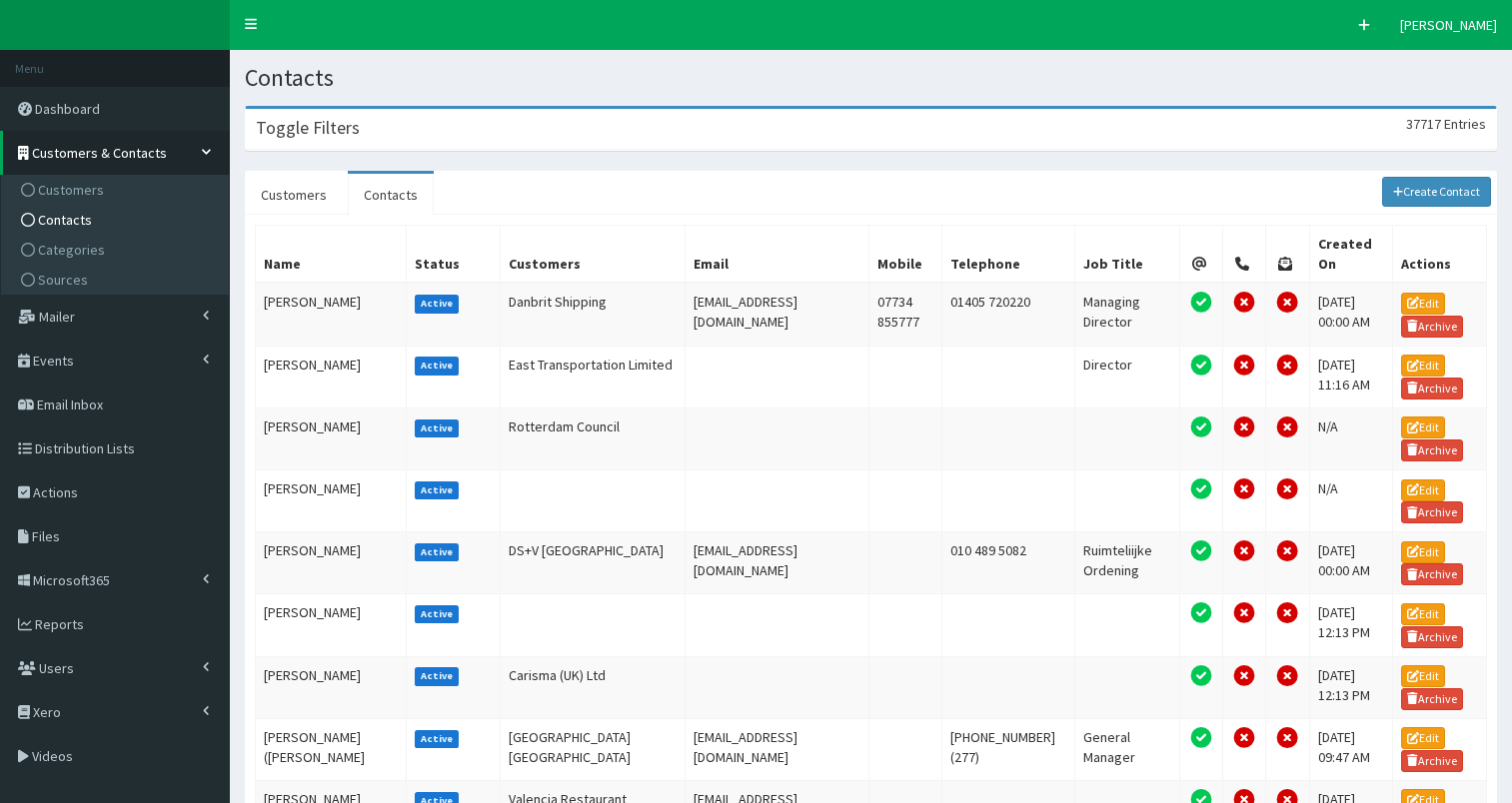 scroll, scrollTop: 0, scrollLeft: 0, axis: both 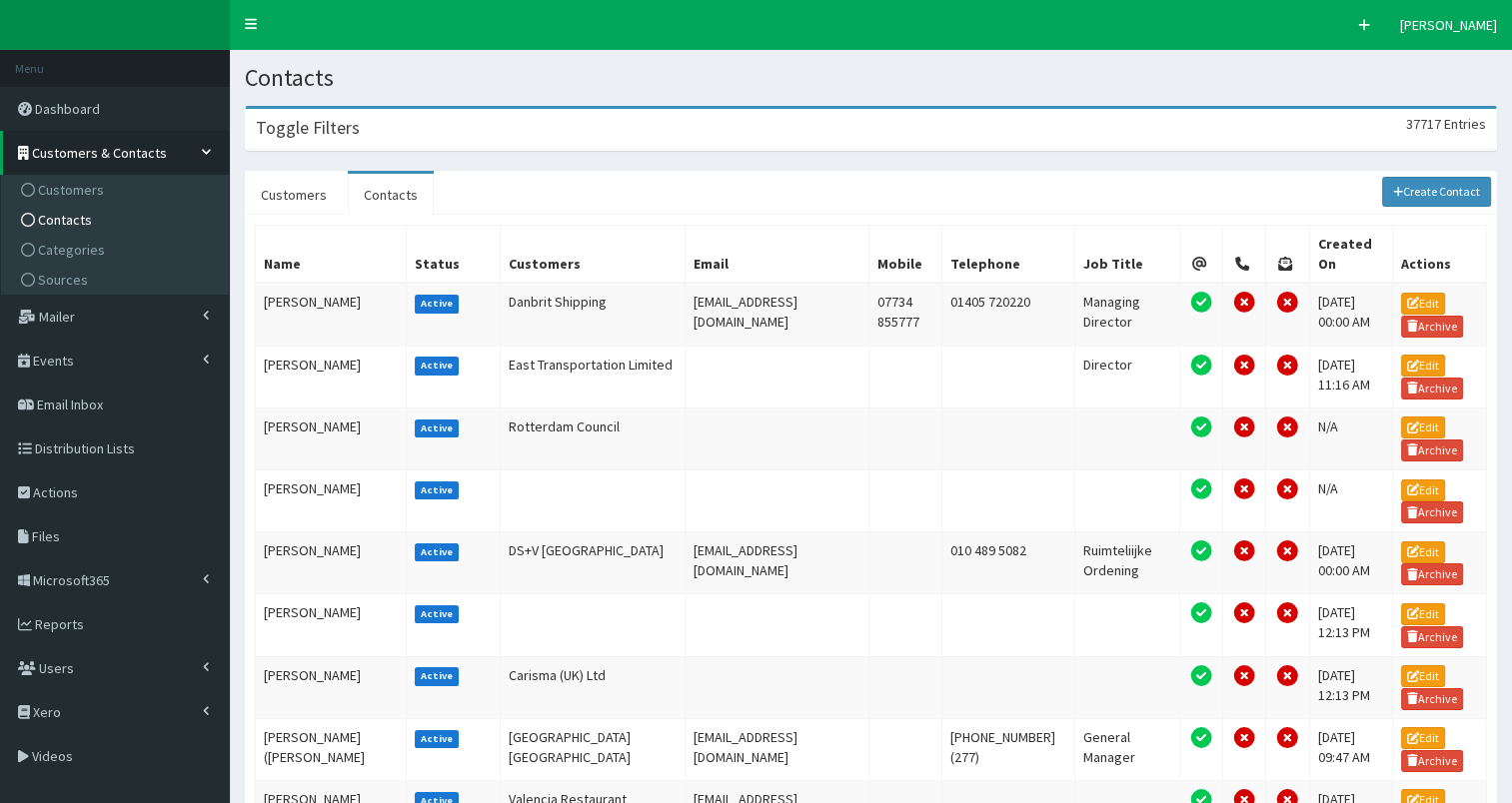 click on "Toggle Filters
37717   Entries" at bounding box center (870, 129) 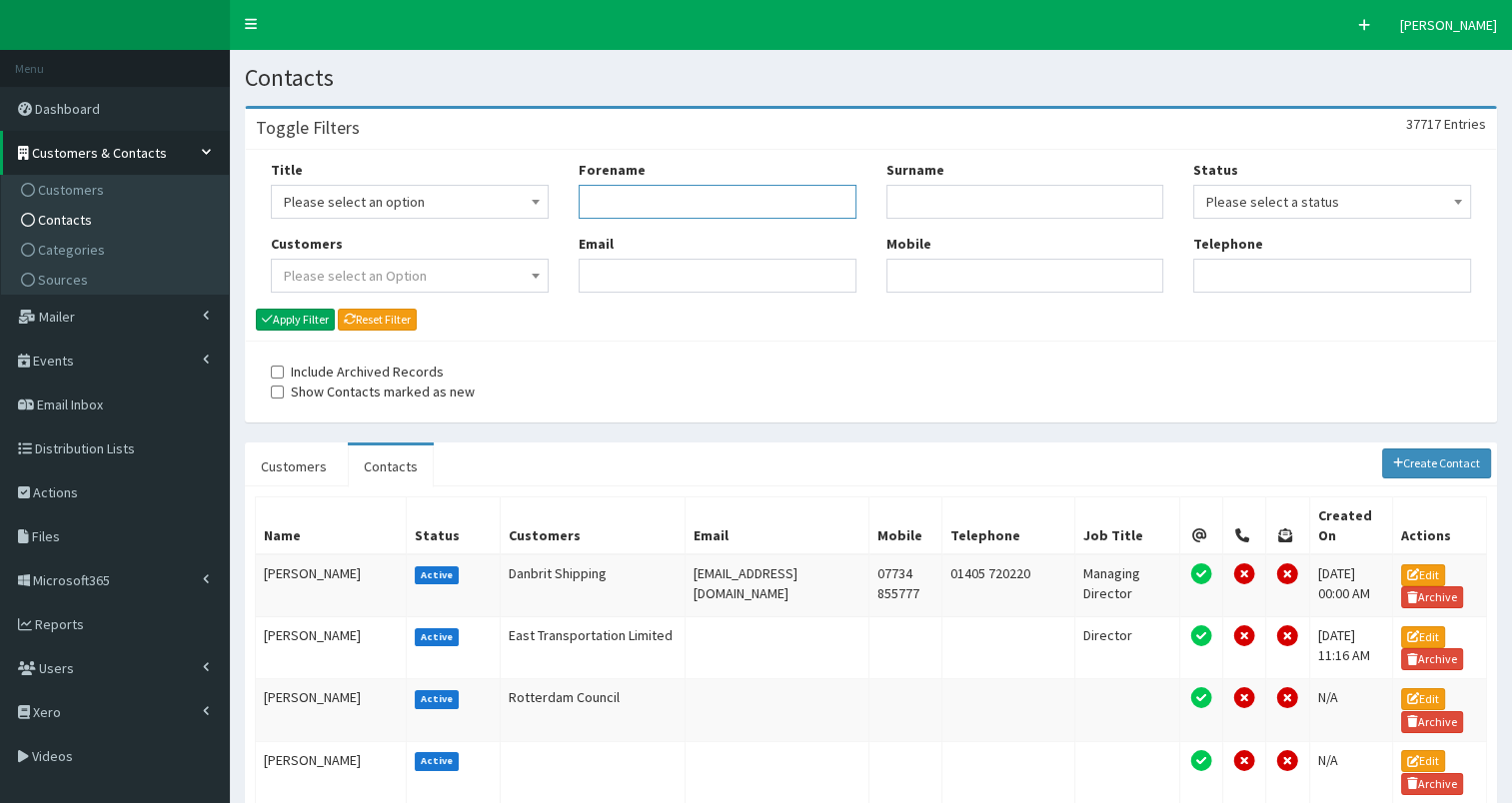 click on "Forename" at bounding box center (718, 202) 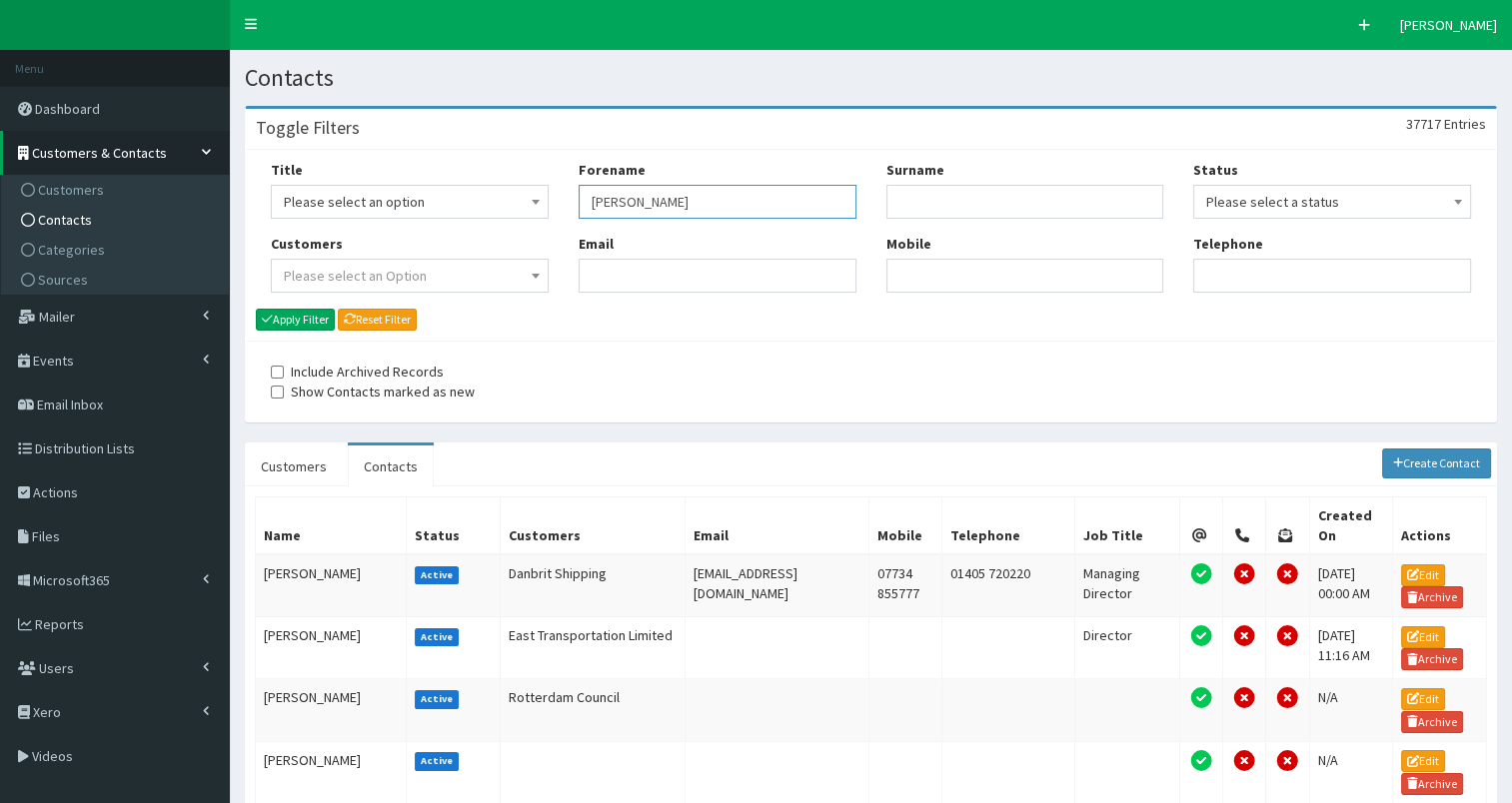 type on "carl" 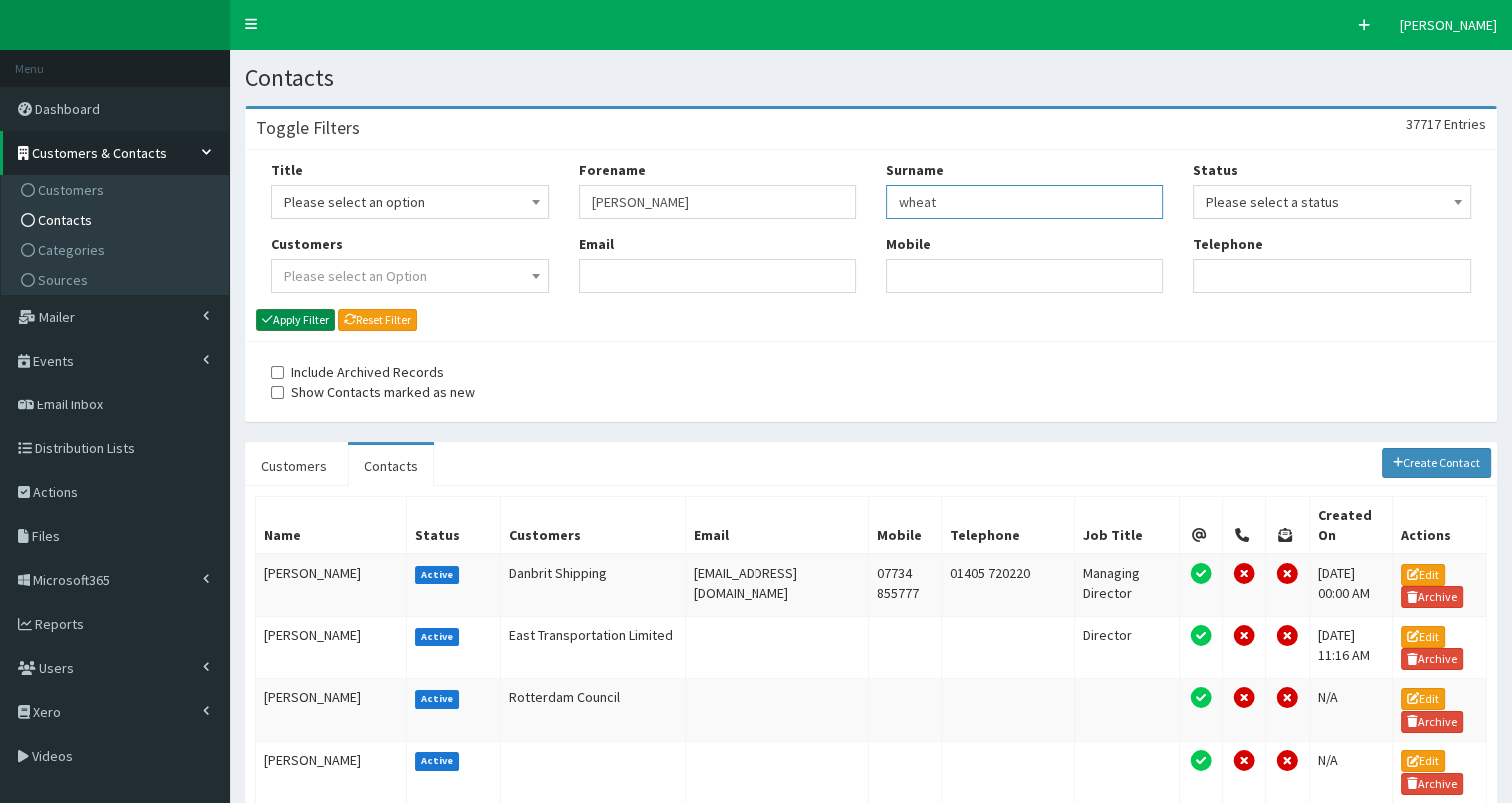 type on "wheat" 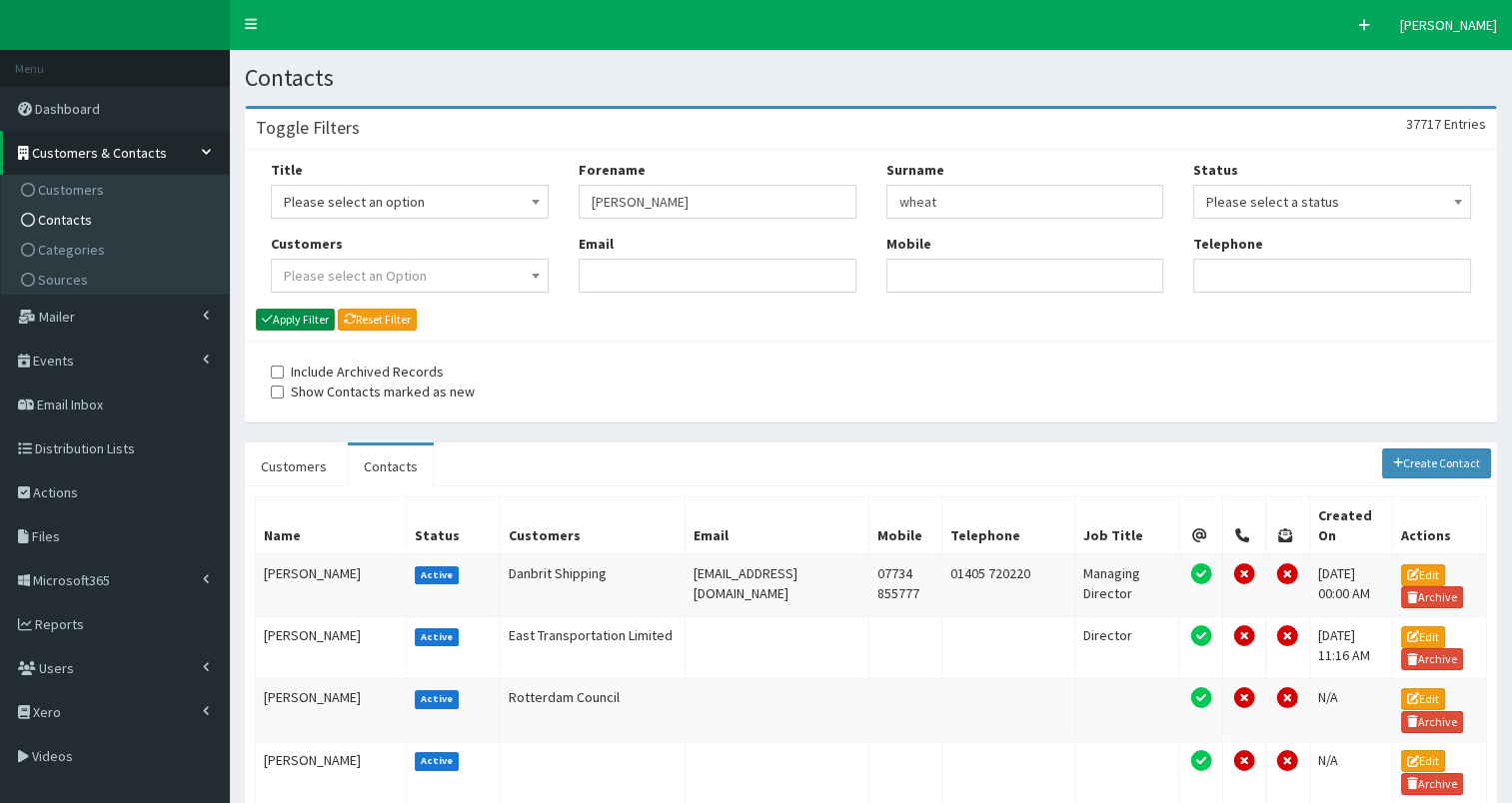 click on "Apply Filter" at bounding box center (295, 320) 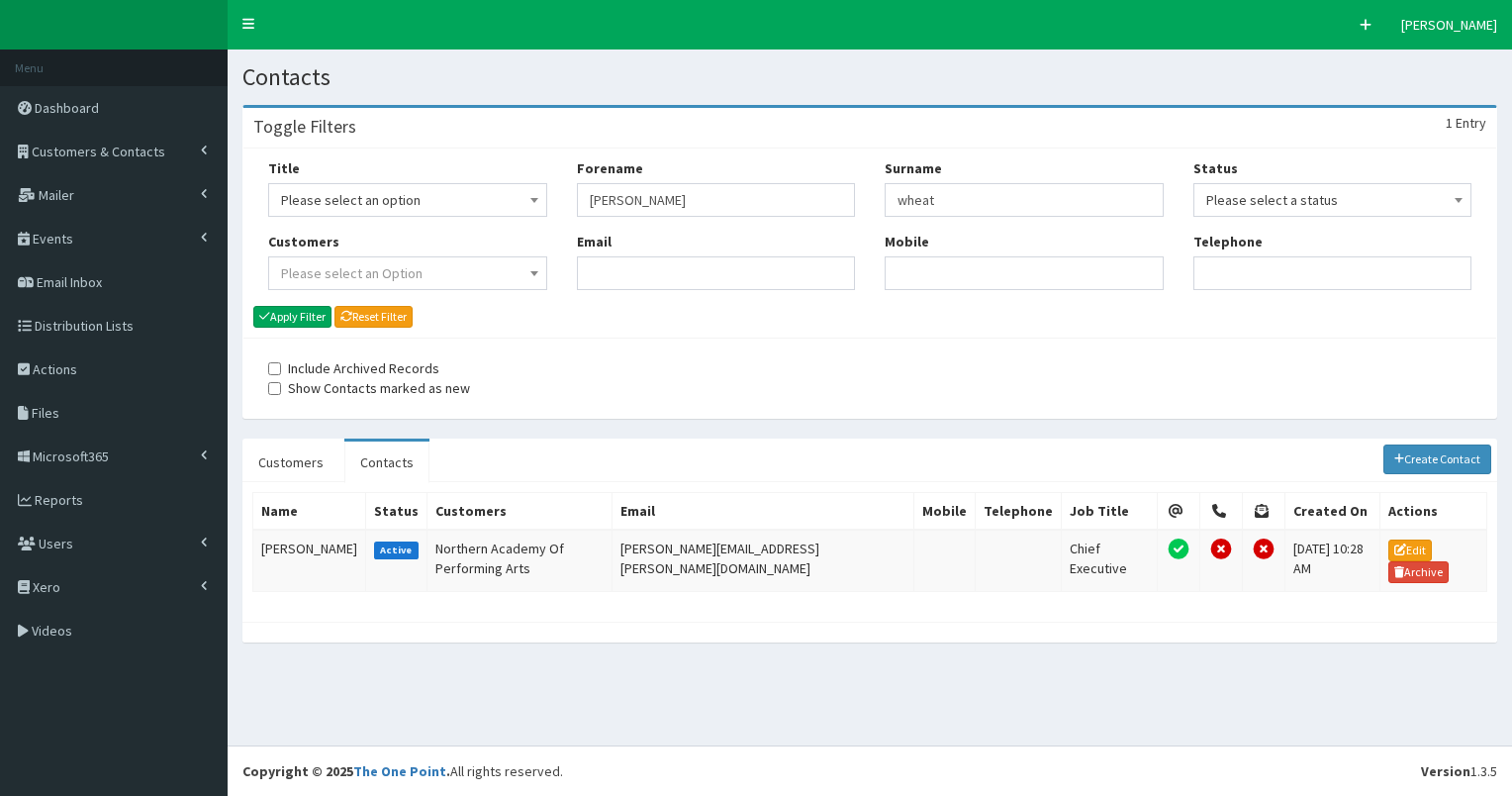scroll, scrollTop: 0, scrollLeft: 0, axis: both 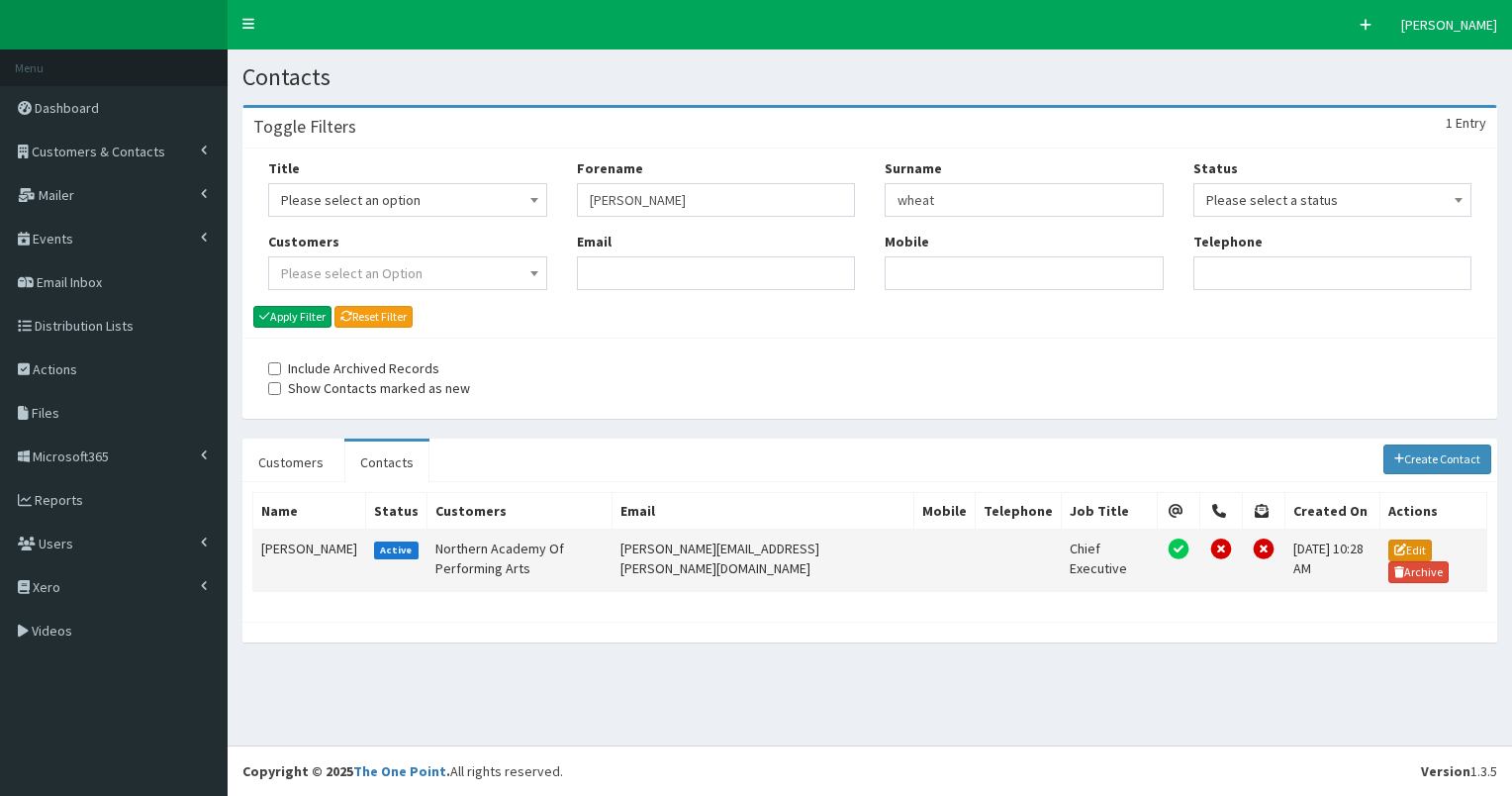 click on "Edit" at bounding box center (1410, 550) 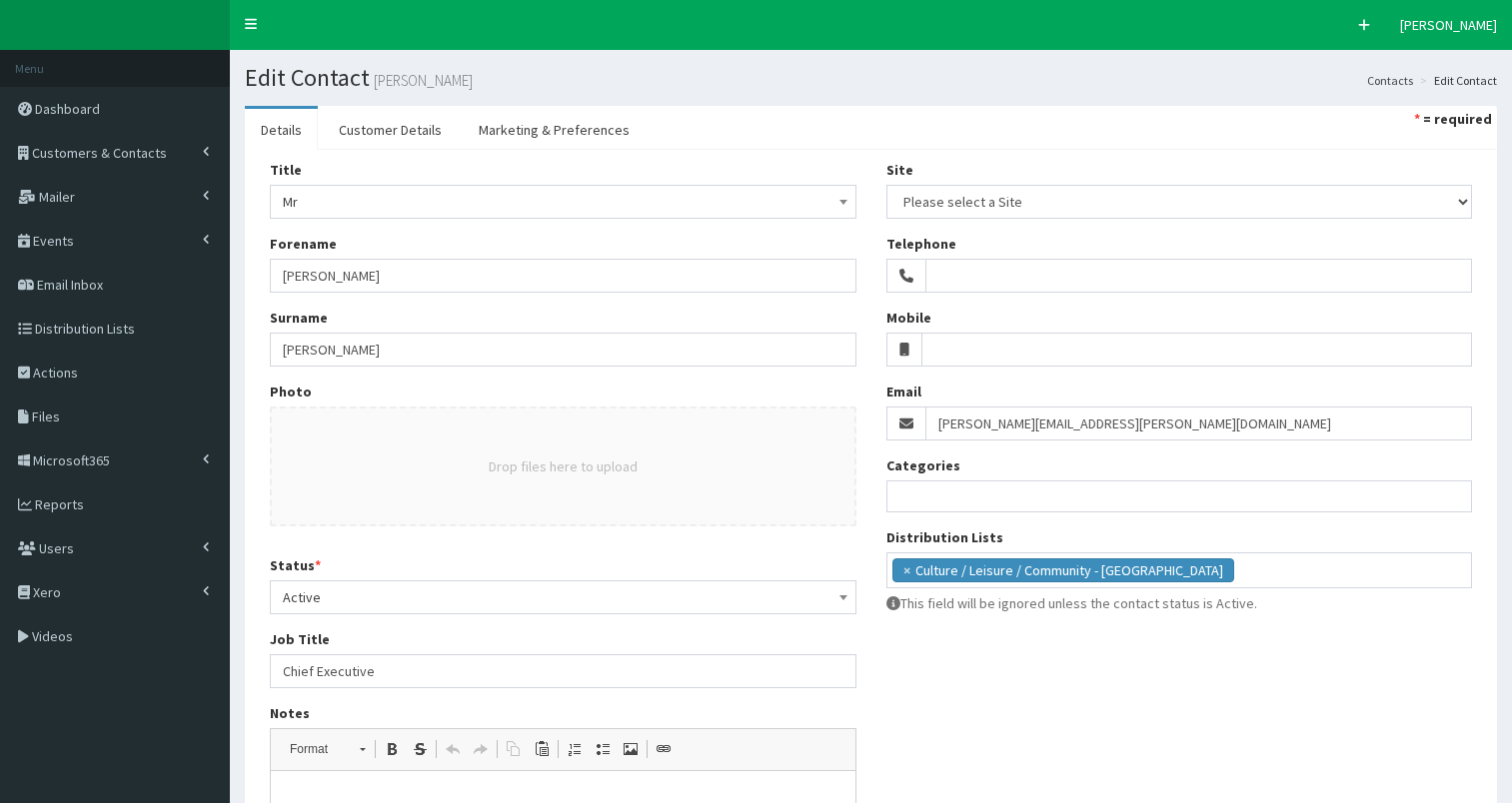 select 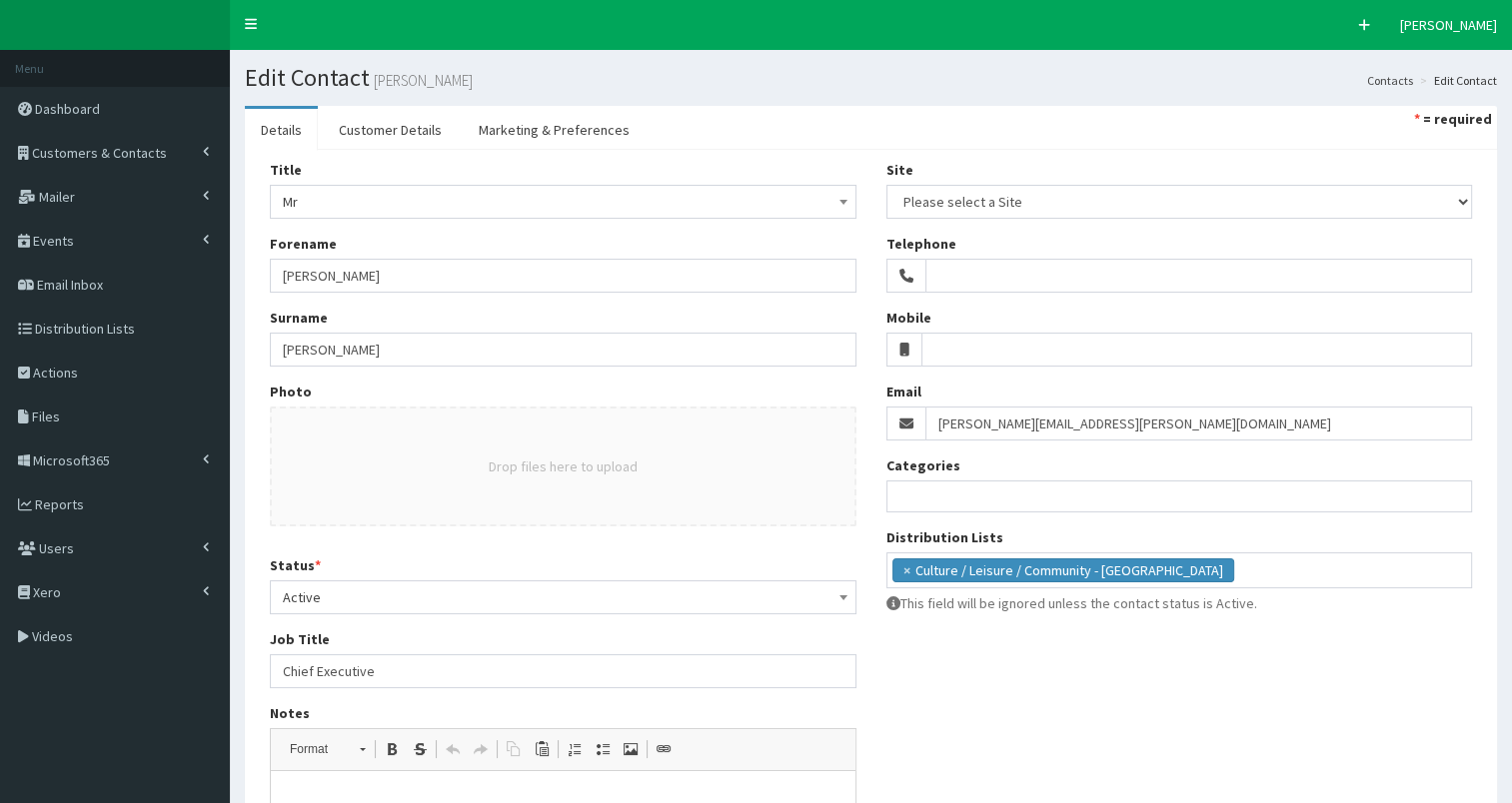 scroll, scrollTop: 0, scrollLeft: 0, axis: both 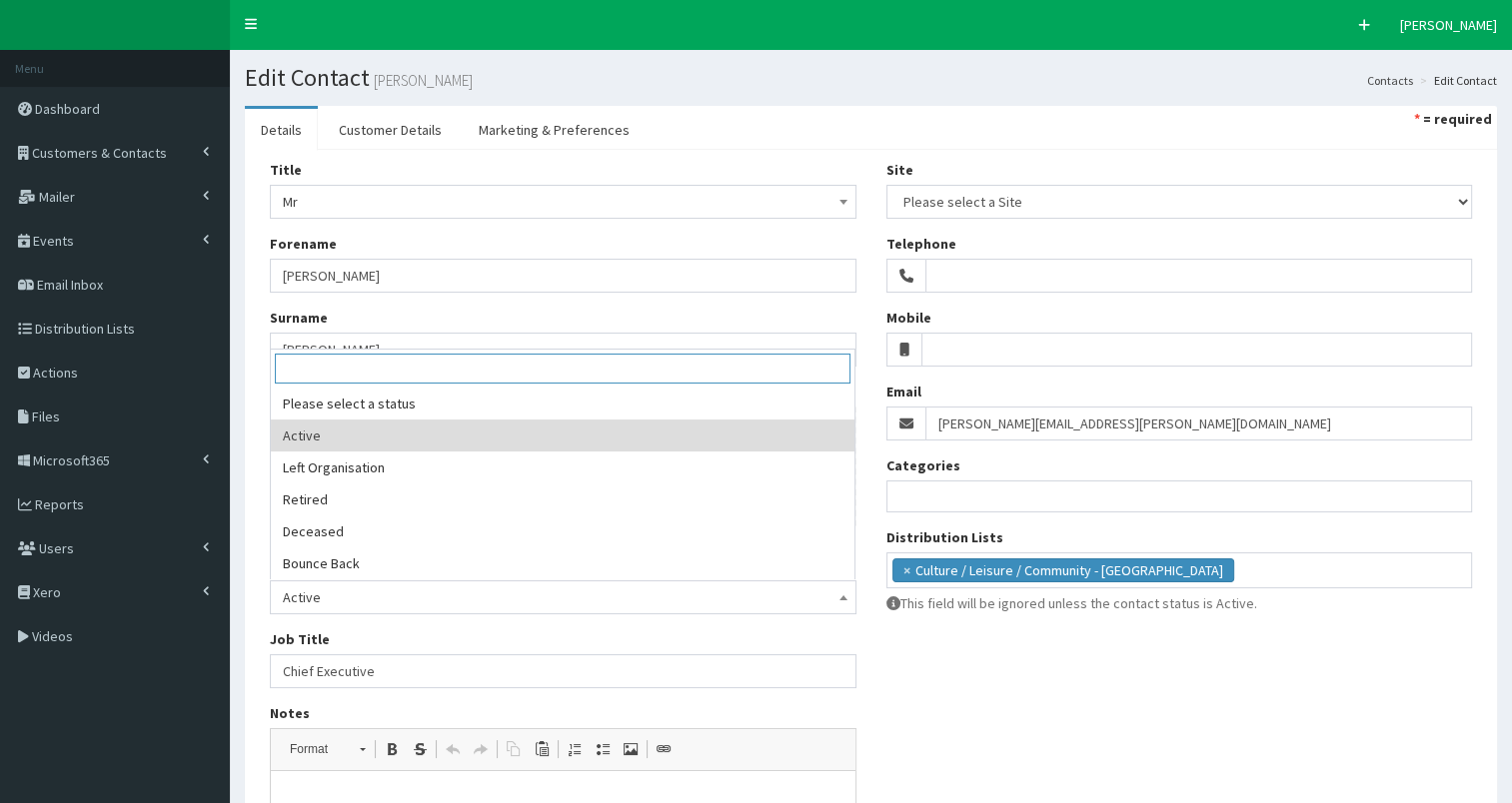 click on "Active" at bounding box center [563, 597] 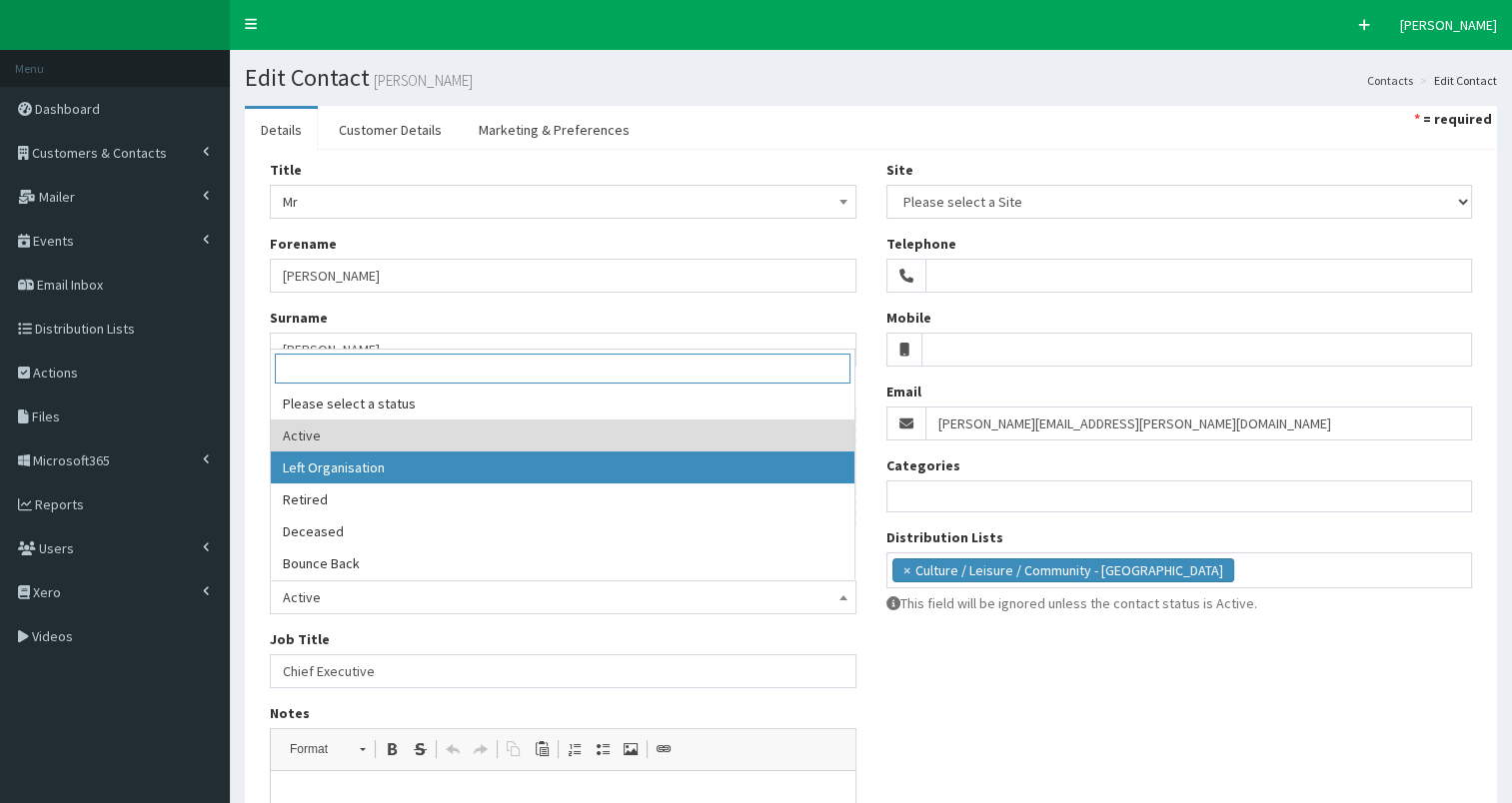 select on "2" 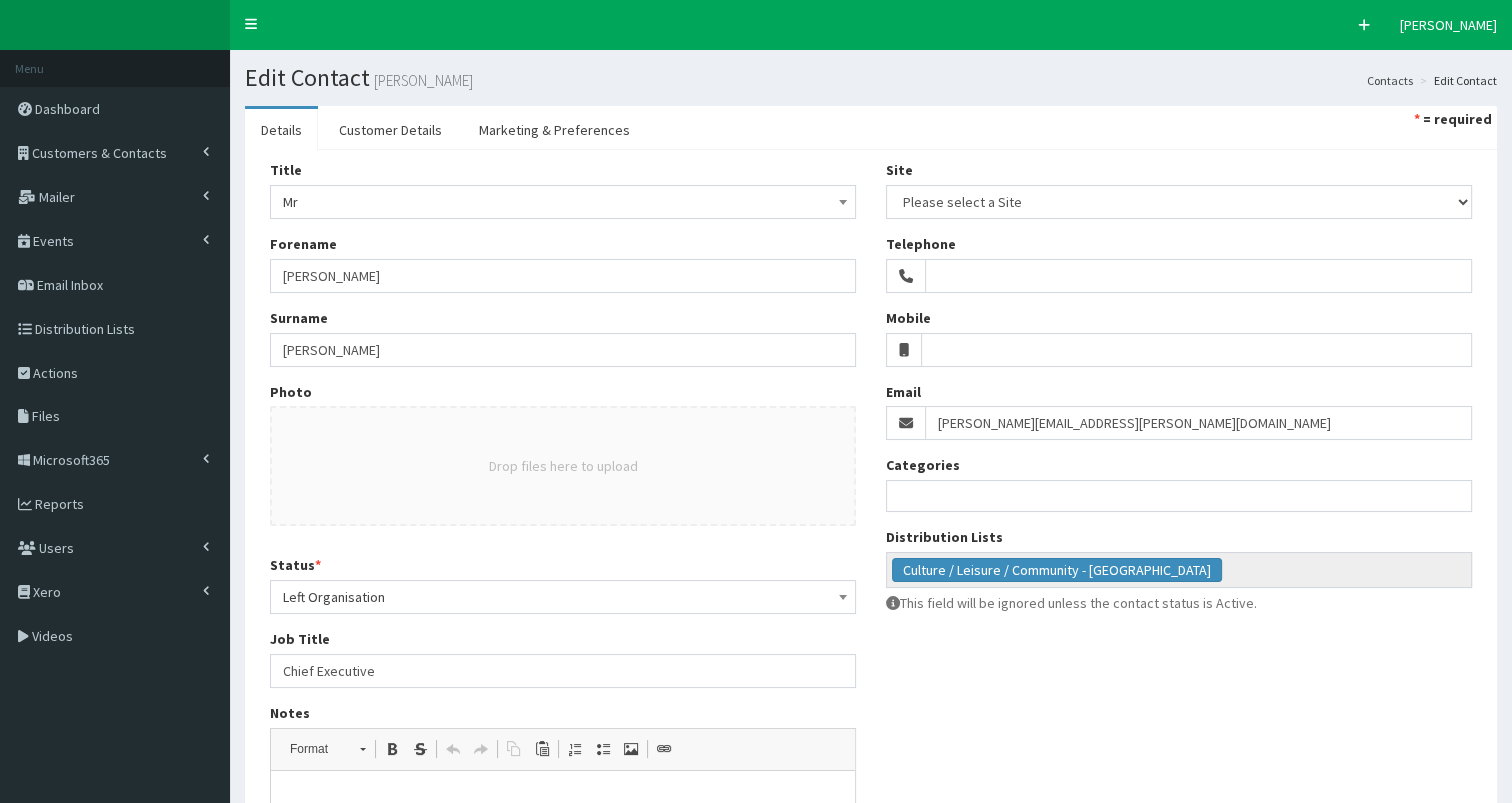 scroll, scrollTop: 360, scrollLeft: 0, axis: vertical 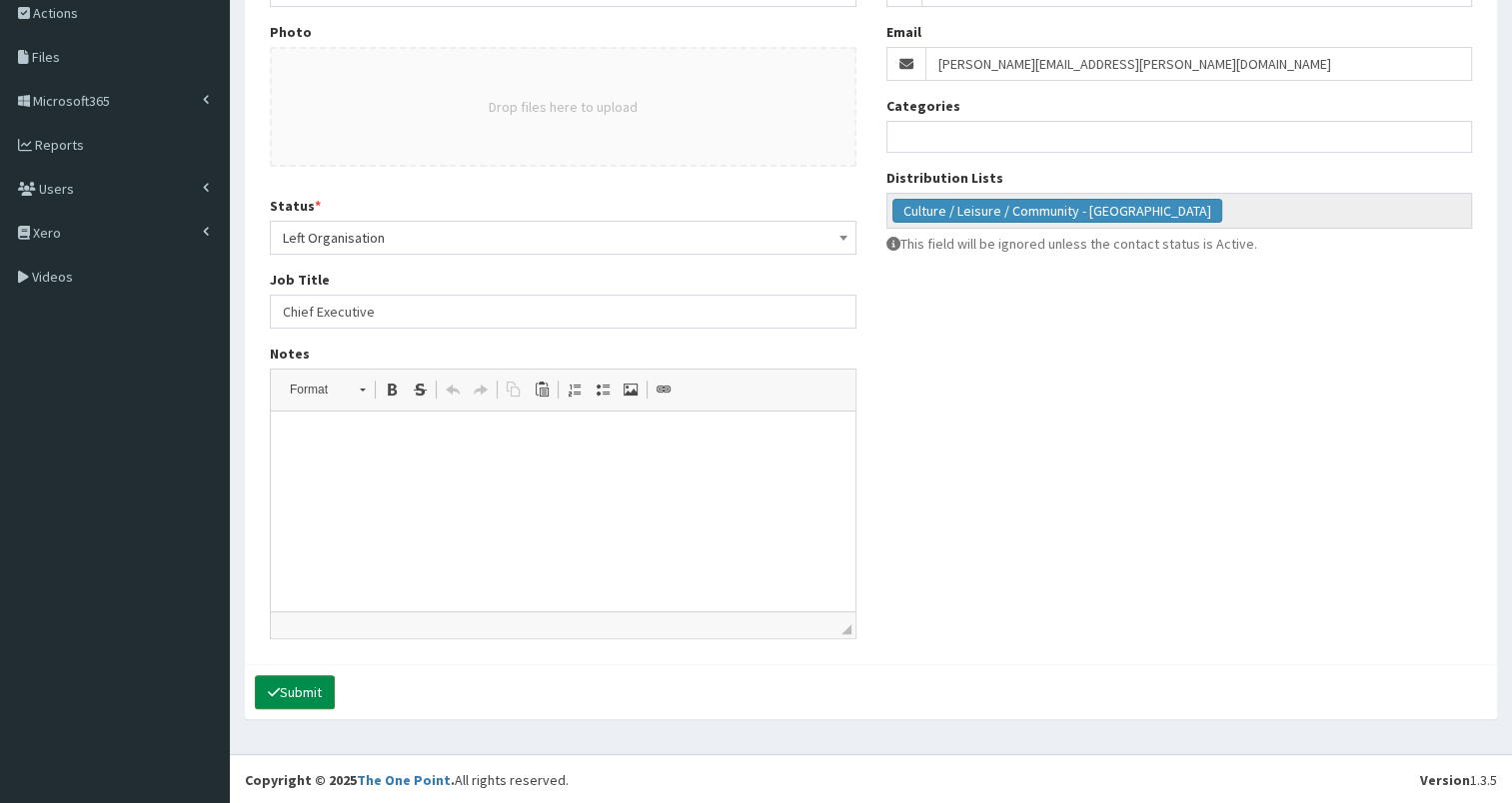 click on "Submit" at bounding box center (295, 692) 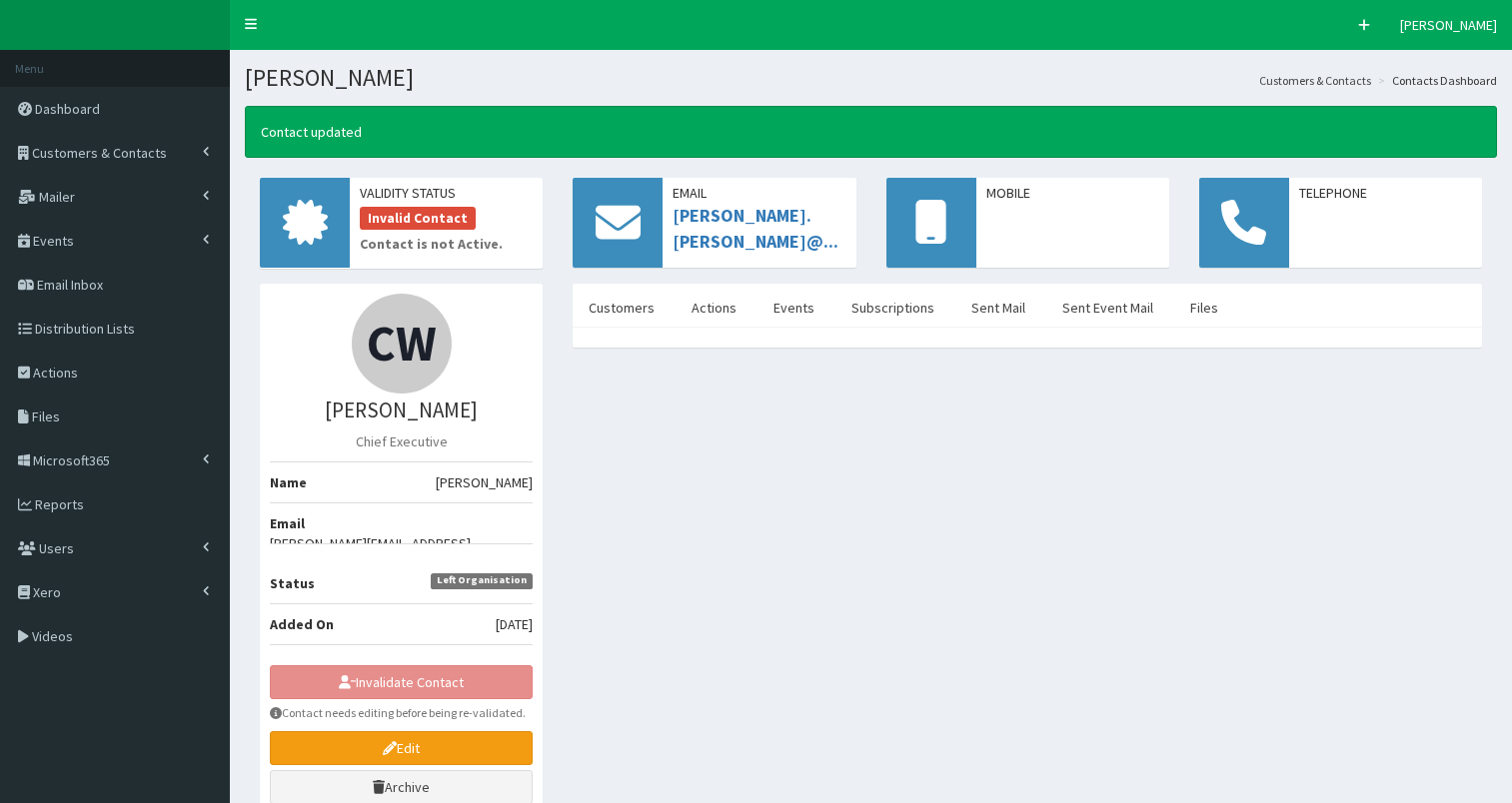scroll, scrollTop: 0, scrollLeft: 0, axis: both 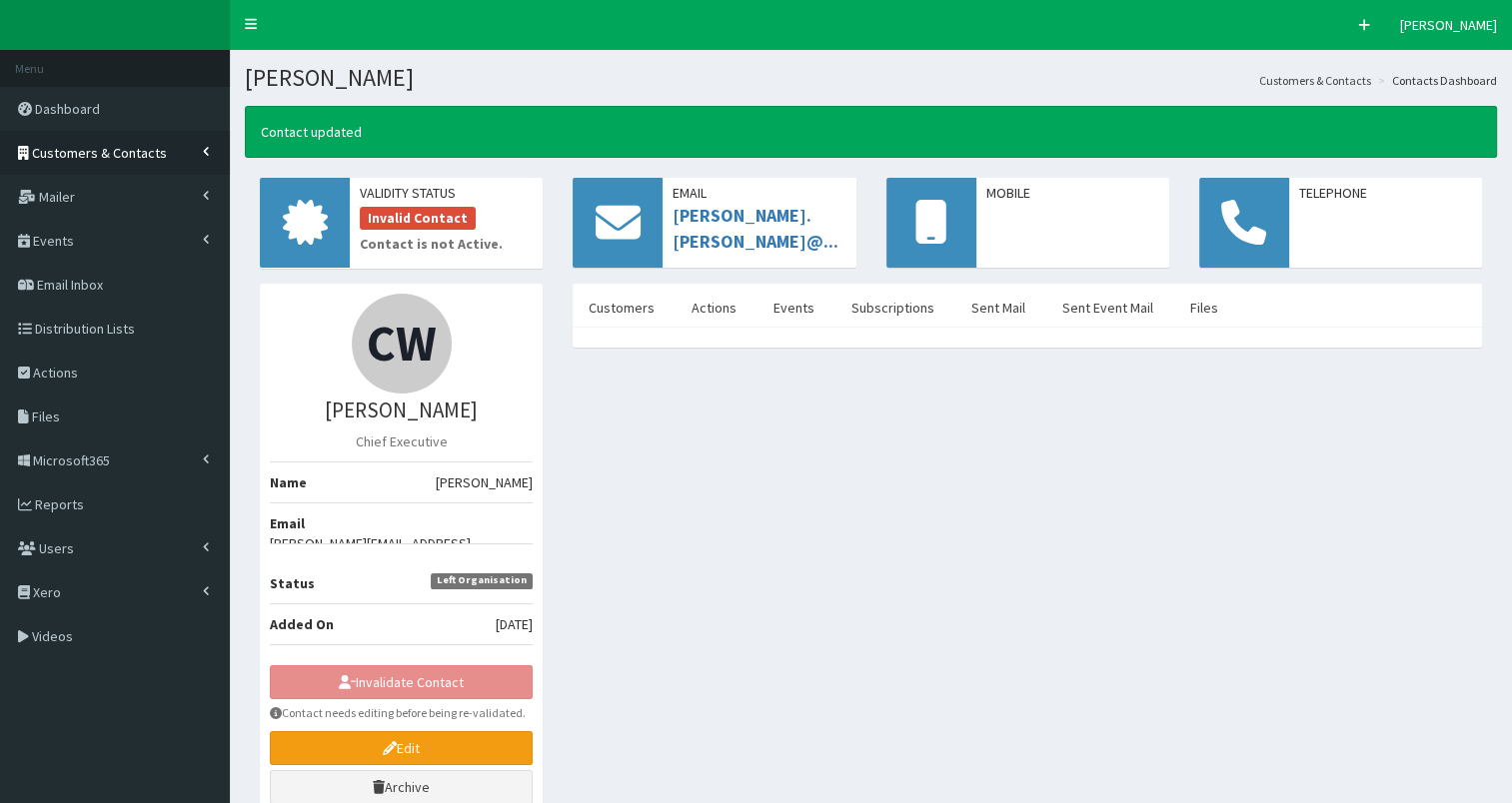 click on "Customers & Contacts" at bounding box center [99, 153] 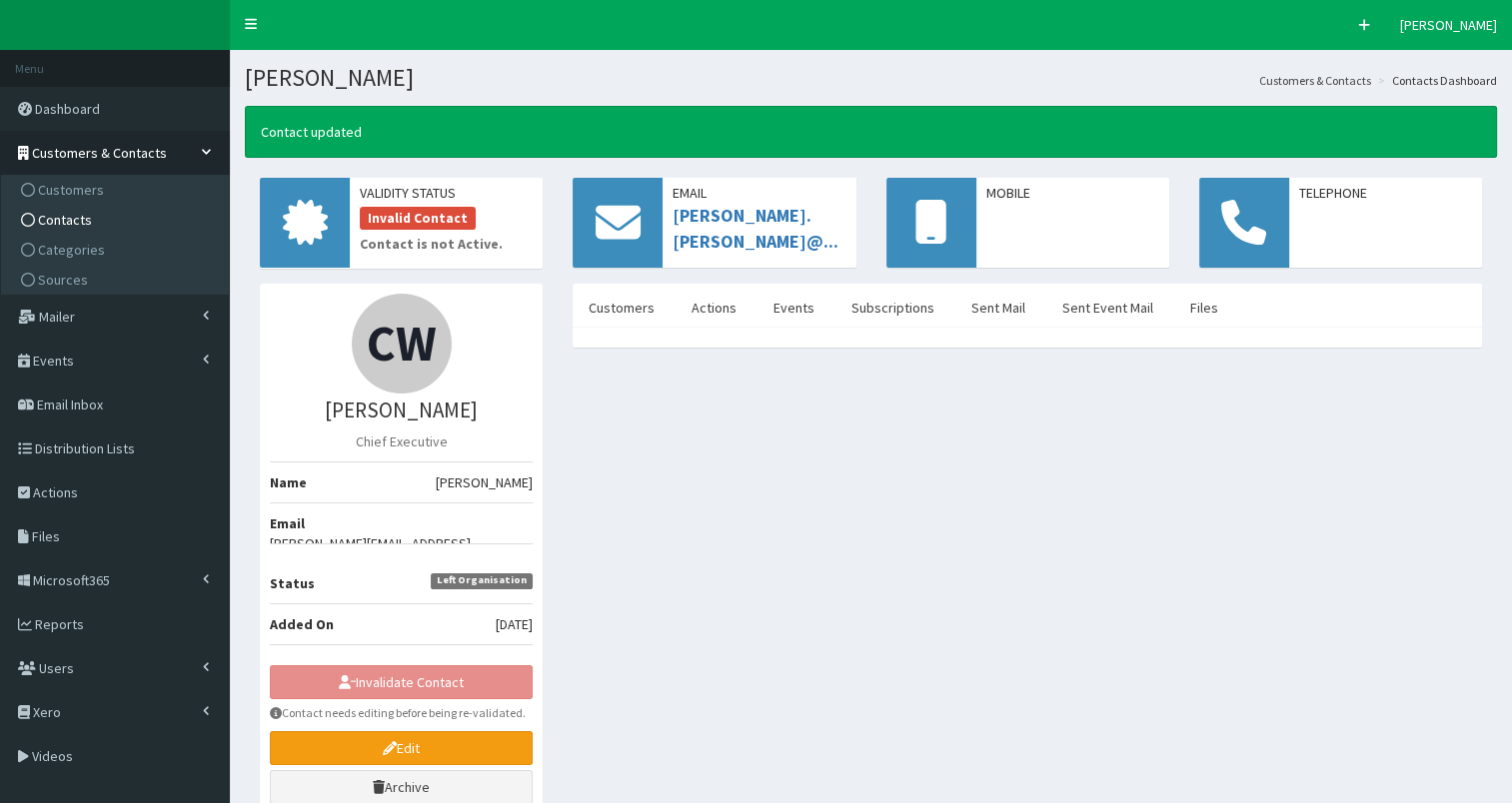 click on "Contacts" at bounding box center (117, 220) 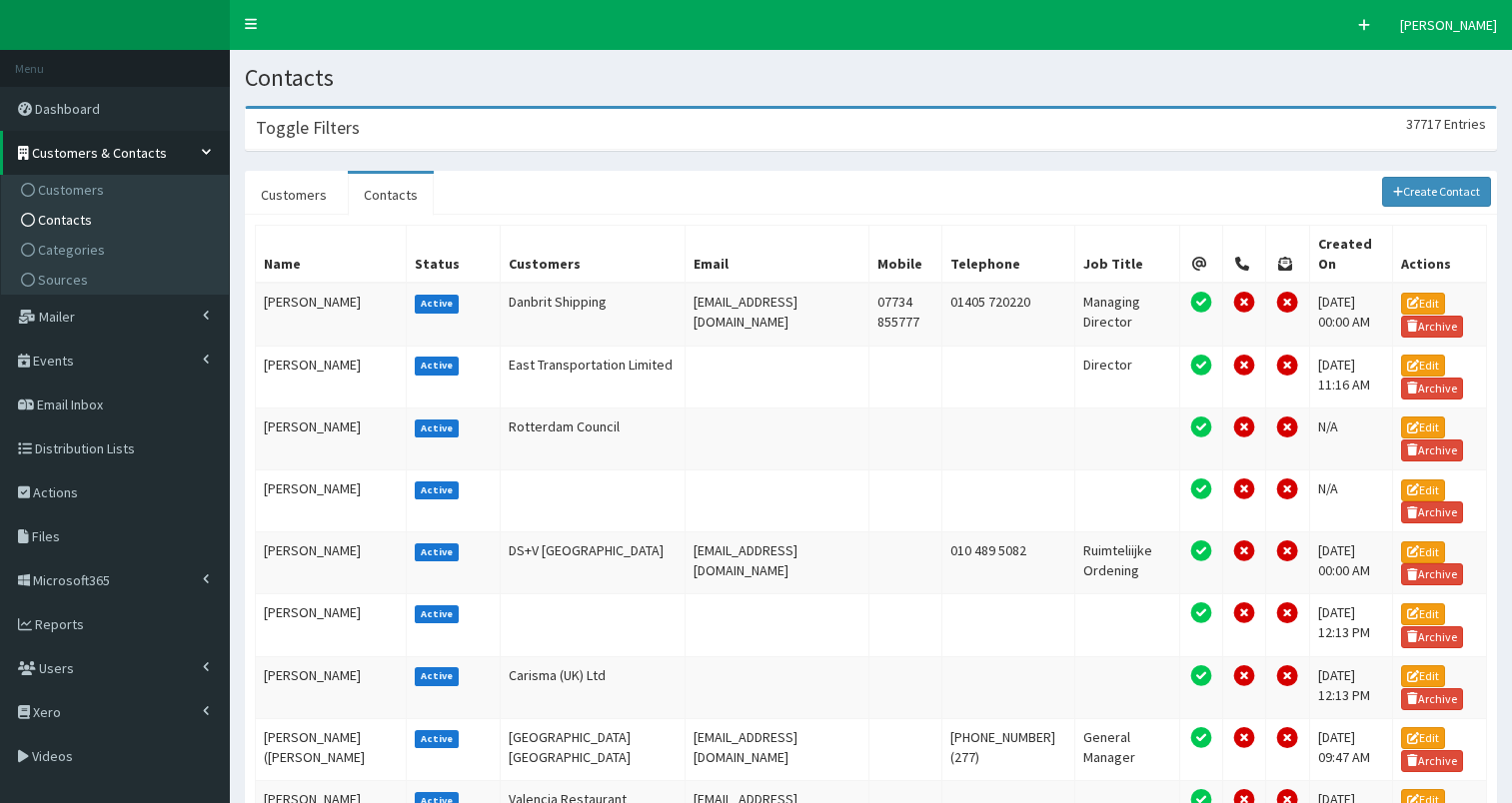 scroll, scrollTop: 0, scrollLeft: 0, axis: both 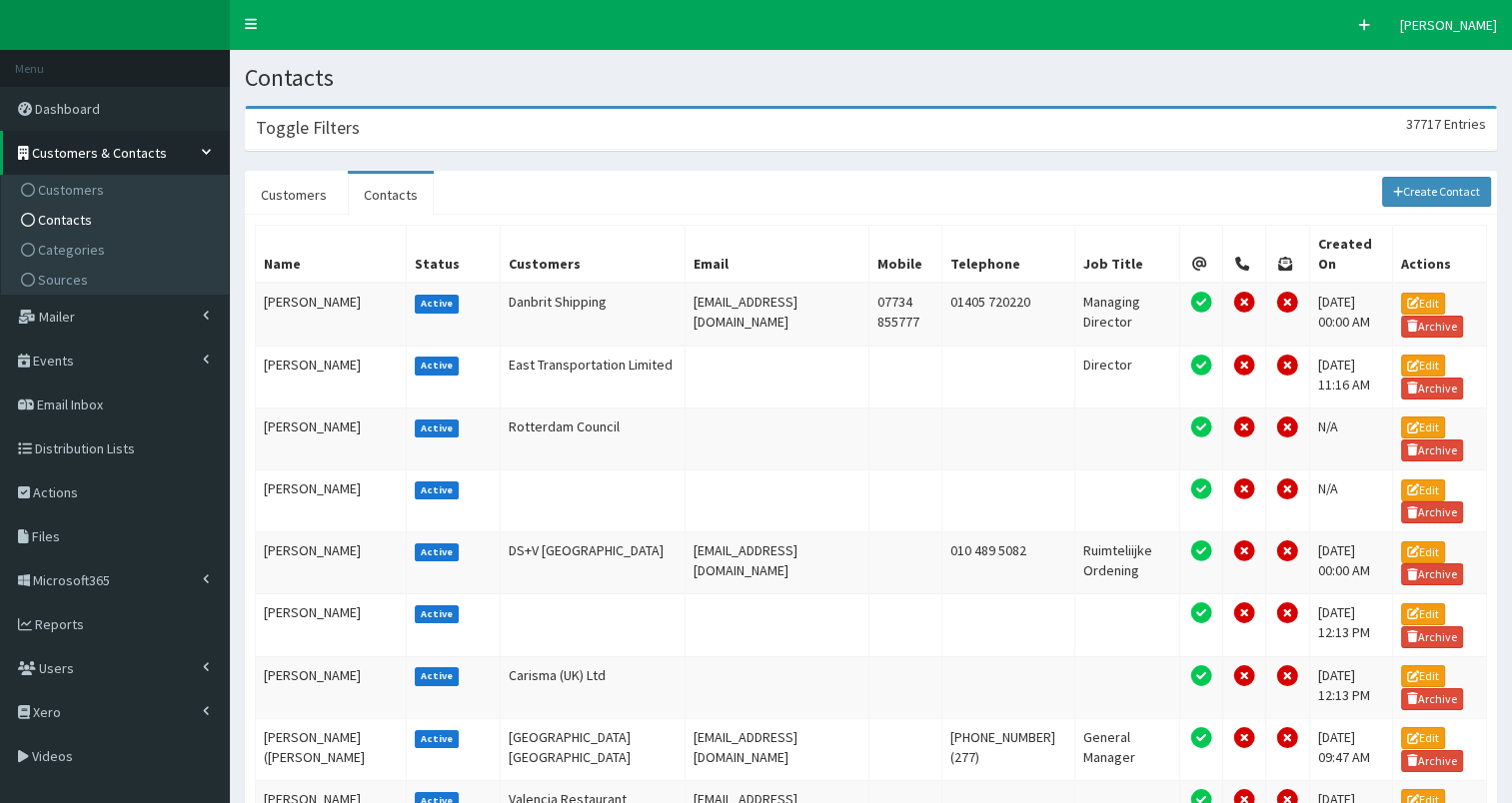click on "Toggle Filters
37717   Entries" at bounding box center (870, 129) 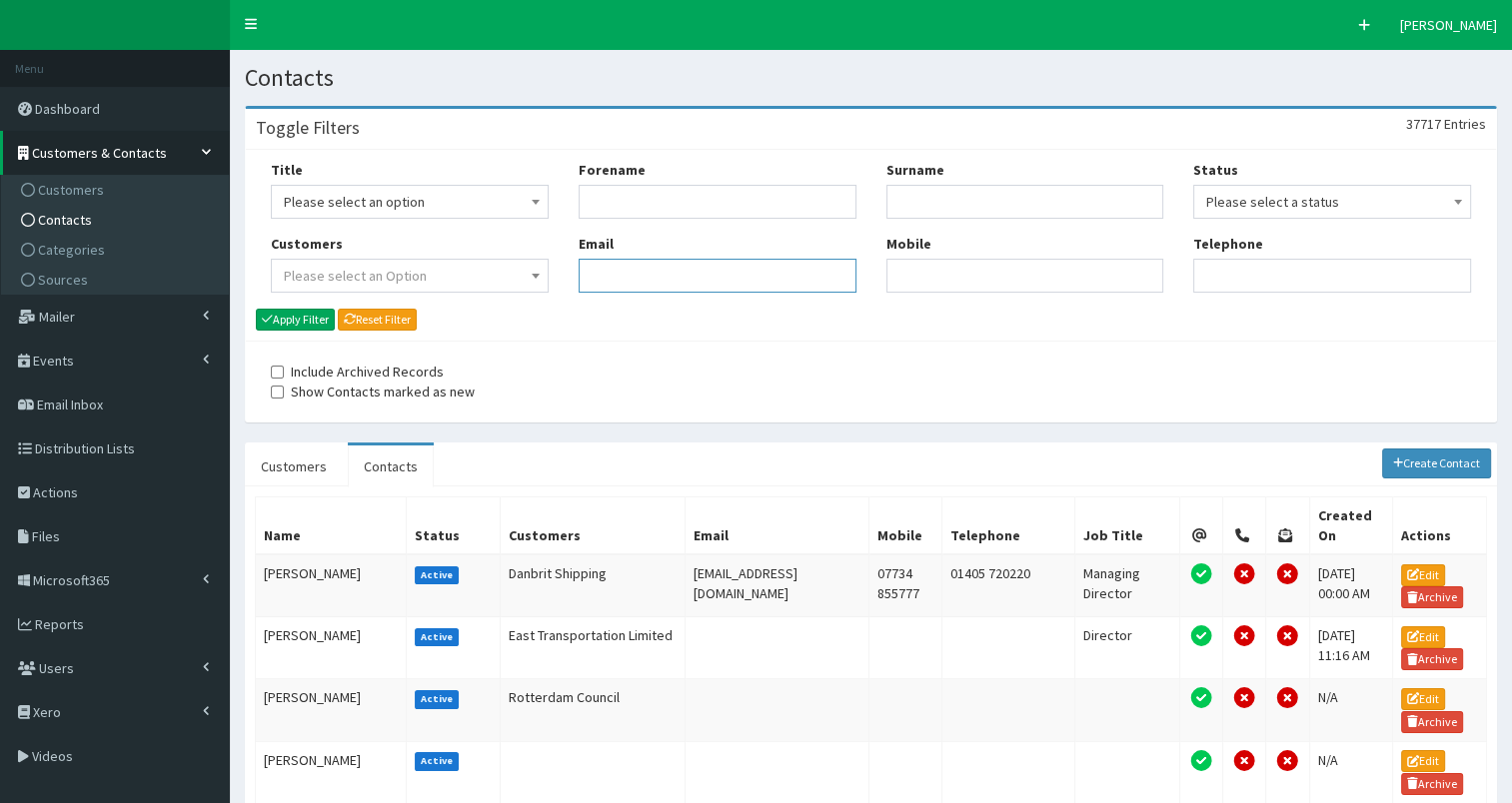 click on "Email" at bounding box center (718, 276) 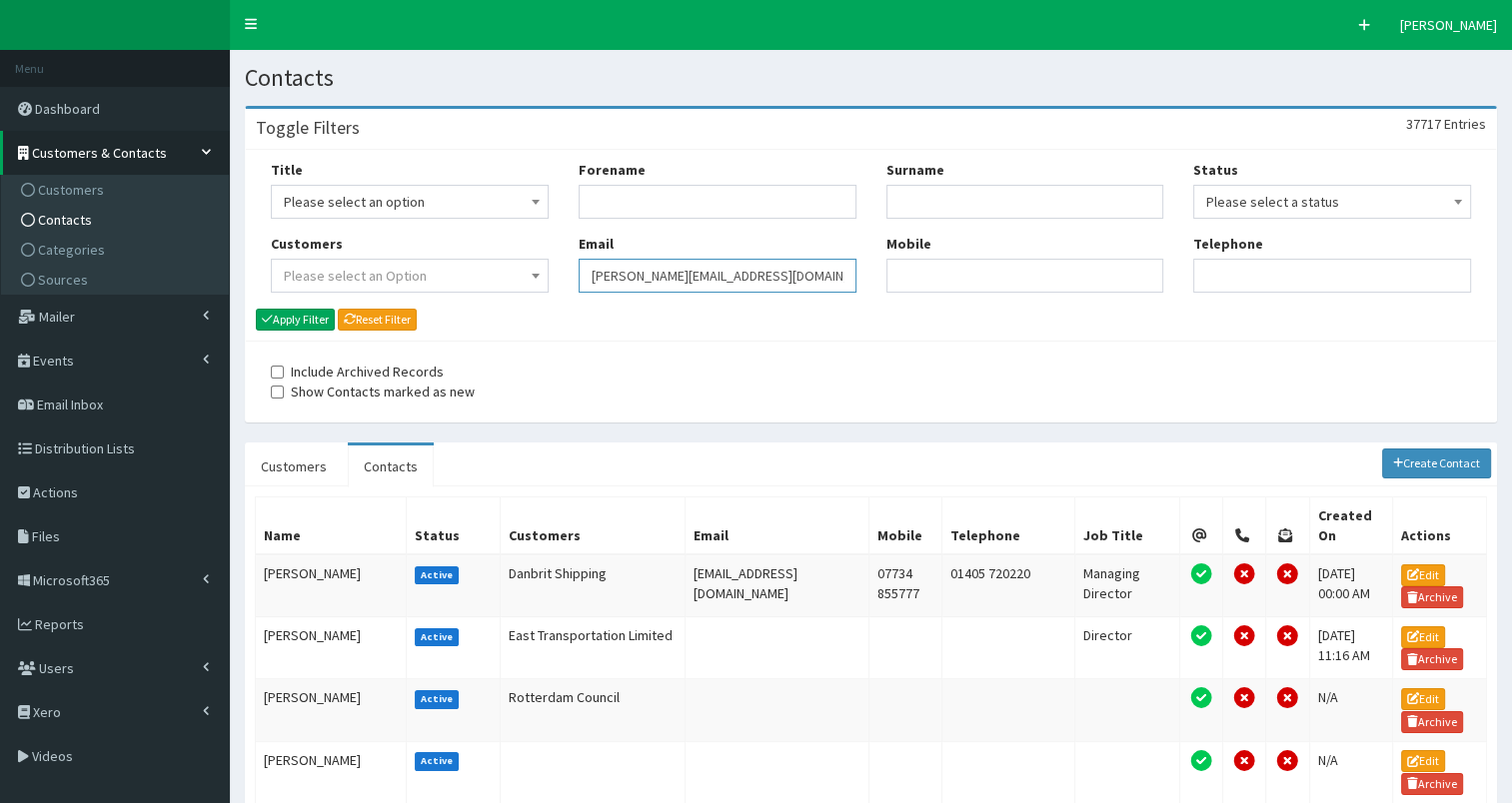 scroll, scrollTop: 0, scrollLeft: 16, axis: horizontal 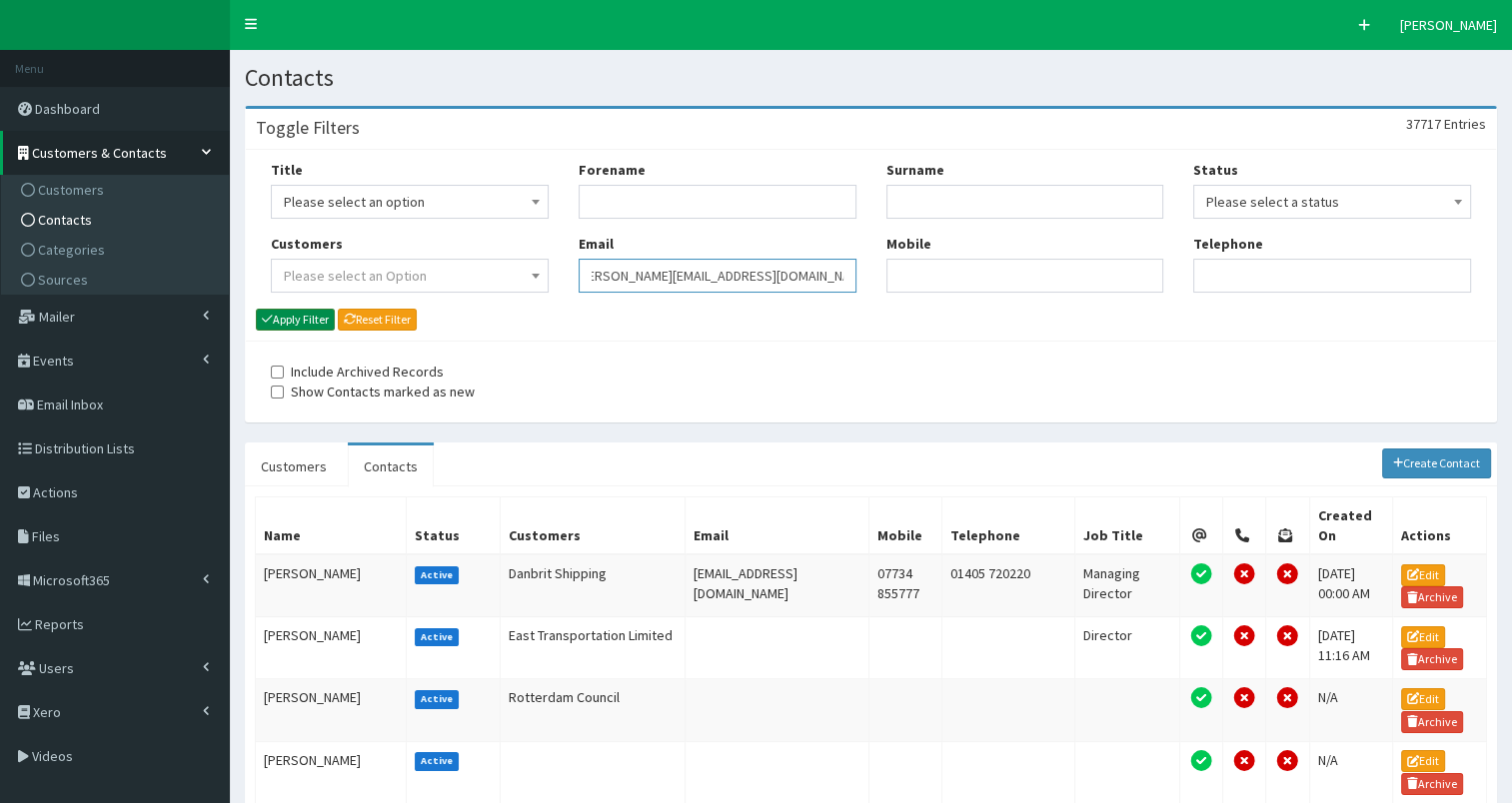 type on "[PERSON_NAME][EMAIL_ADDRESS][DOMAIN_NAME]" 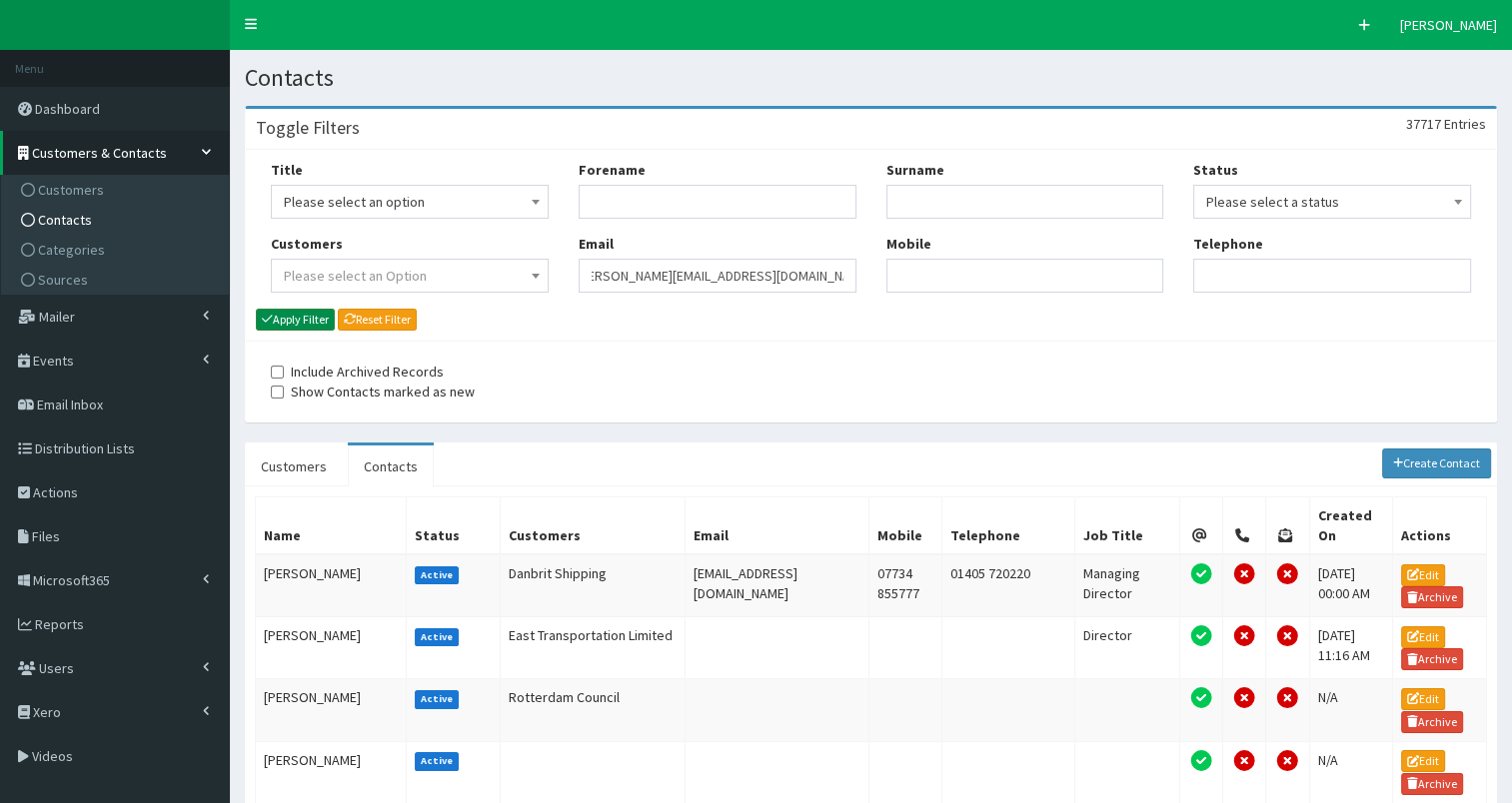 scroll, scrollTop: 0, scrollLeft: 0, axis: both 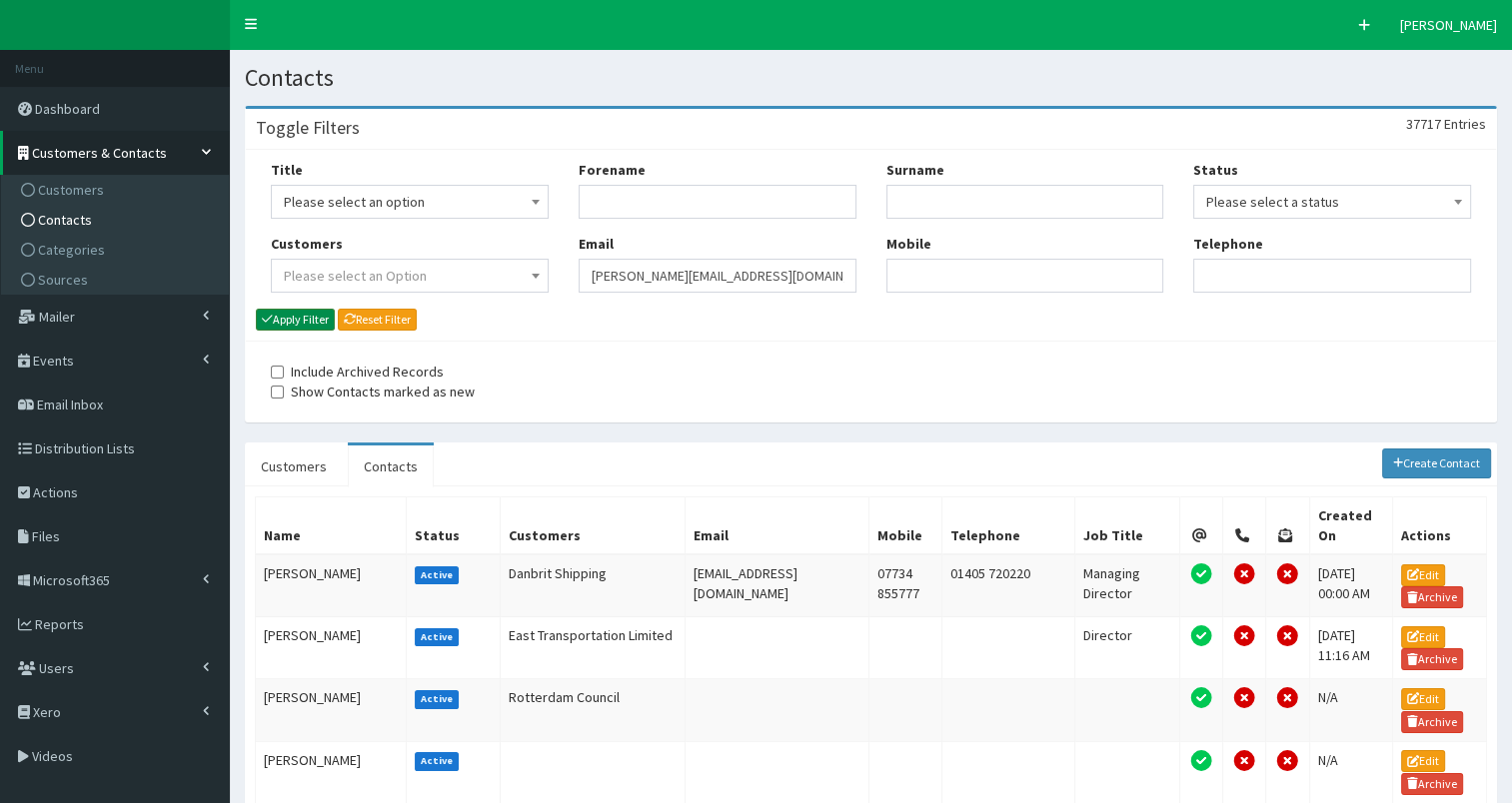 click on "Apply Filter" at bounding box center (295, 320) 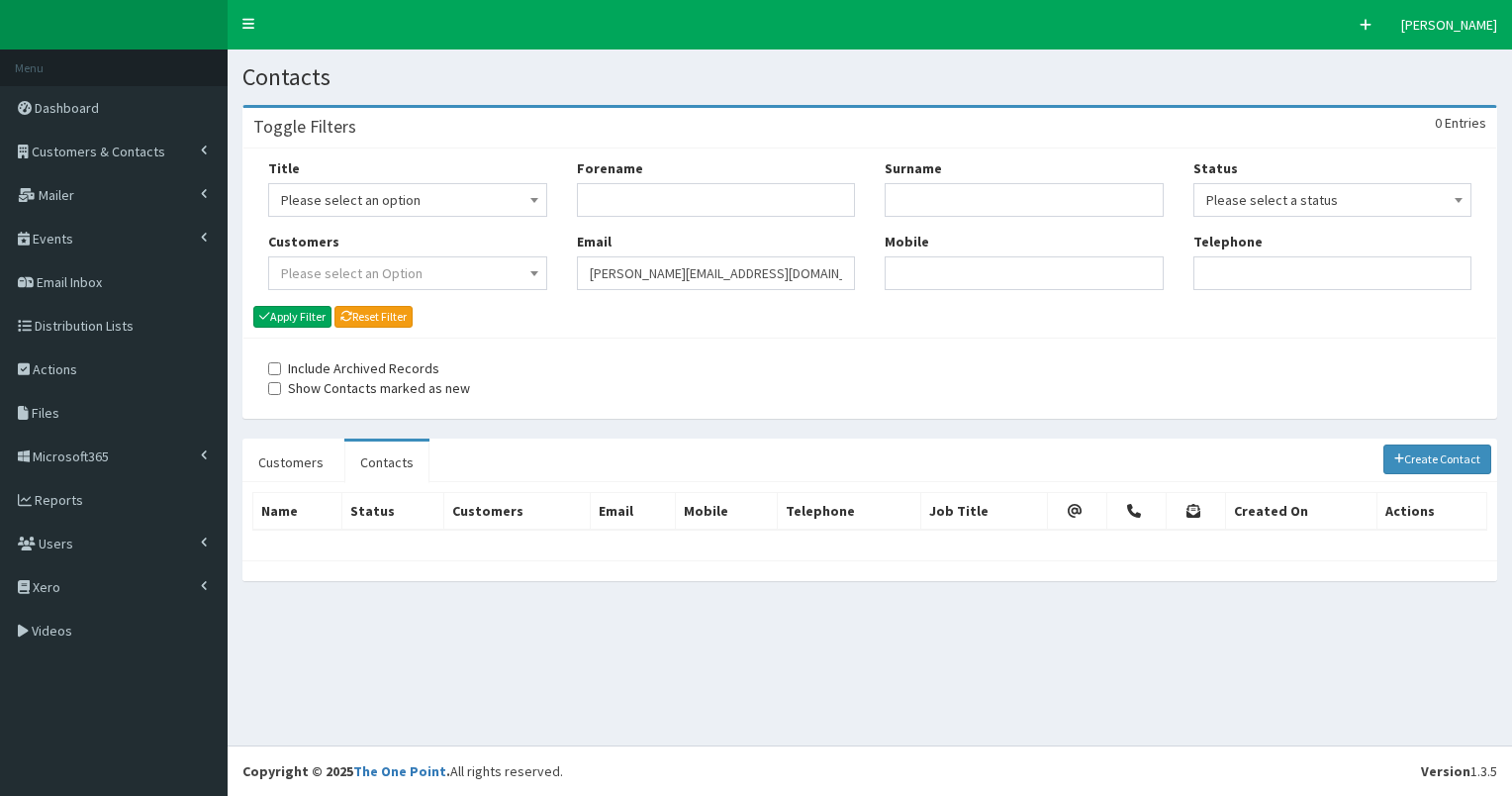 scroll, scrollTop: 0, scrollLeft: 0, axis: both 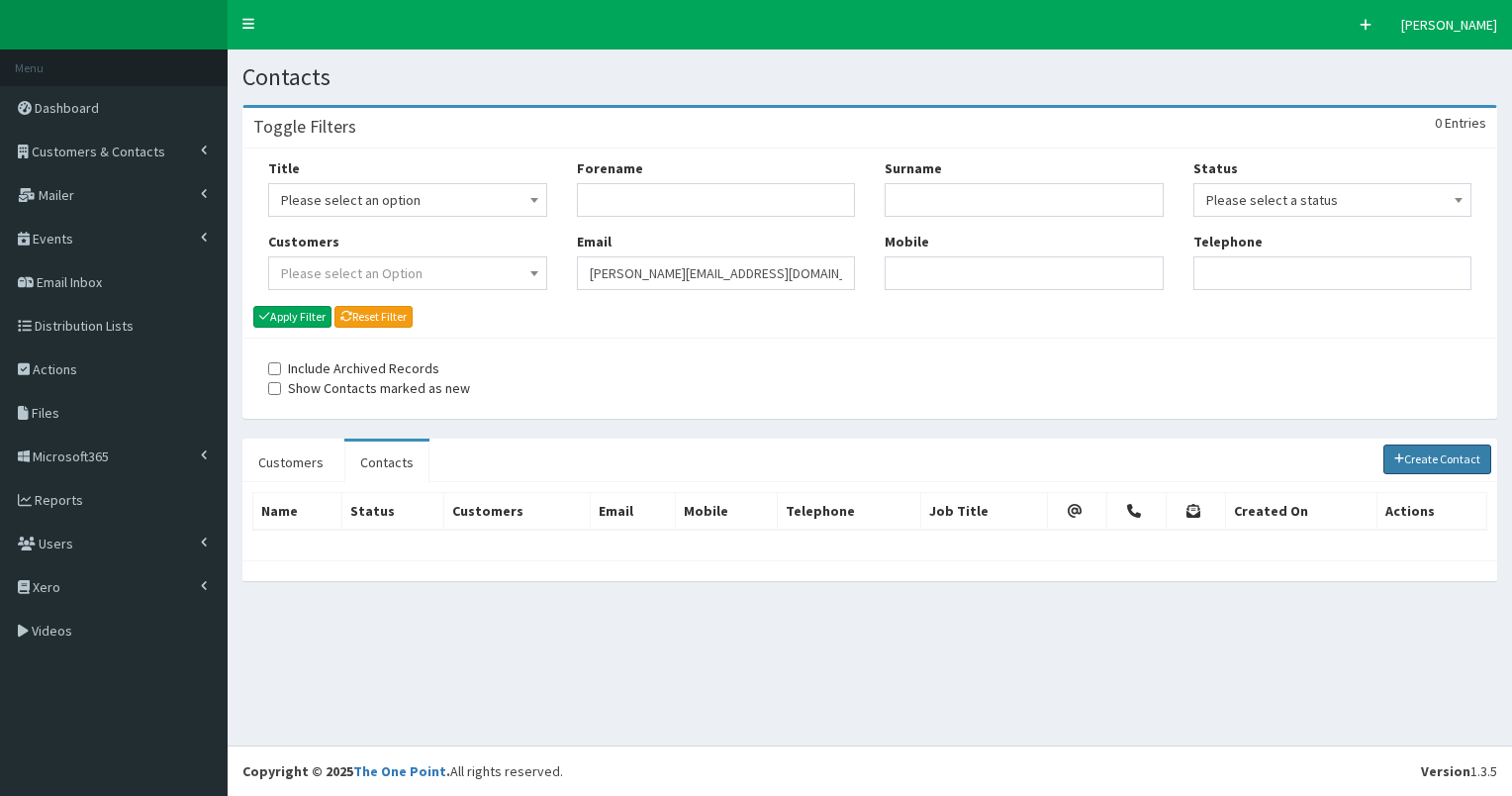 click on "Create Contact" at bounding box center [1438, 459] 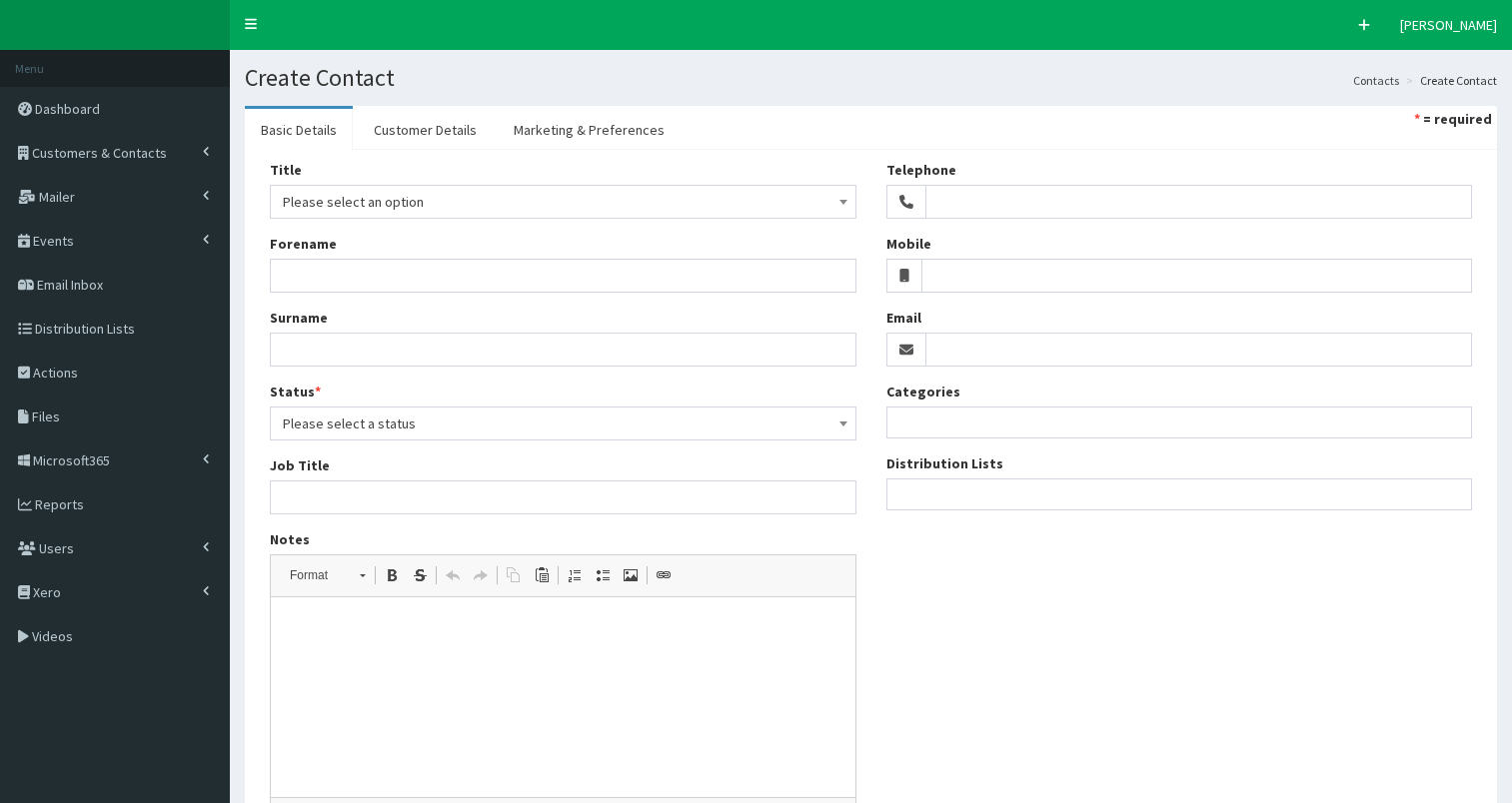 select 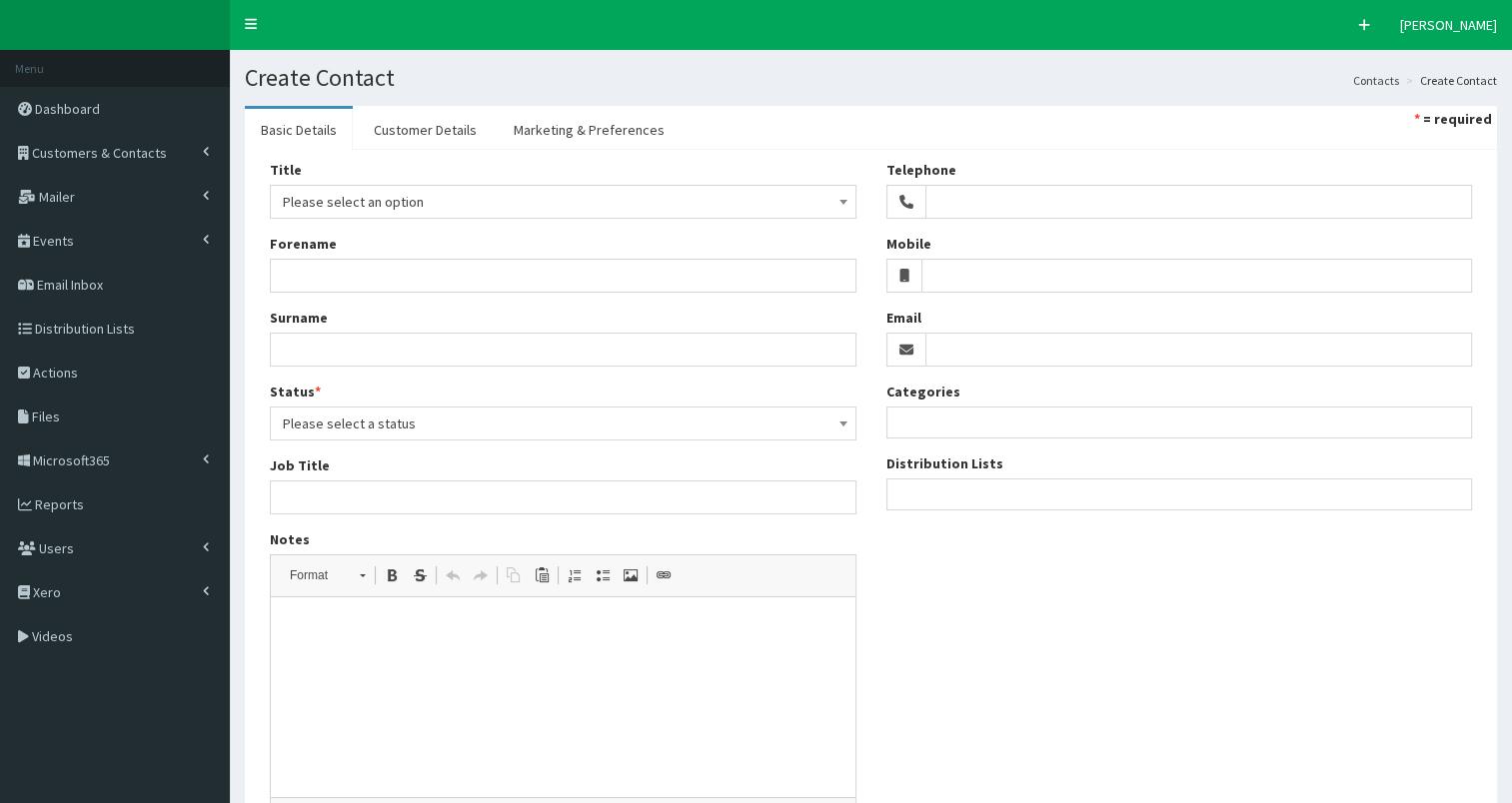 scroll, scrollTop: 0, scrollLeft: 0, axis: both 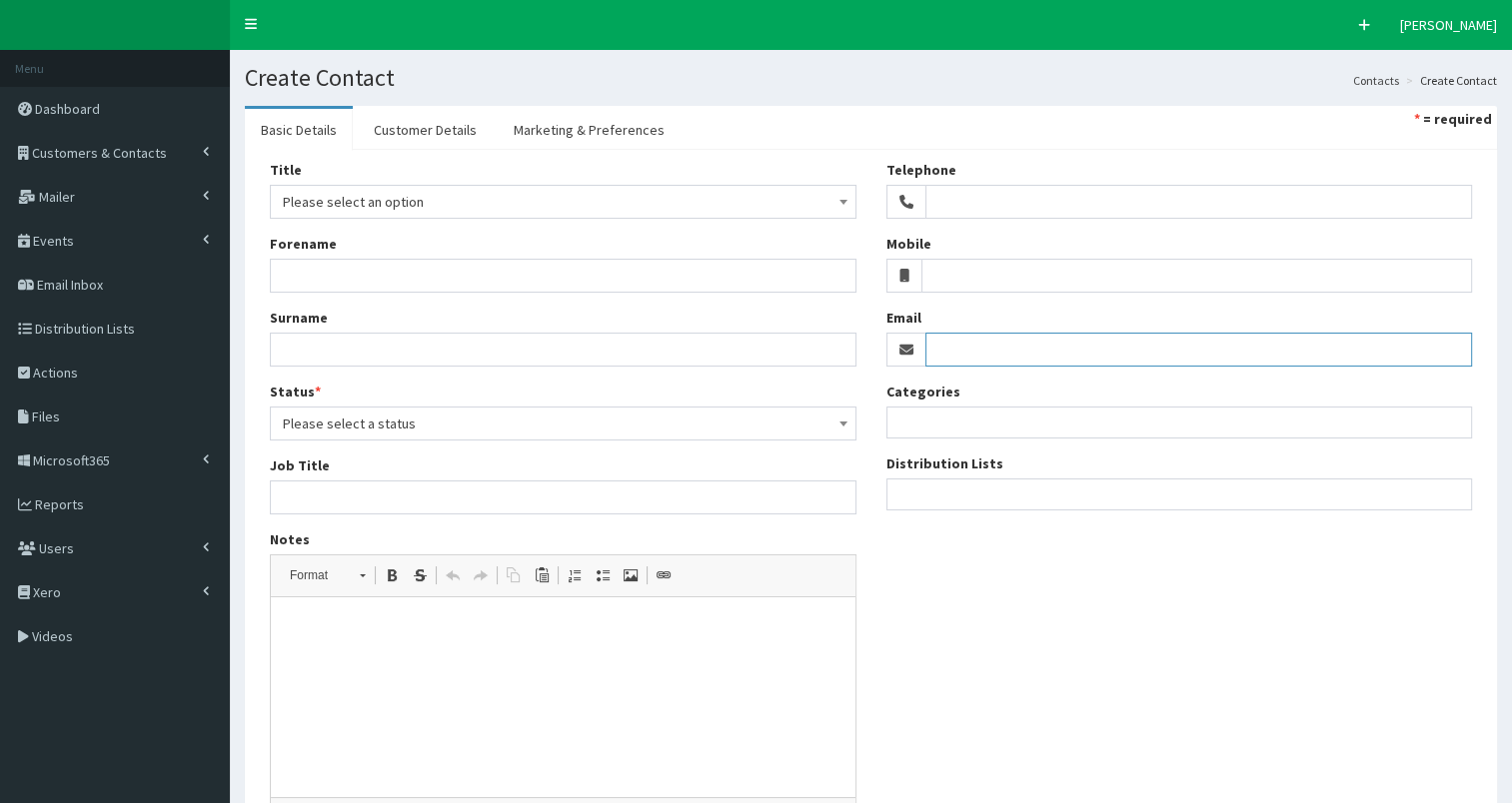 click on "Email" at bounding box center [1199, 350] 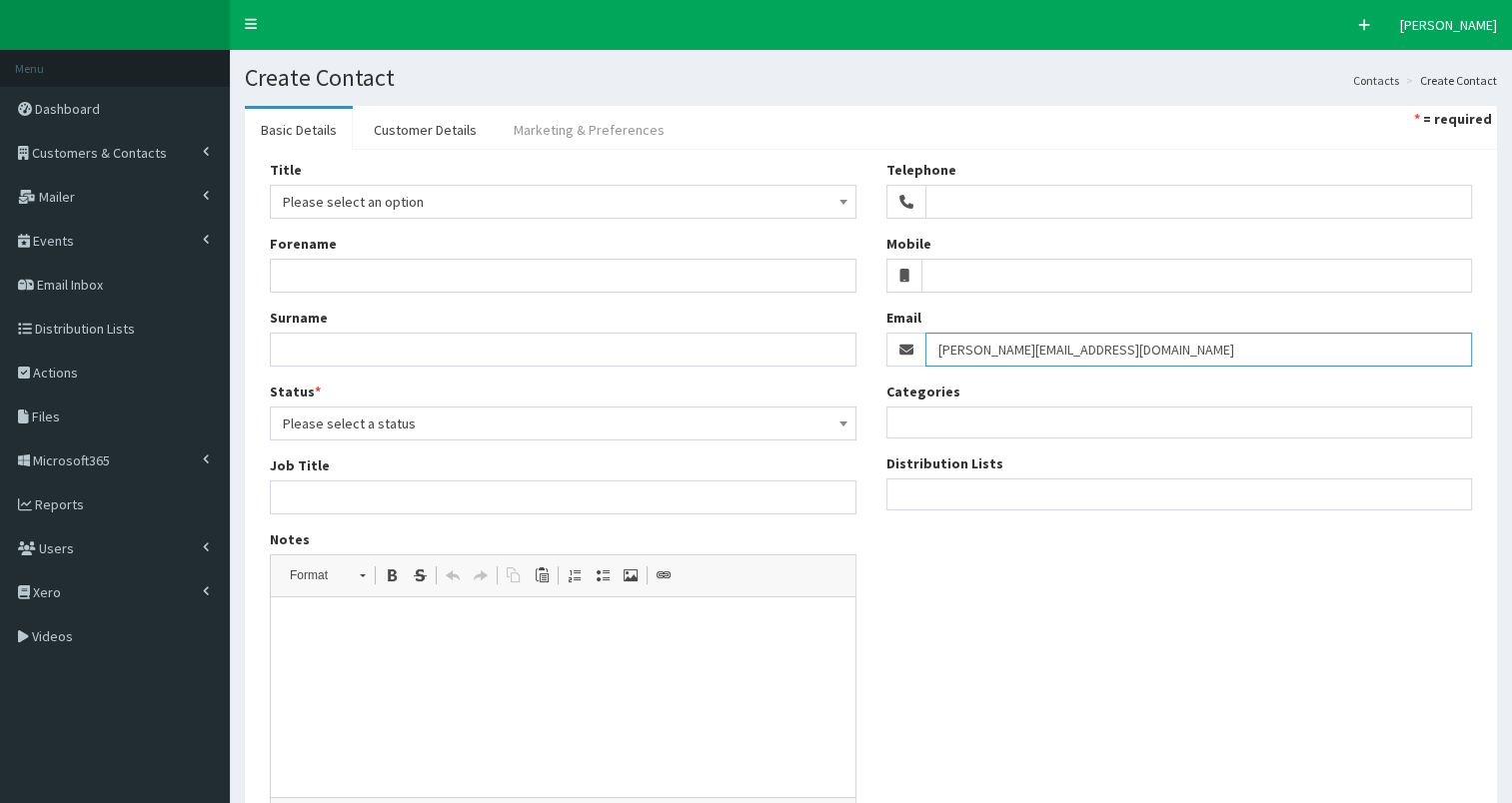 type on "[PERSON_NAME][EMAIL_ADDRESS][DOMAIN_NAME]" 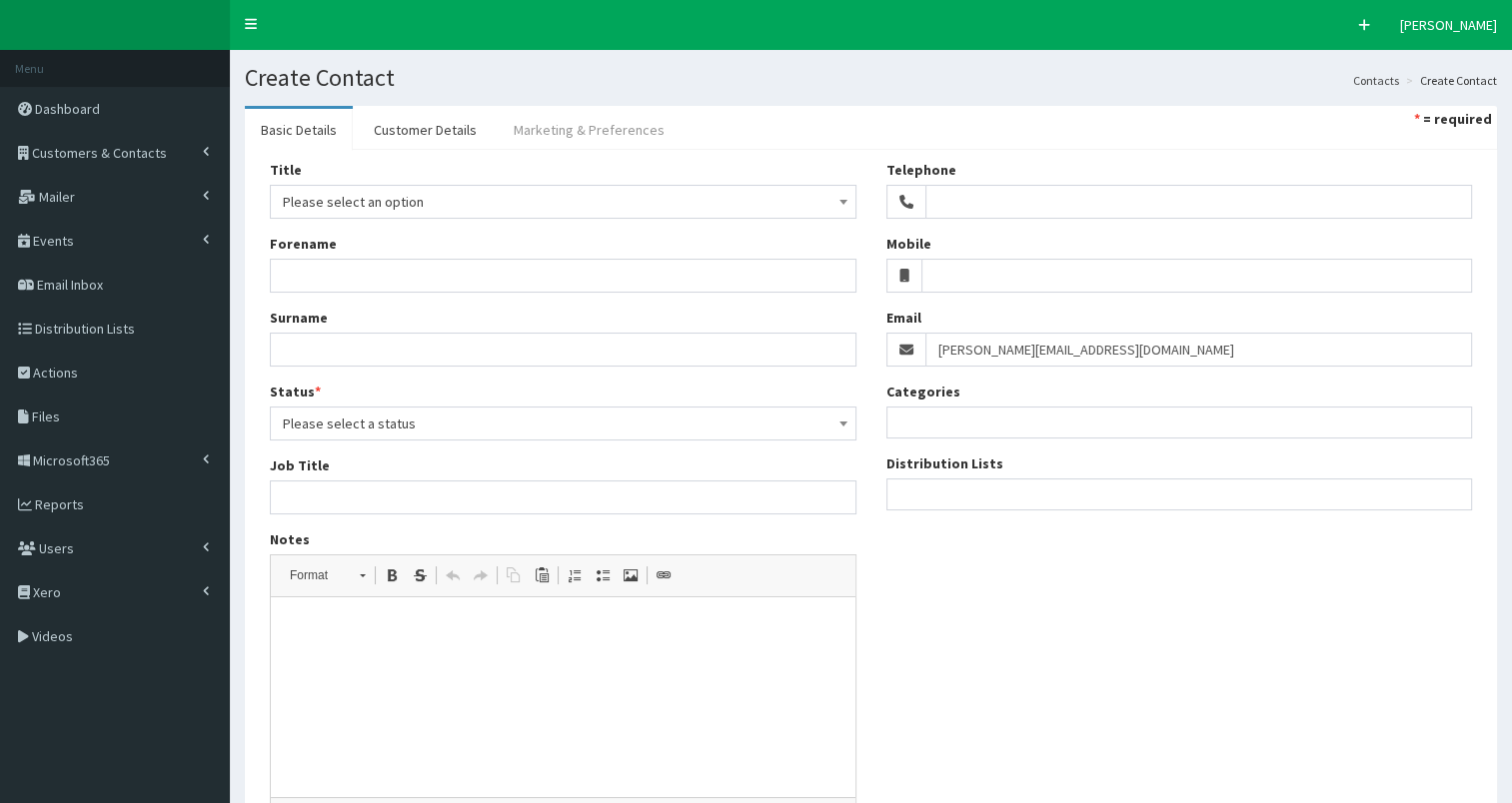 click on "Marketing & Preferences" at bounding box center [589, 130] 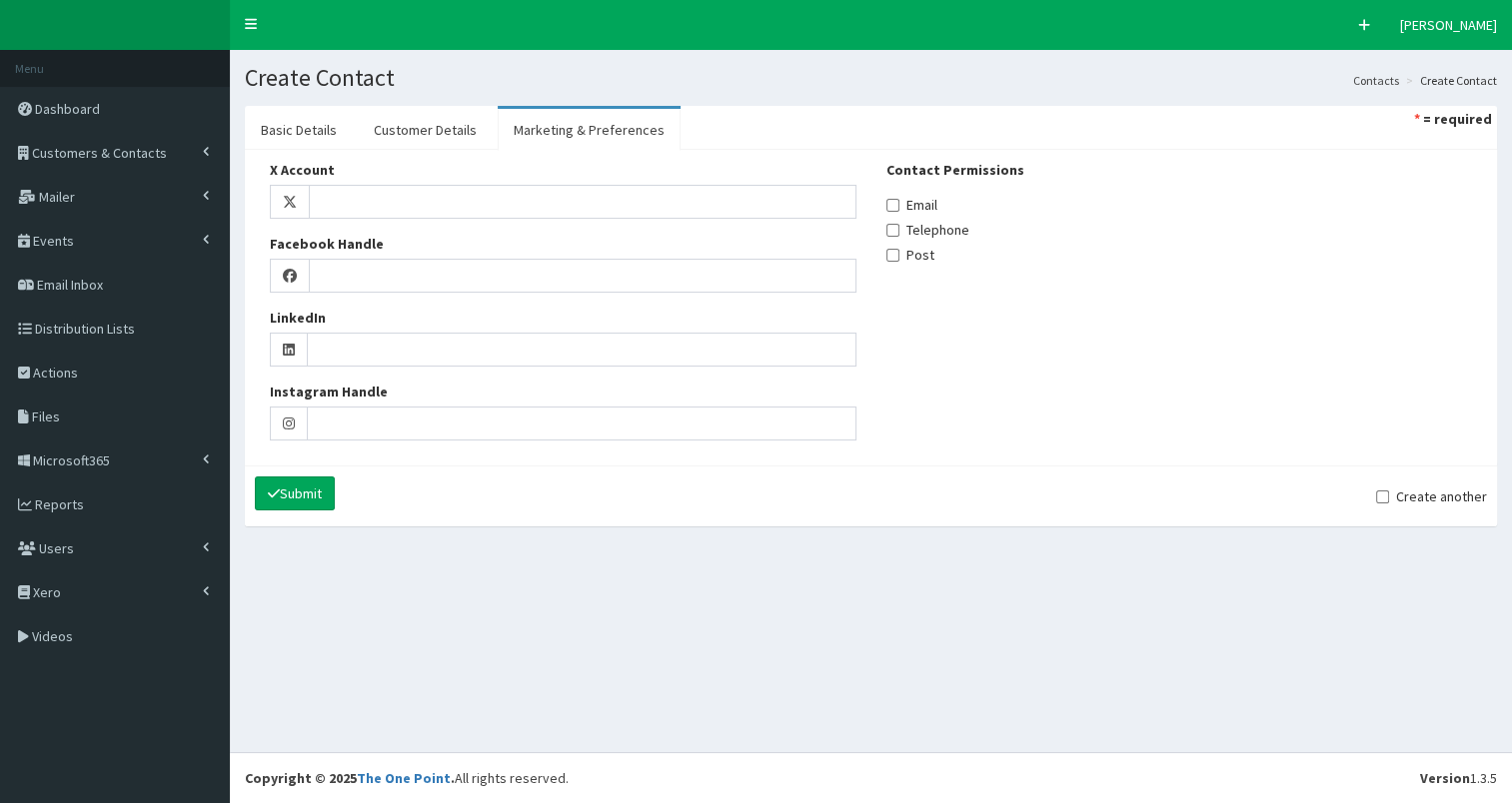 click on "Email" at bounding box center (911, 205) 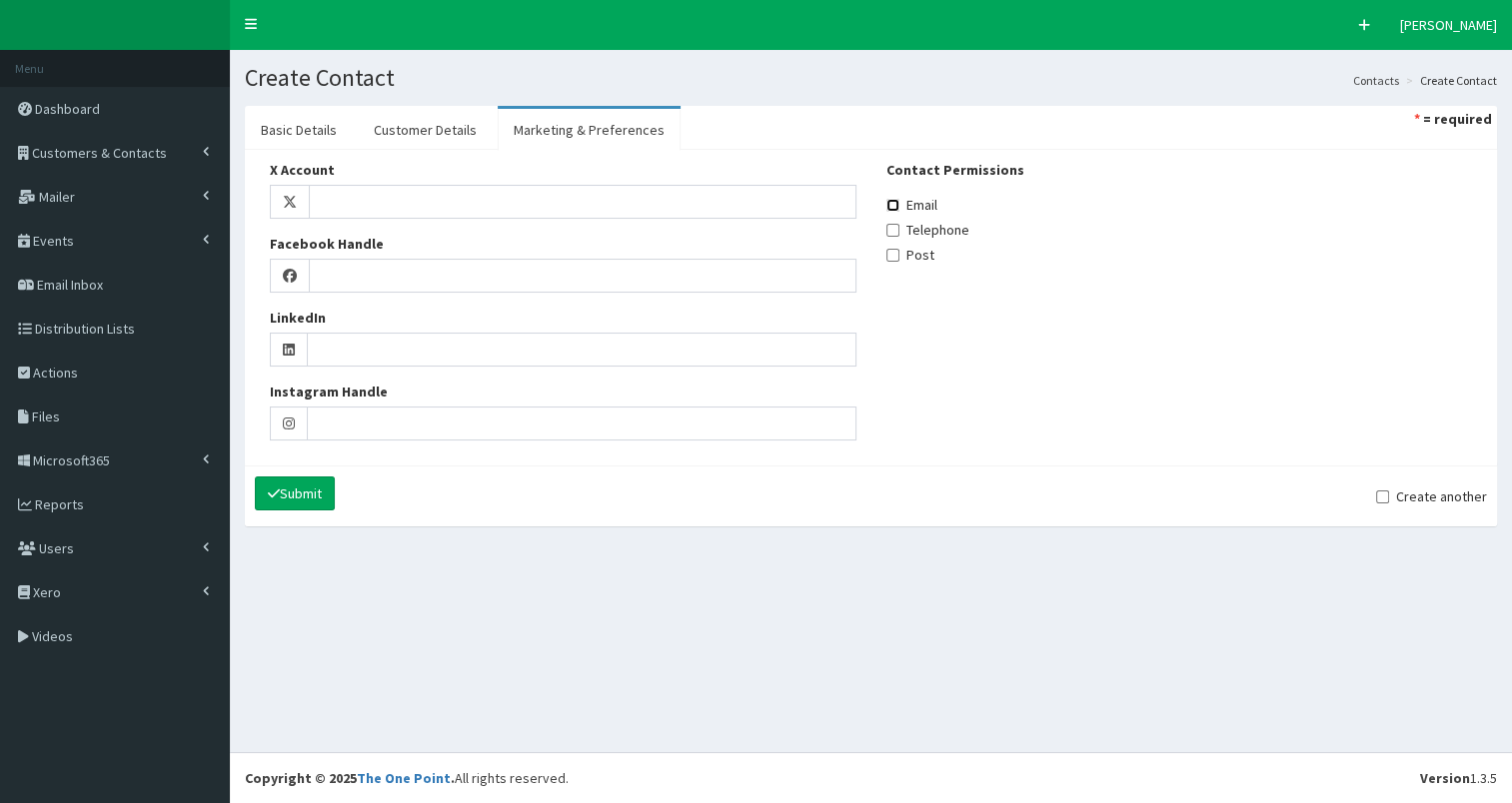 click on "Email" at bounding box center (892, 205) 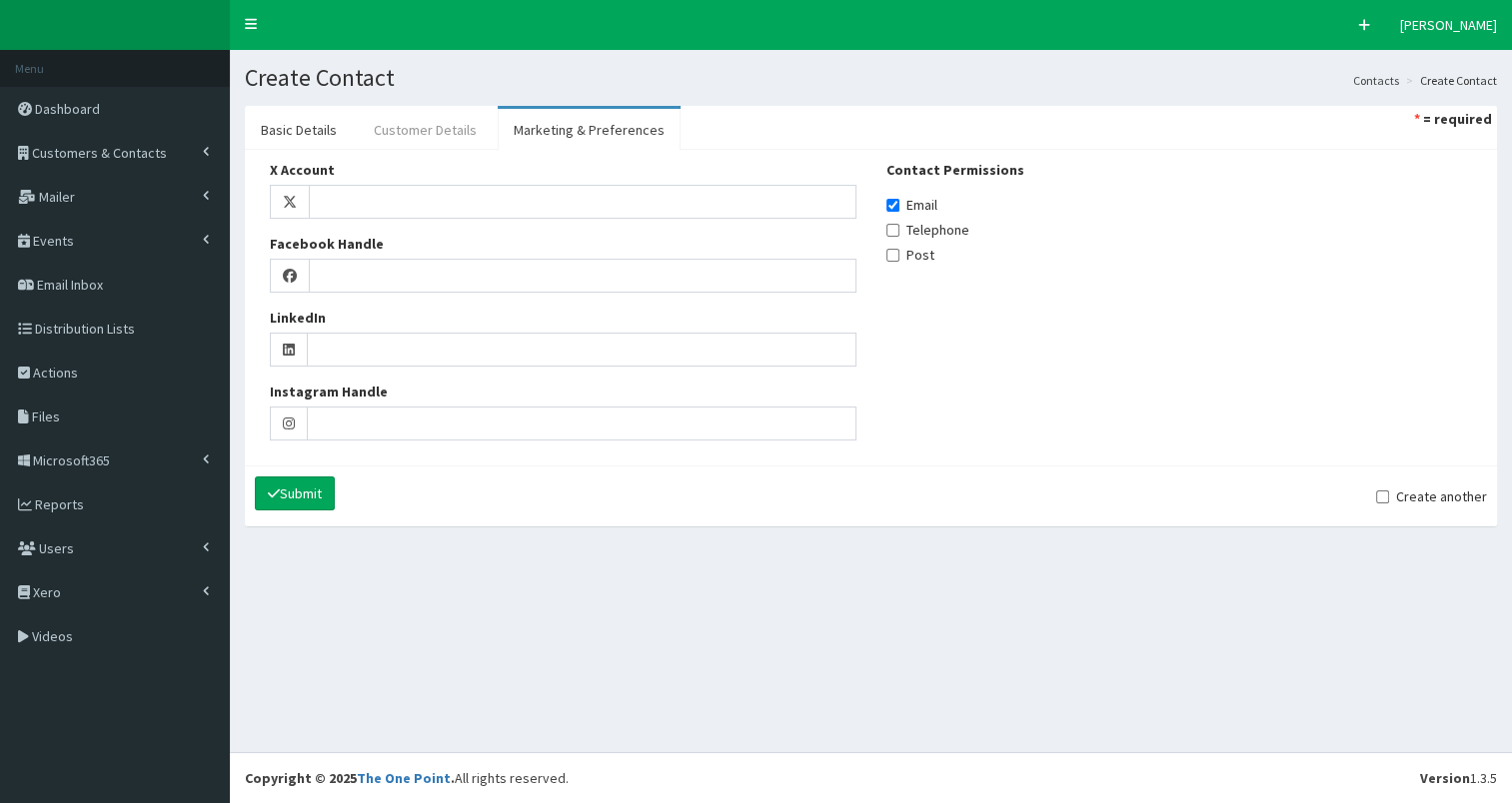click on "Customer Details" at bounding box center (425, 130) 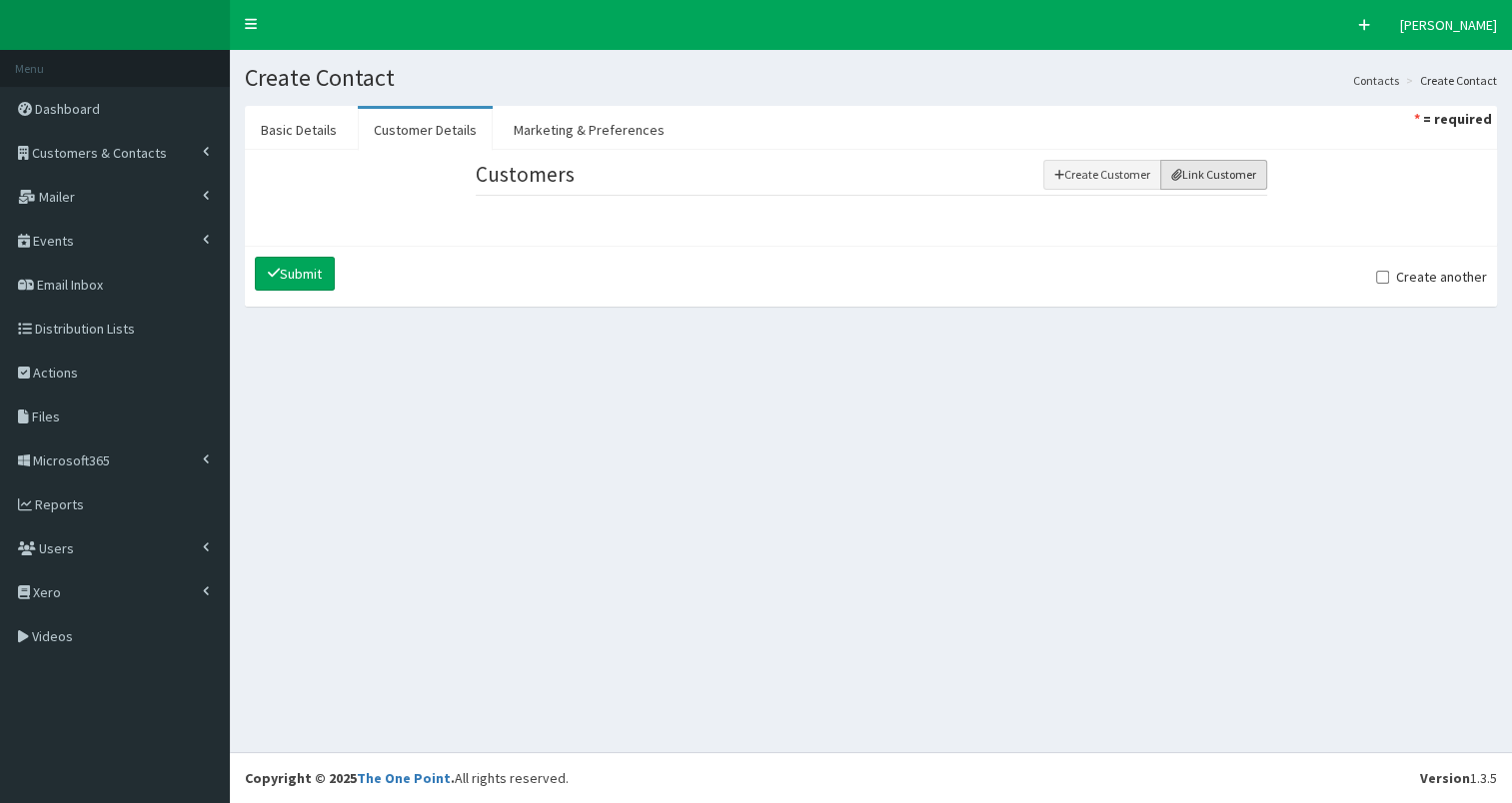 click on "Link Customer" at bounding box center [1213, 175] 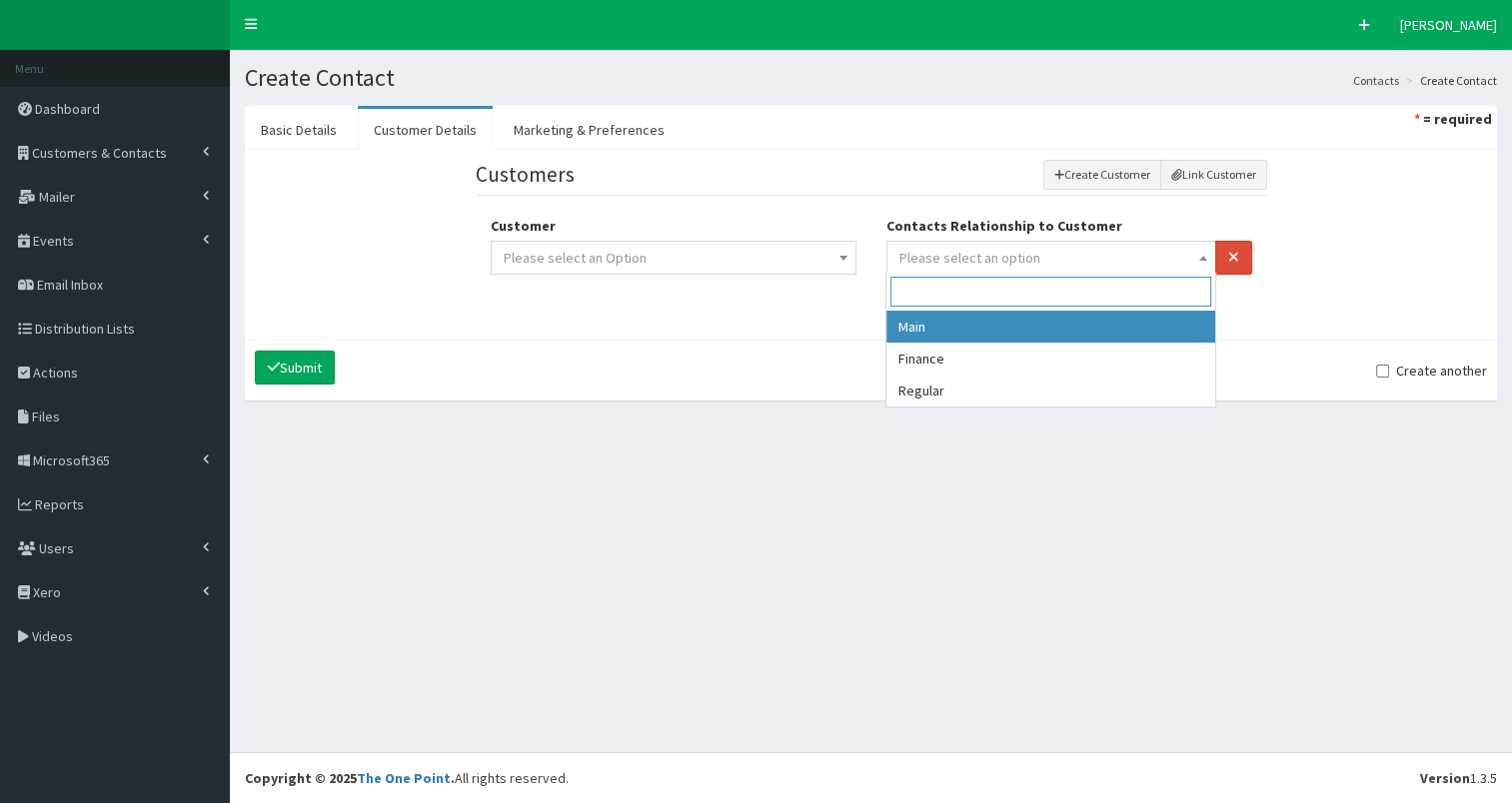click on "Please select an option" at bounding box center (1051, 258) 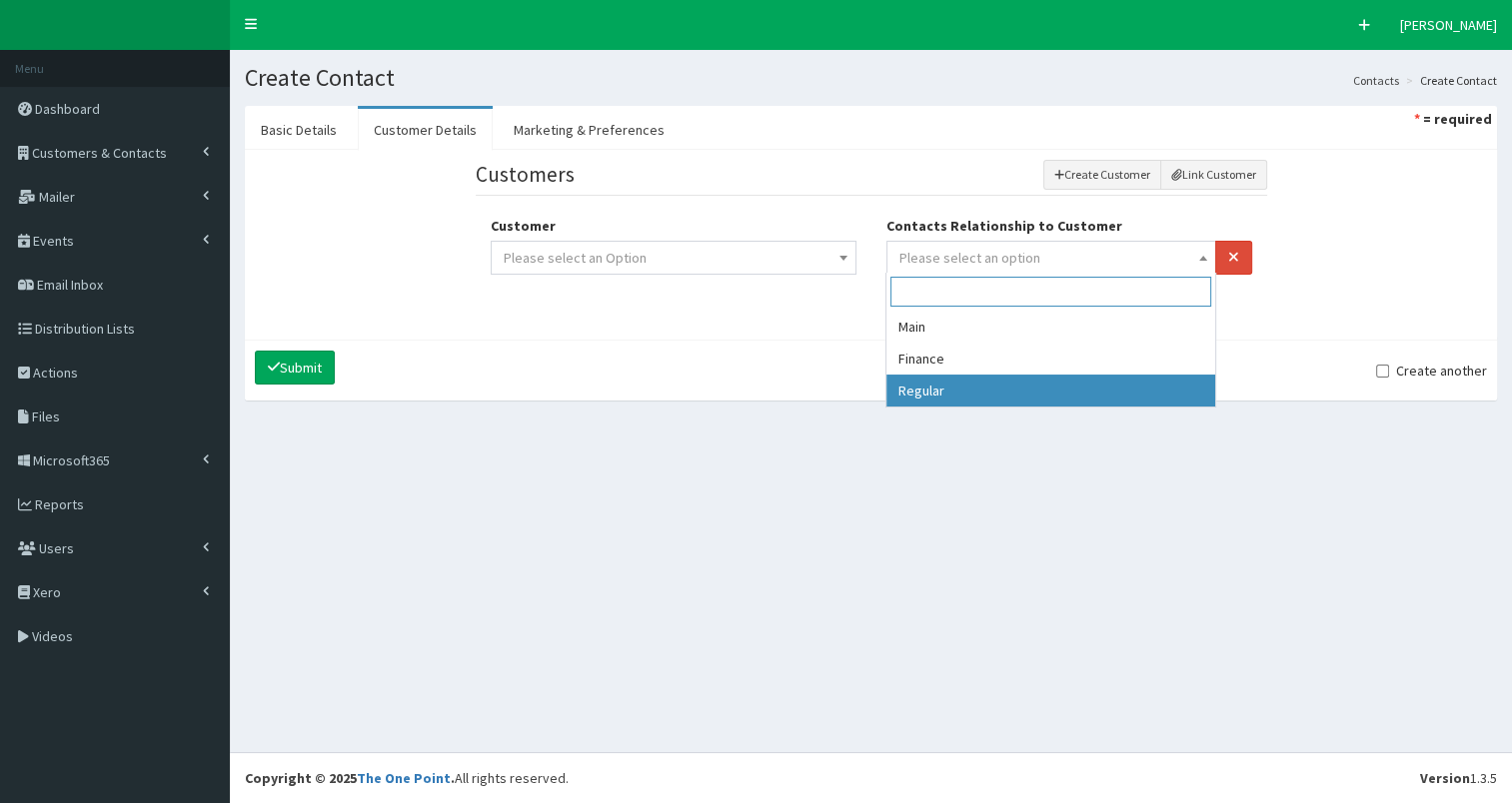 select on "3" 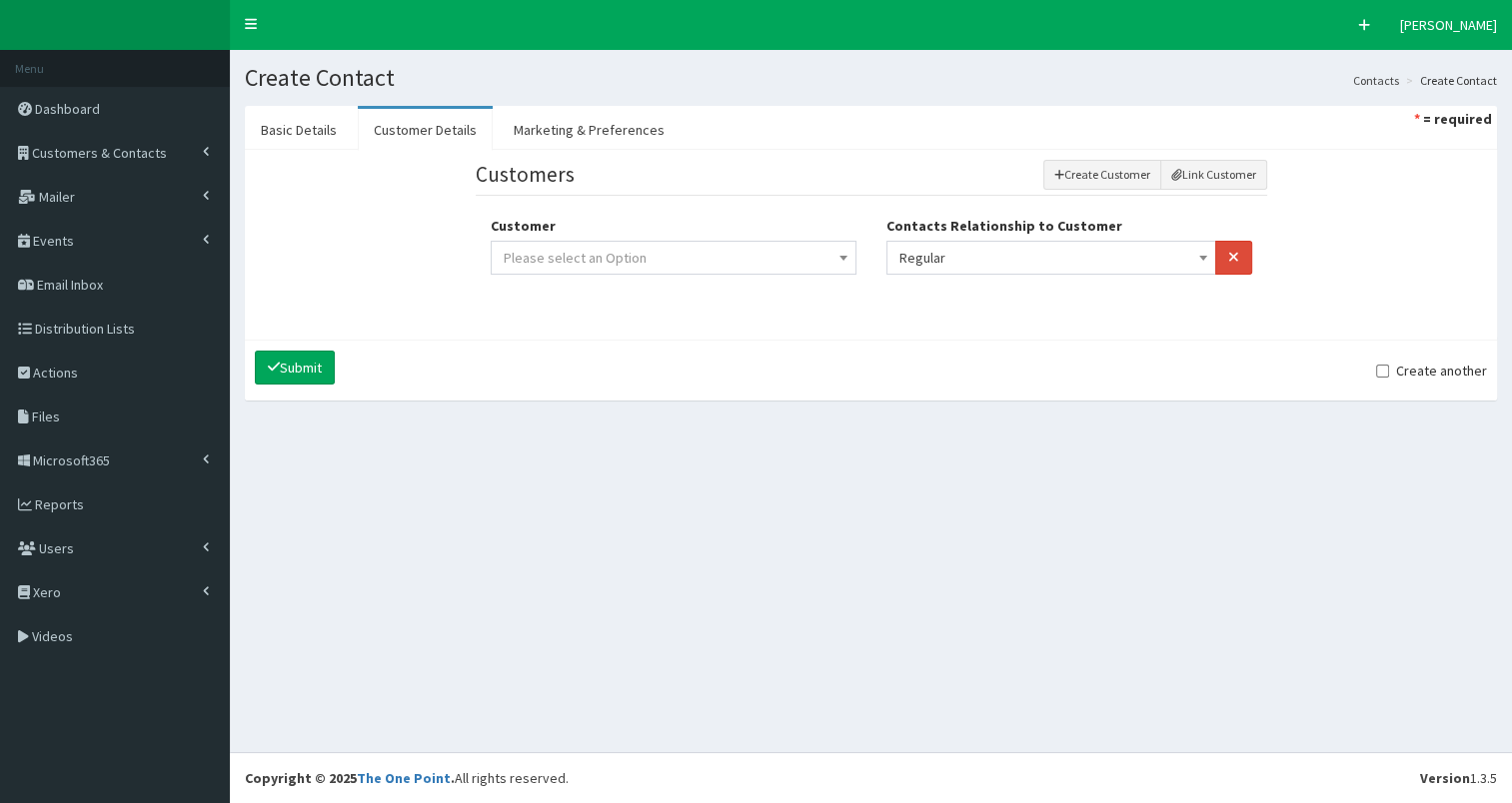 click on "Please select an Option" at bounding box center [674, 258] 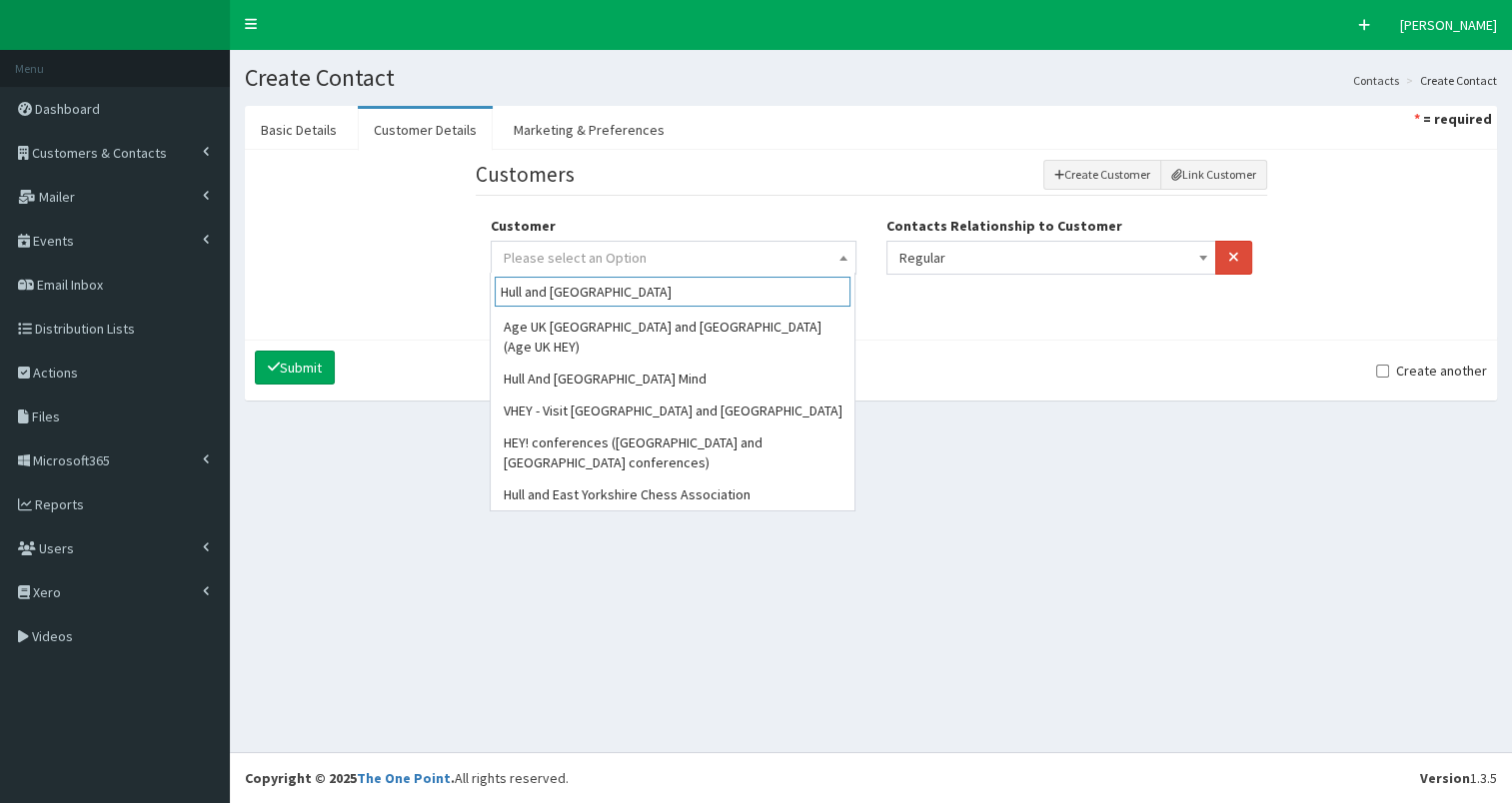 type on "Hull and East Yo" 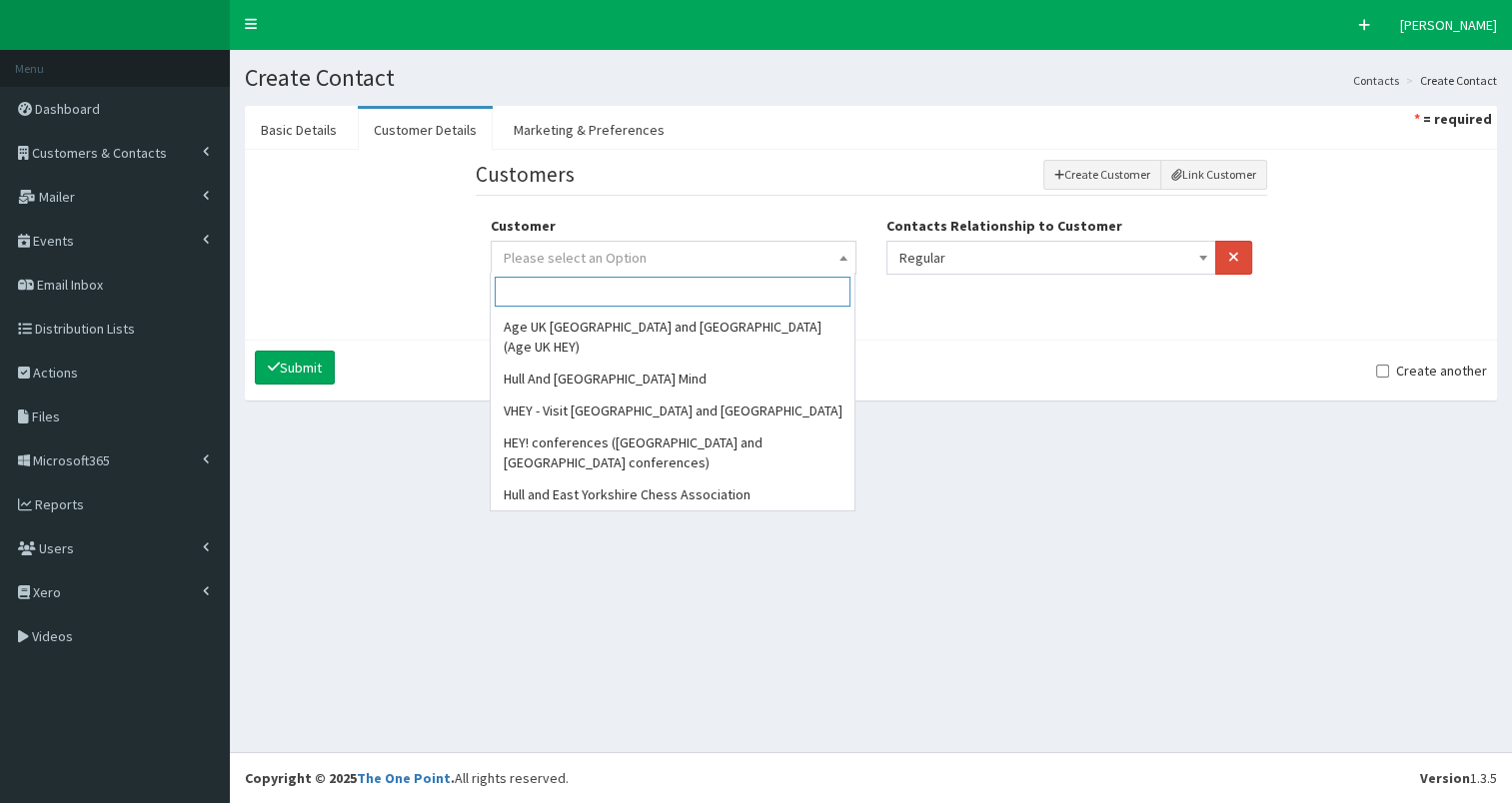 select on "49213" 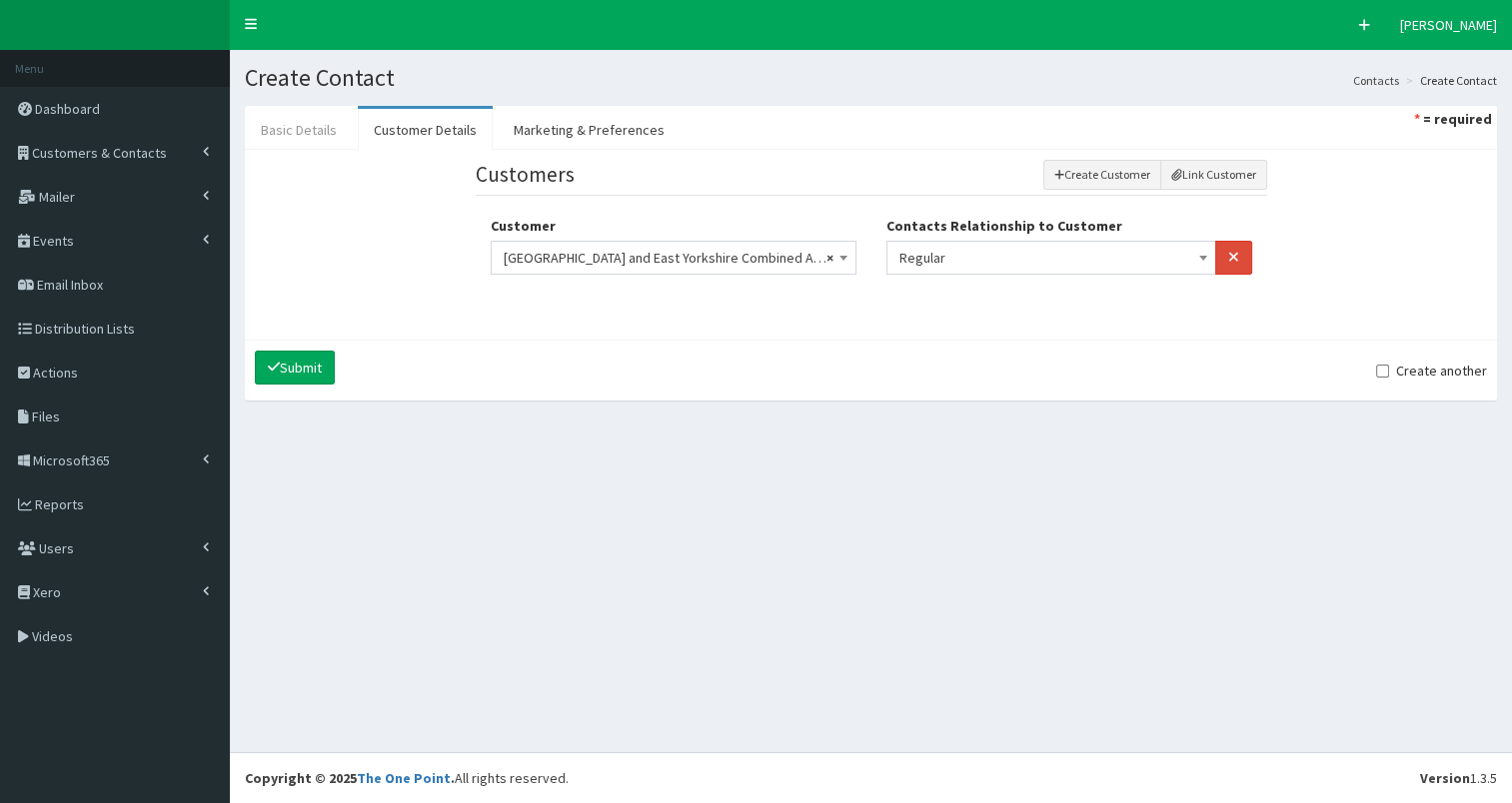 click on "Basic Details" at bounding box center (299, 130) 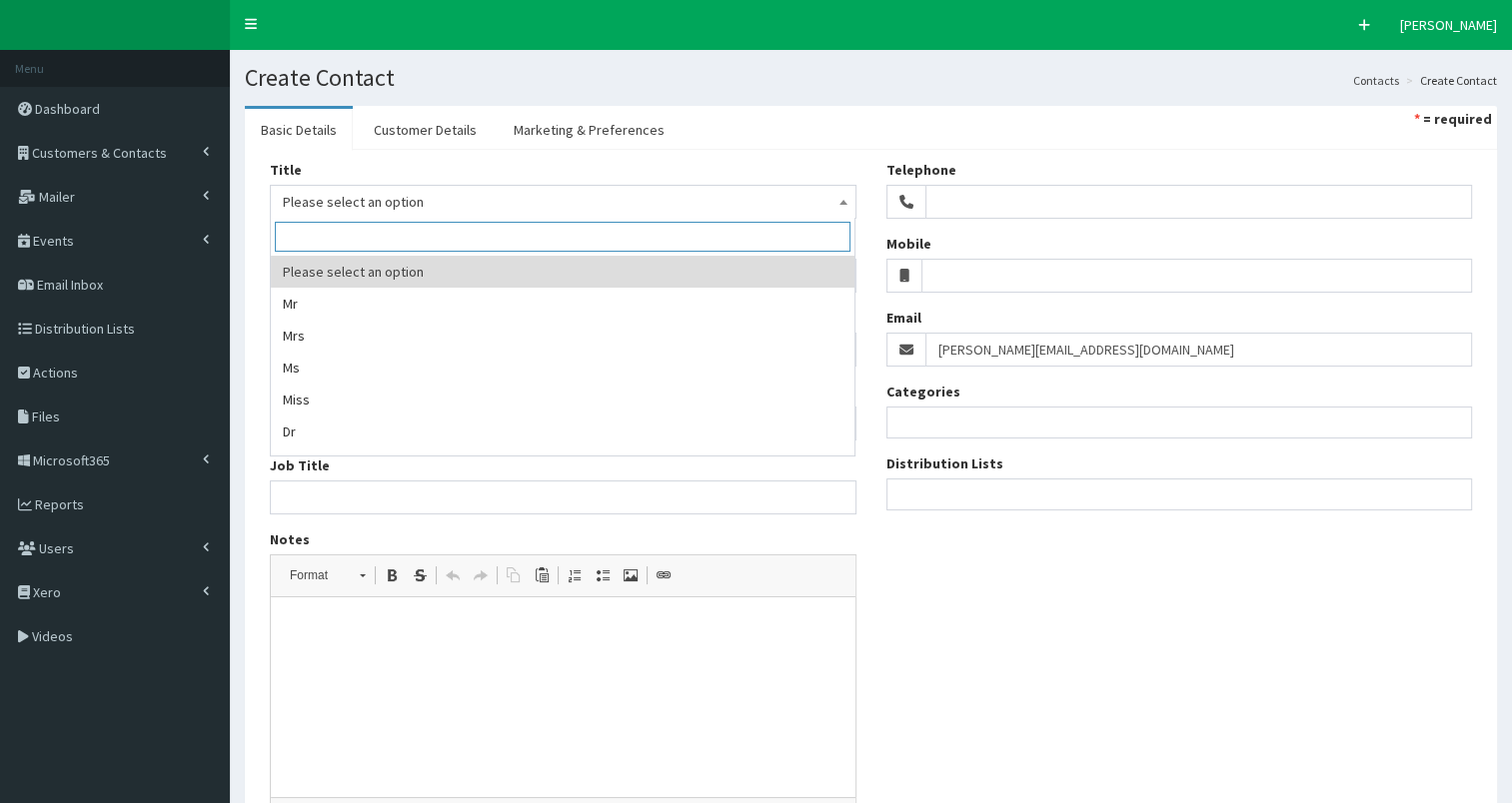 click on "Please select an option" at bounding box center [563, 202] 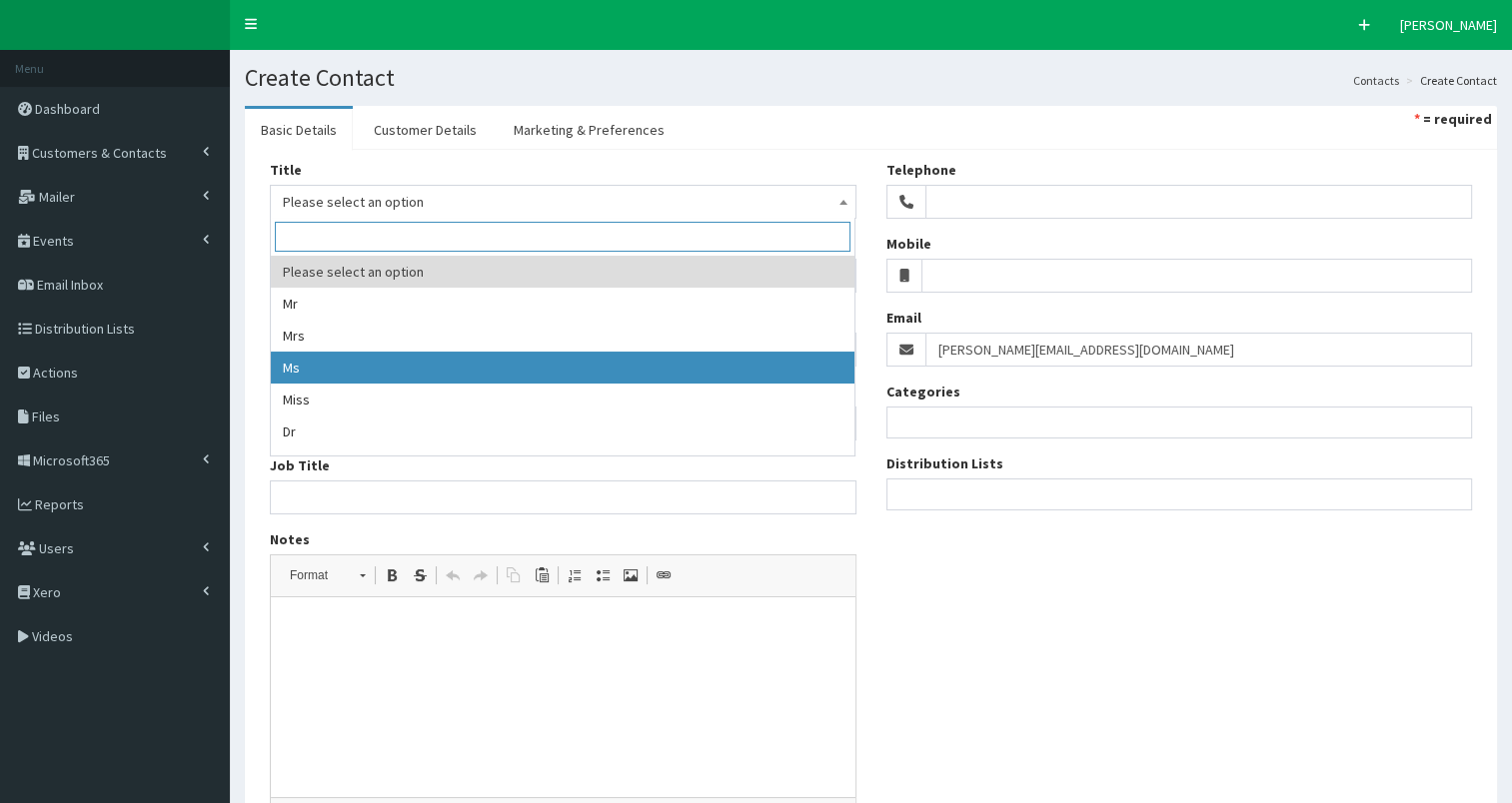 select on "3" 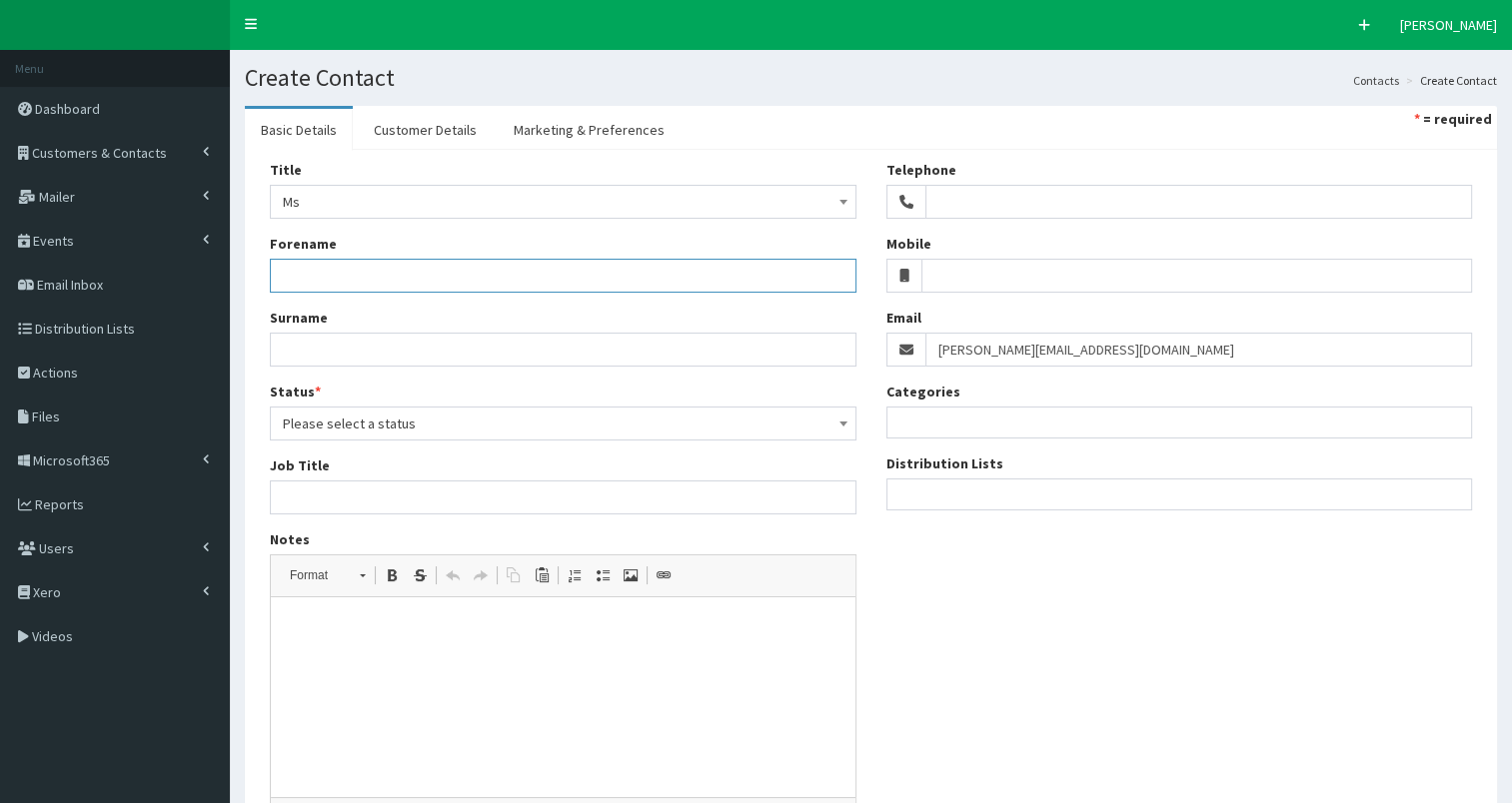 click on "Forename" at bounding box center [563, 276] 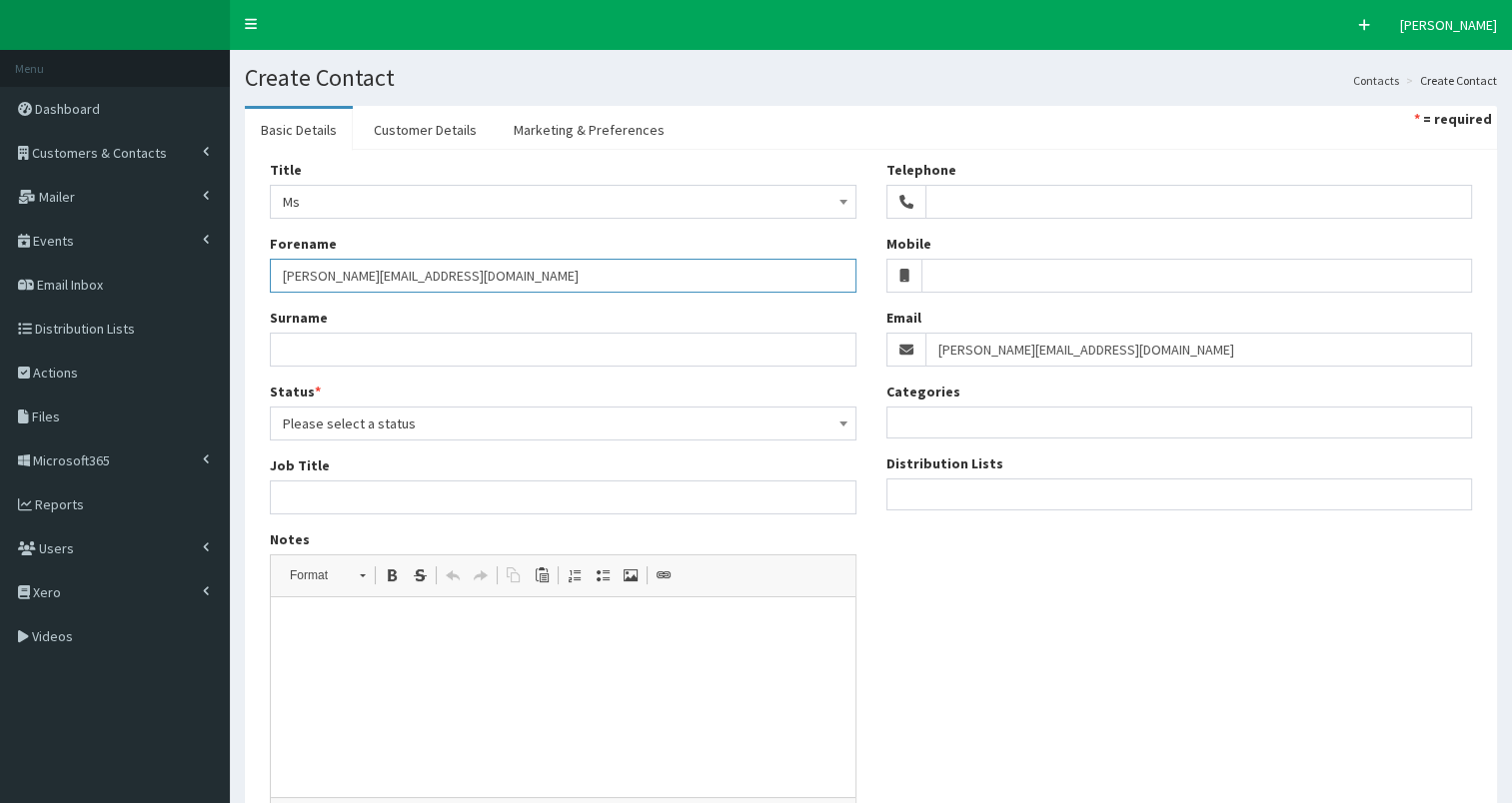 type on "[PERSON_NAME][EMAIL_ADDRESS][DOMAIN_NAME]" 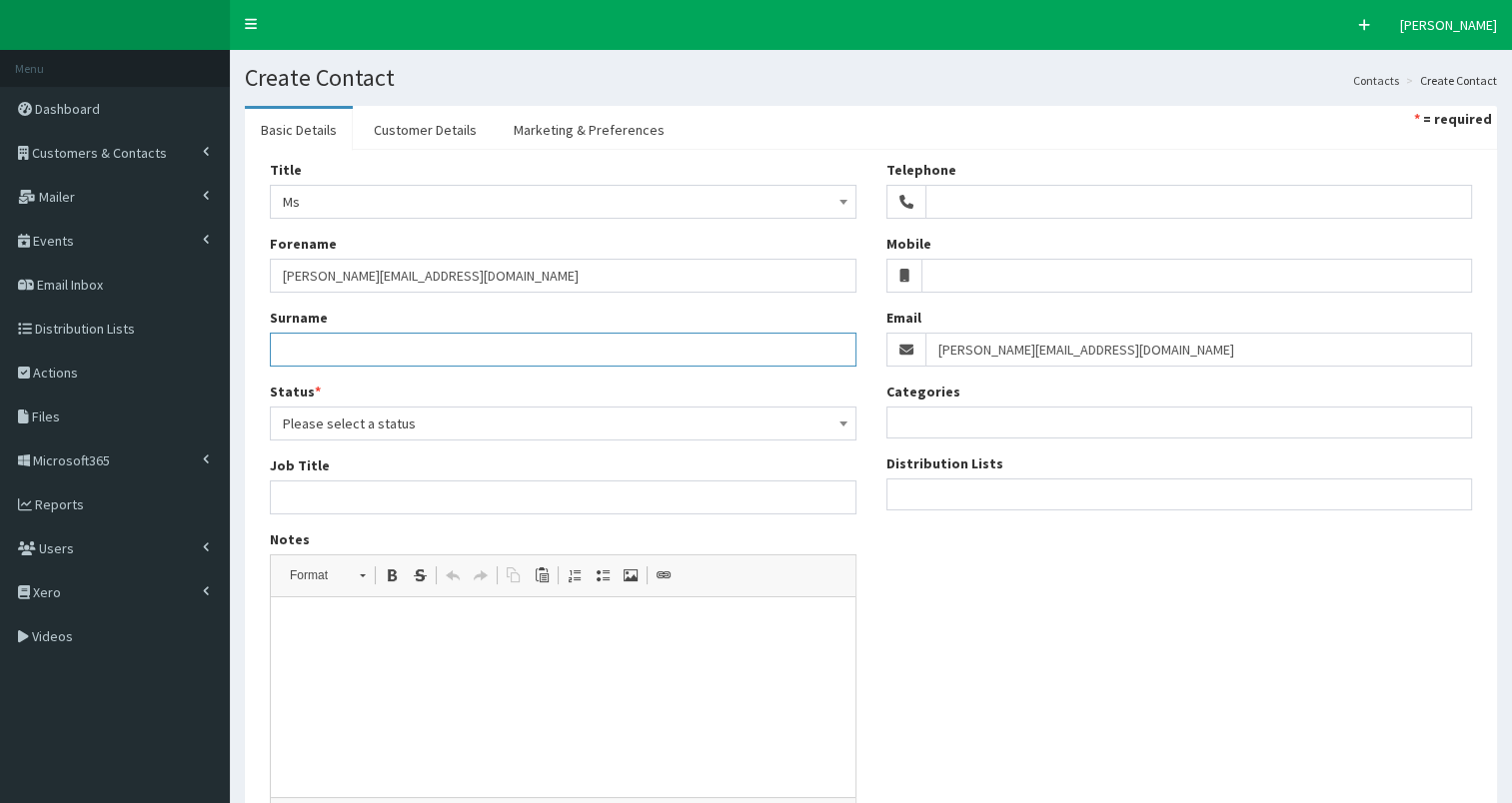 click on "Surname" at bounding box center (563, 350) 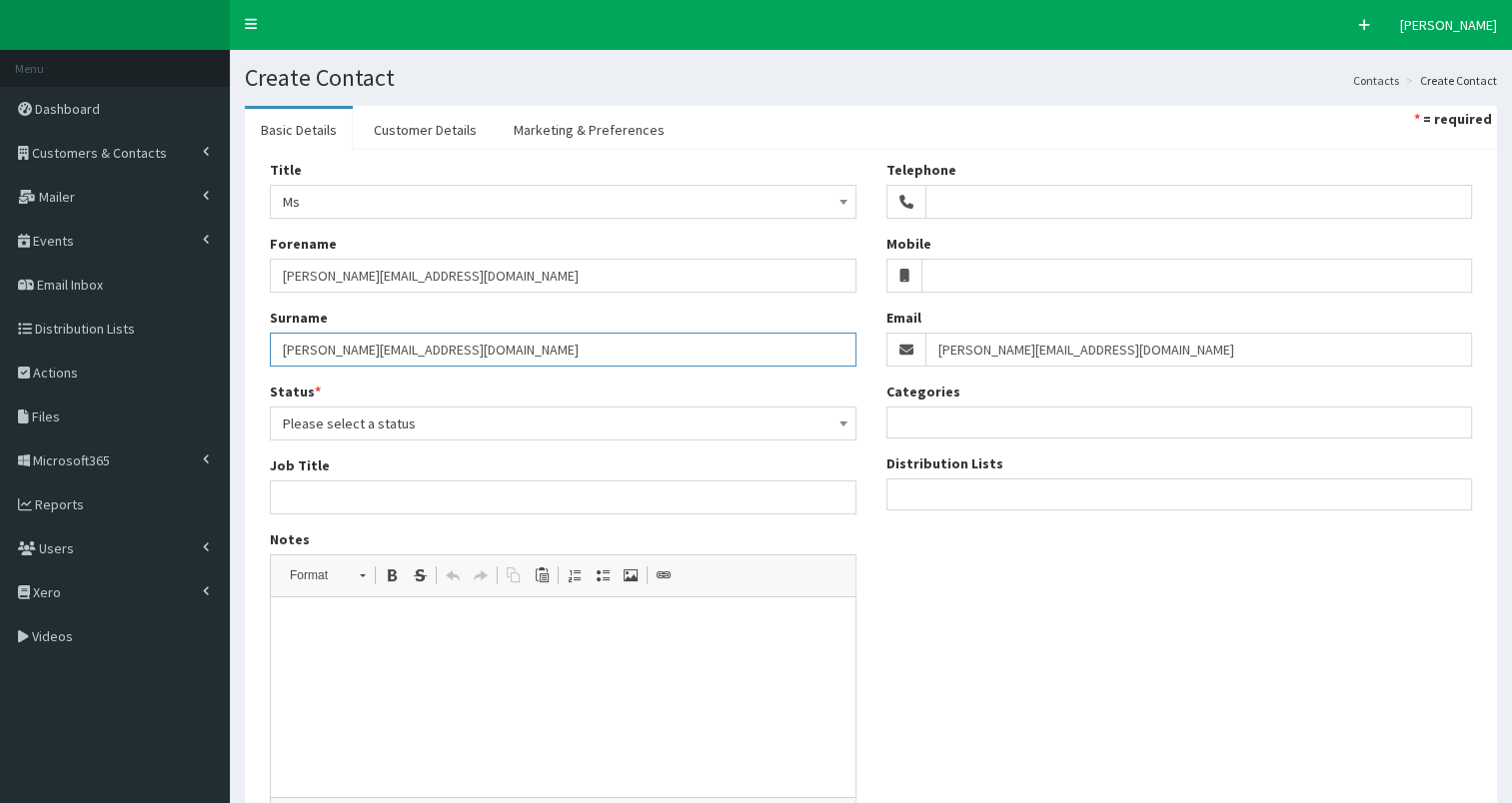type on "[PERSON_NAME][EMAIL_ADDRESS][DOMAIN_NAME]" 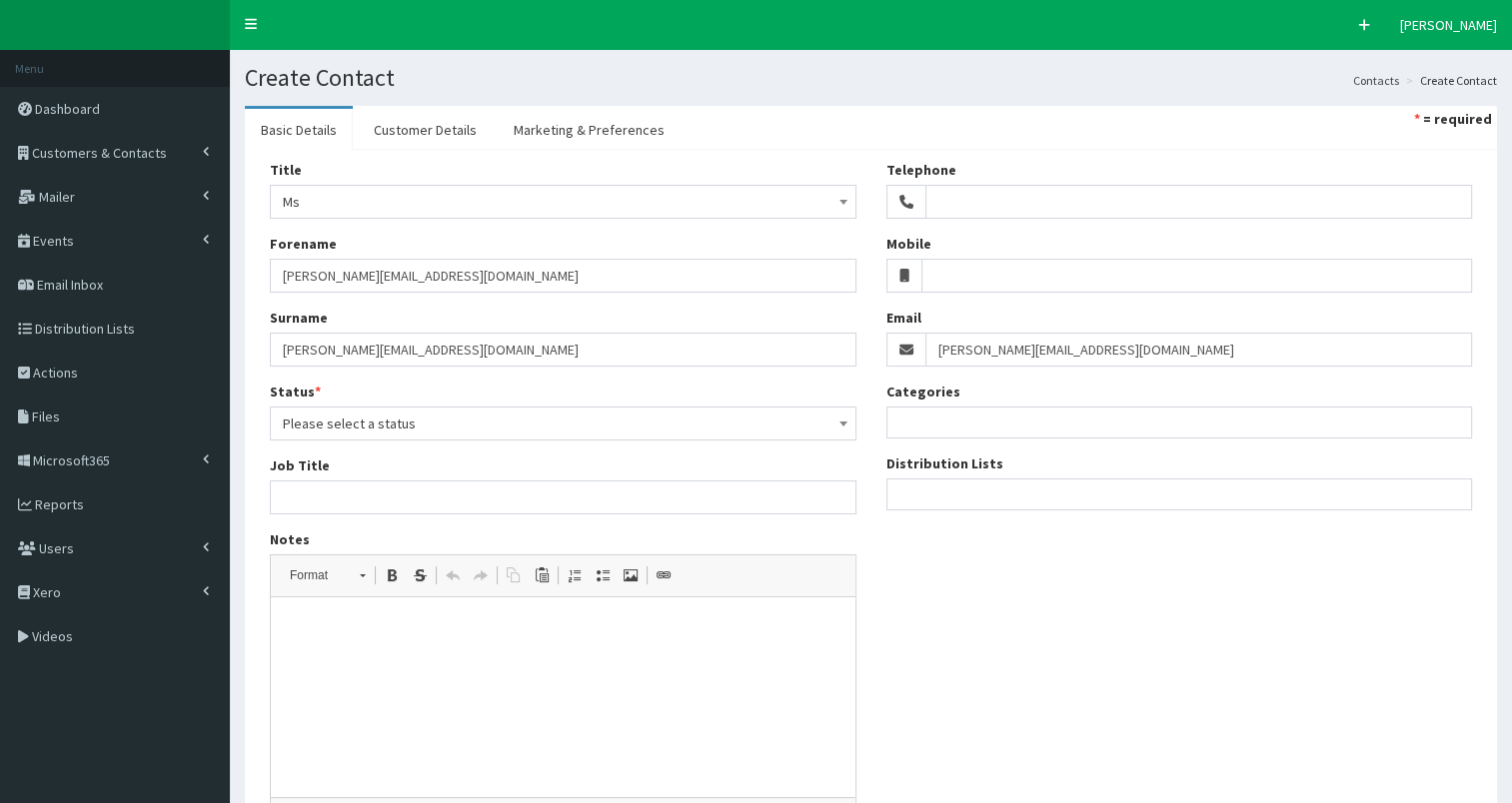 click on "Please select a status" at bounding box center [563, 423] 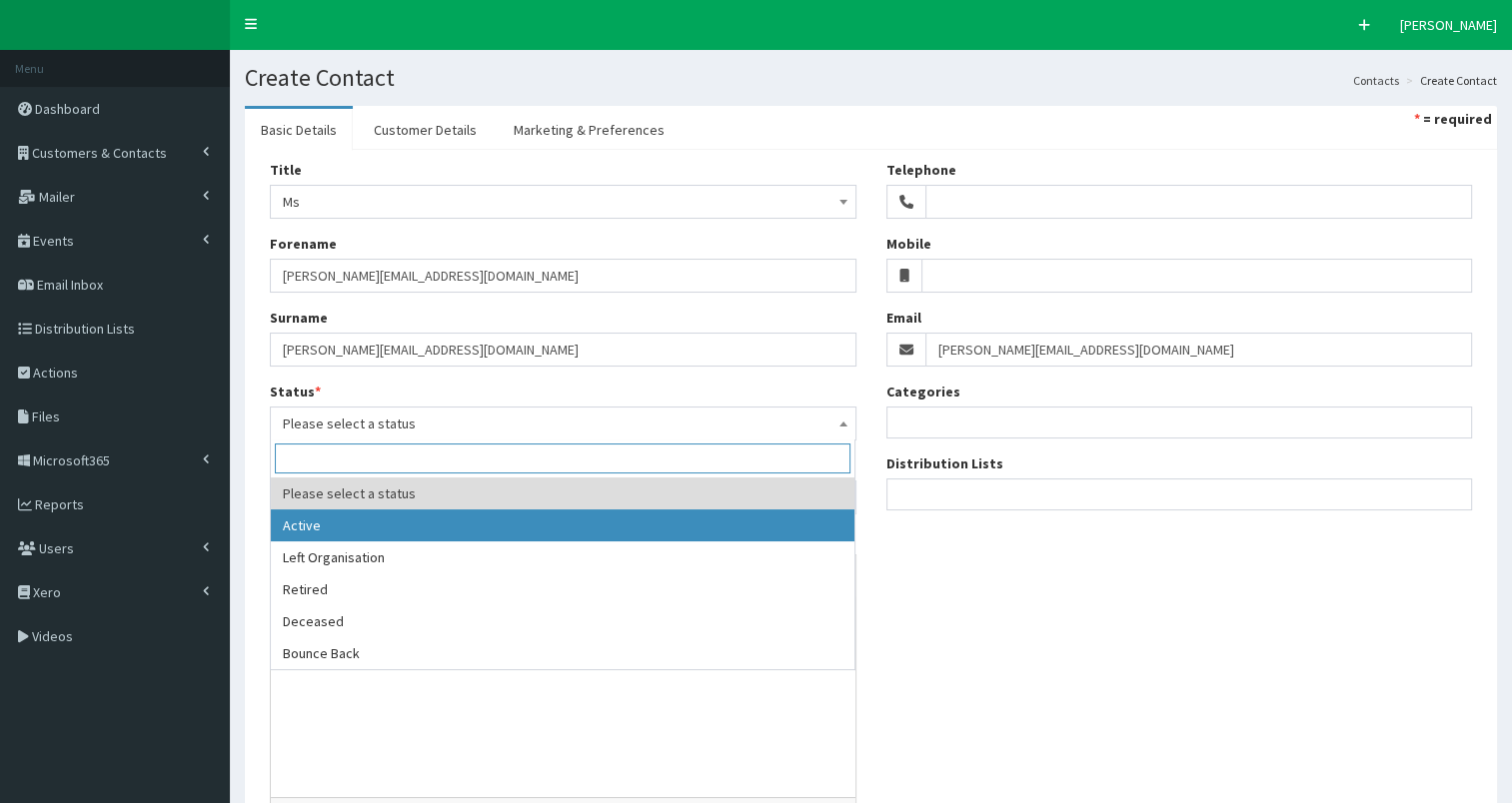 select on "1" 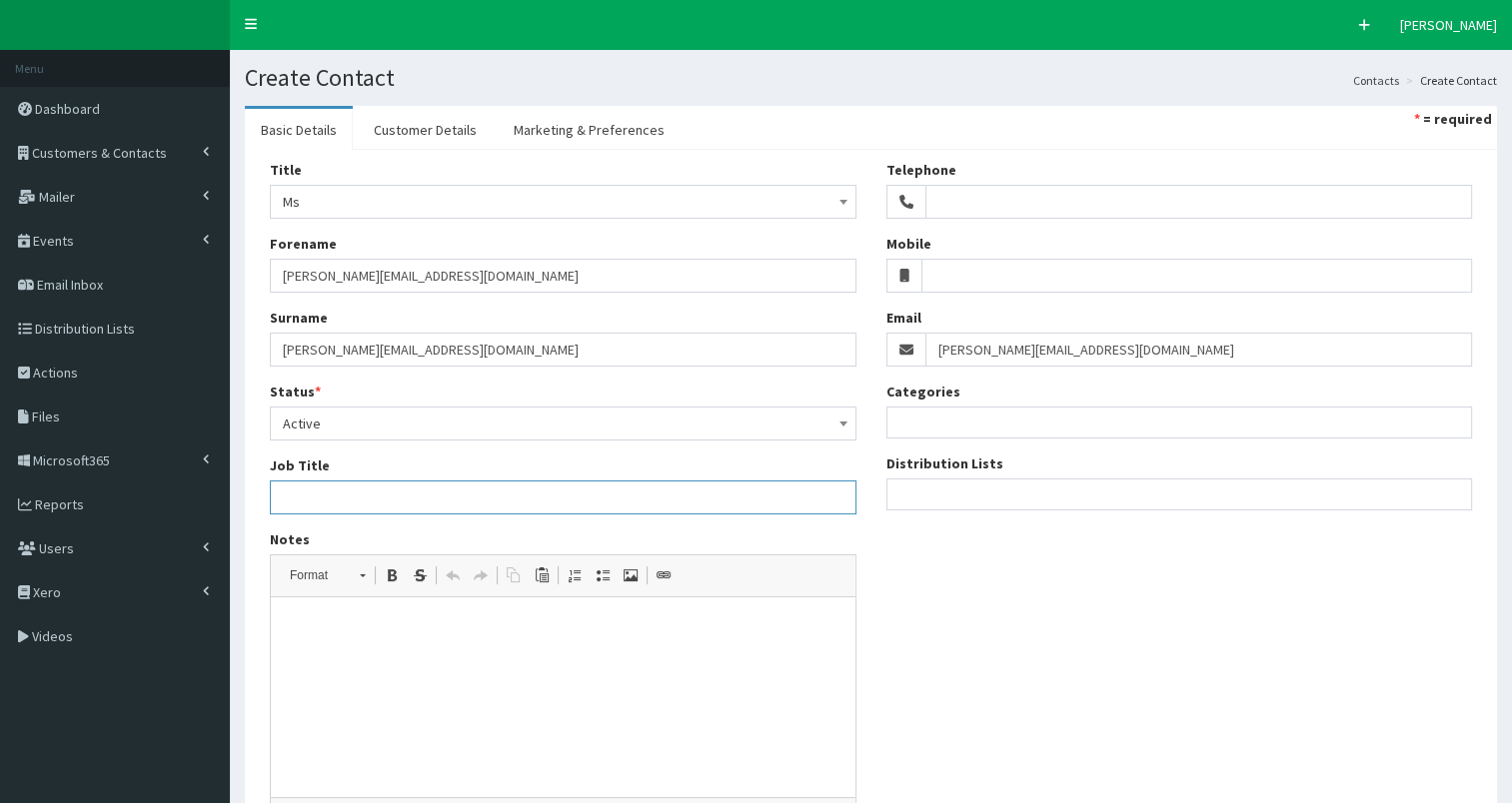 click on "Job Title" at bounding box center (563, 497) 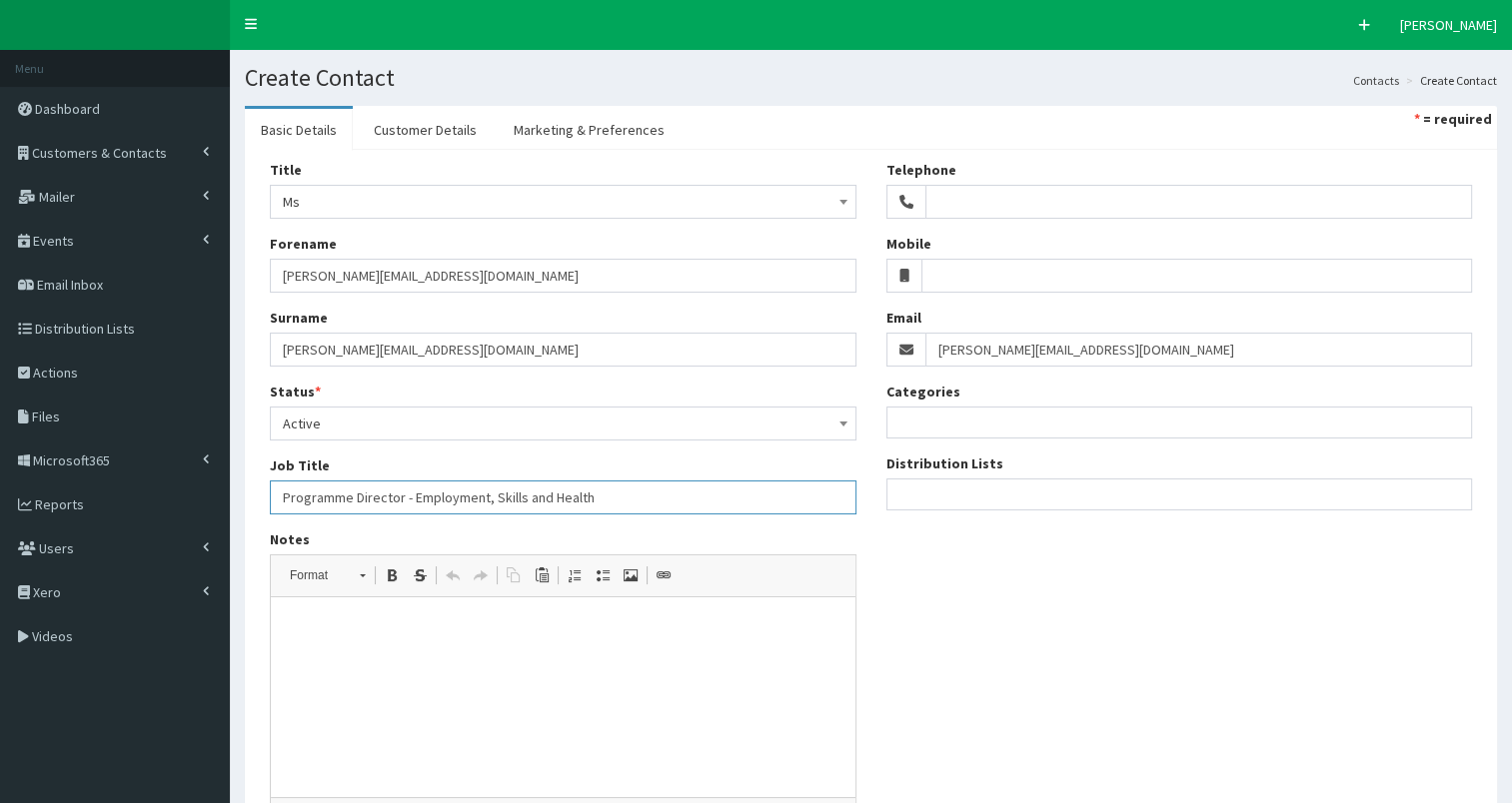 click on "Programme Director - Employment, Skills and Health" at bounding box center (563, 497) 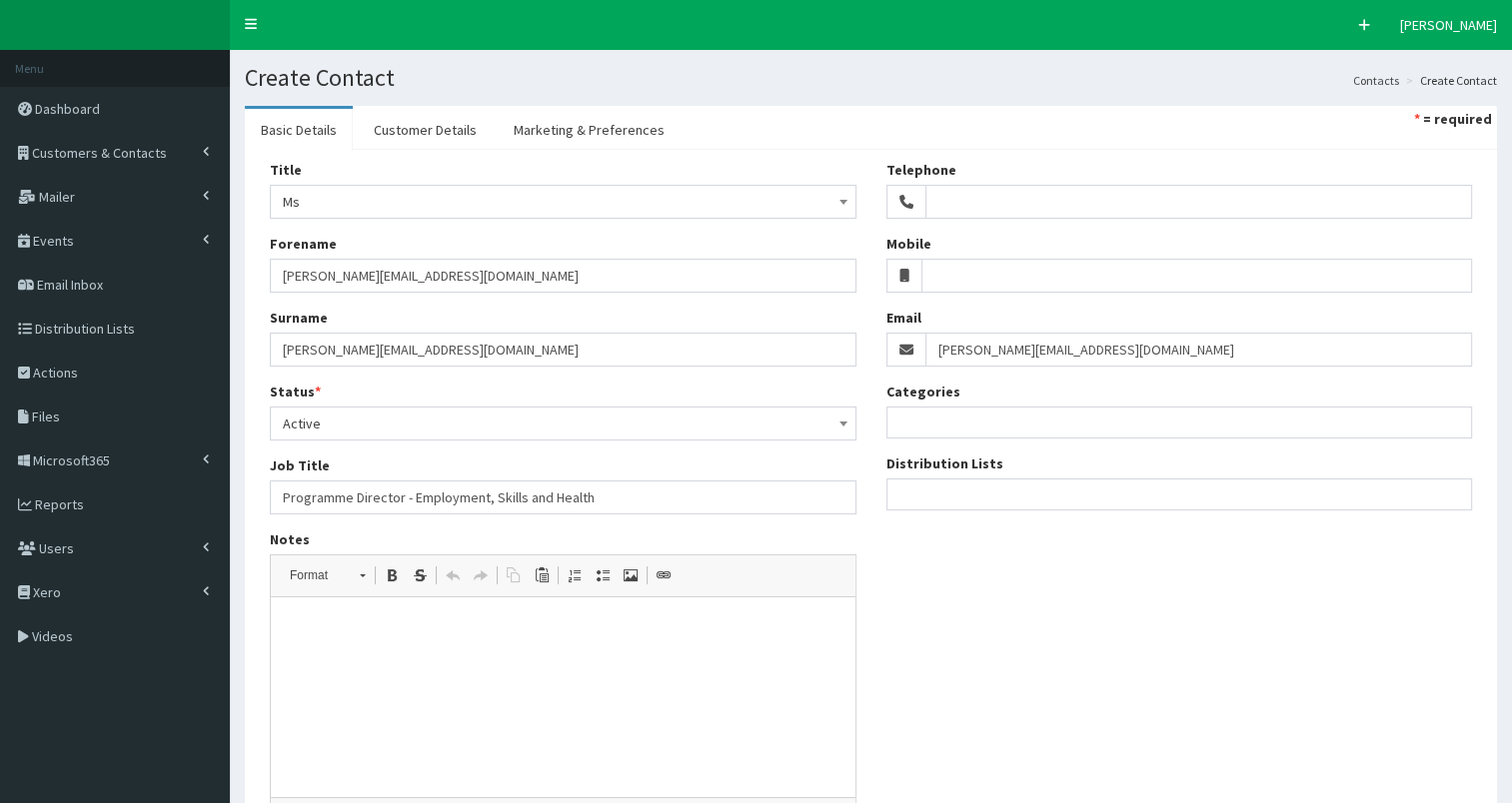 click at bounding box center [1179, 491] 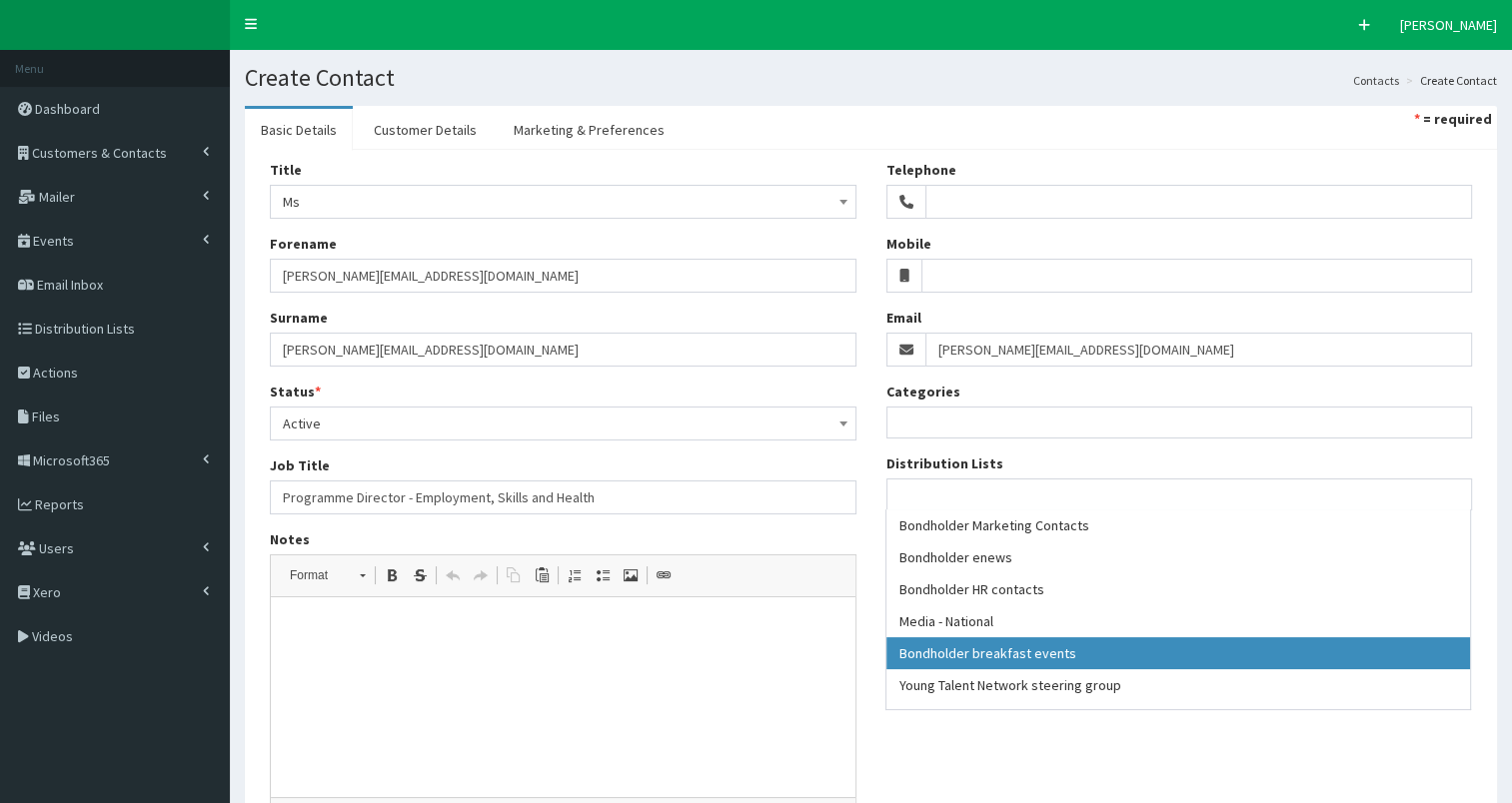 select on "99" 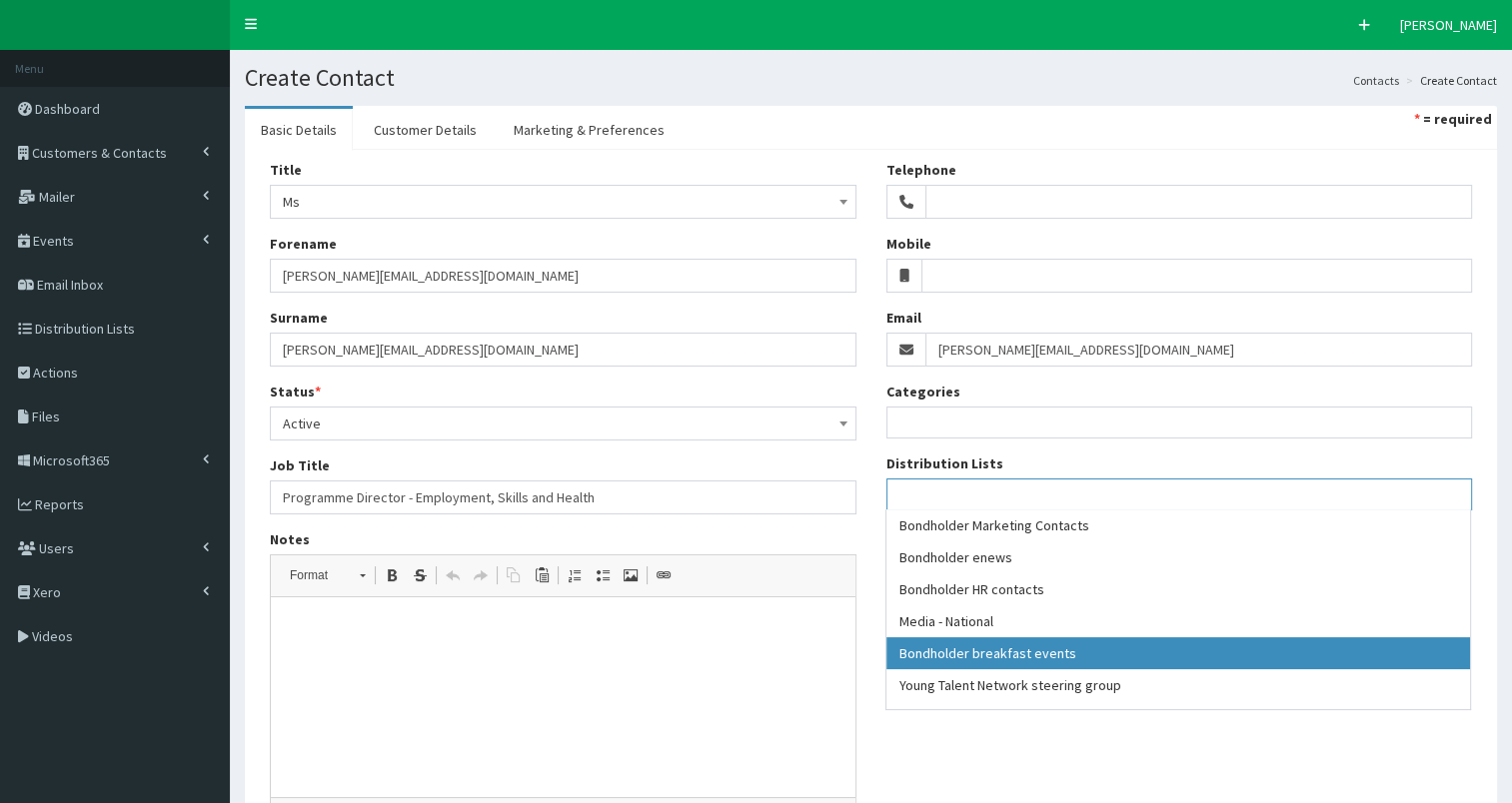 scroll, scrollTop: 74, scrollLeft: 0, axis: vertical 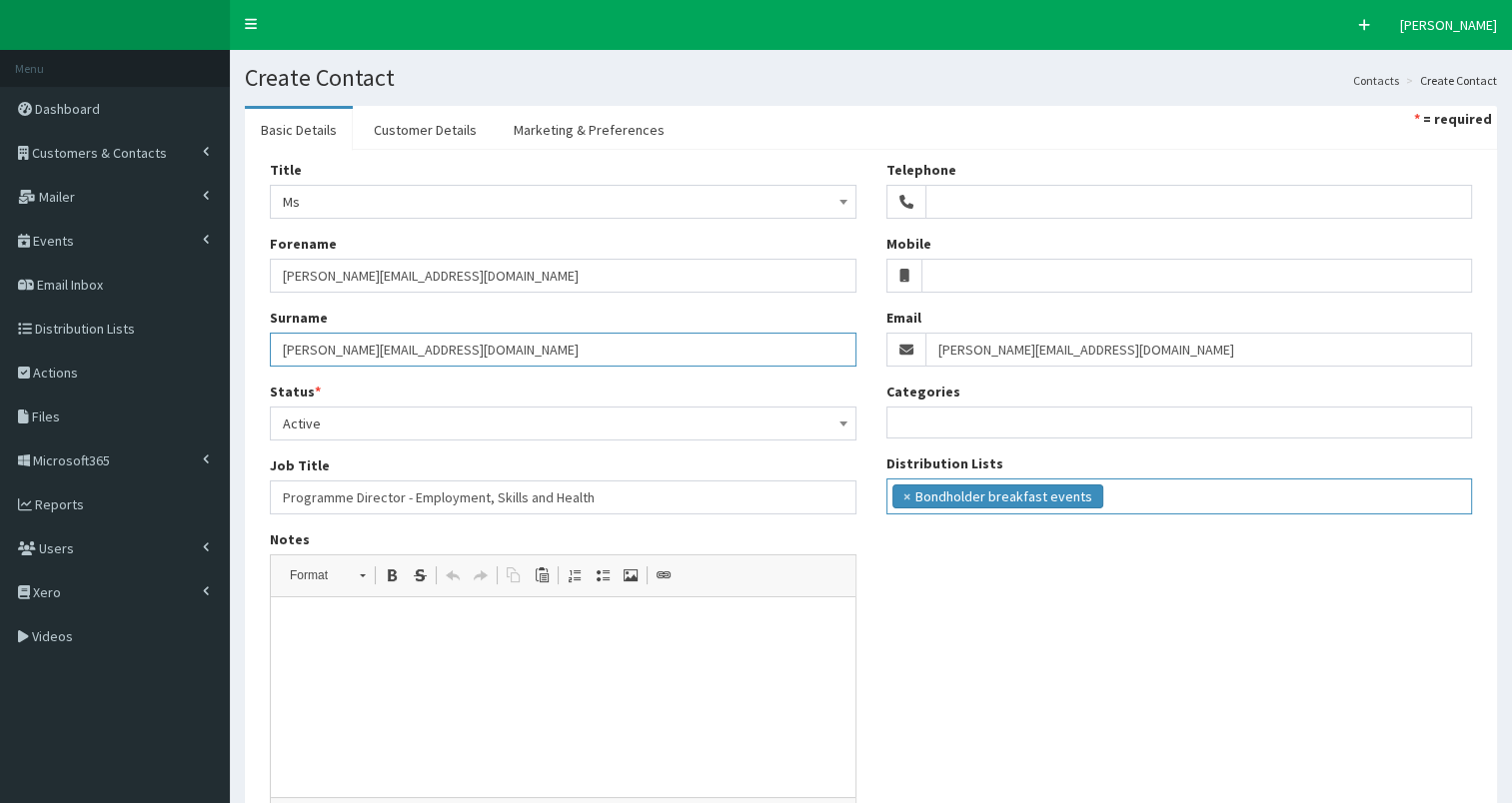 click on "[PERSON_NAME][EMAIL_ADDRESS][DOMAIN_NAME]" at bounding box center (563, 350) 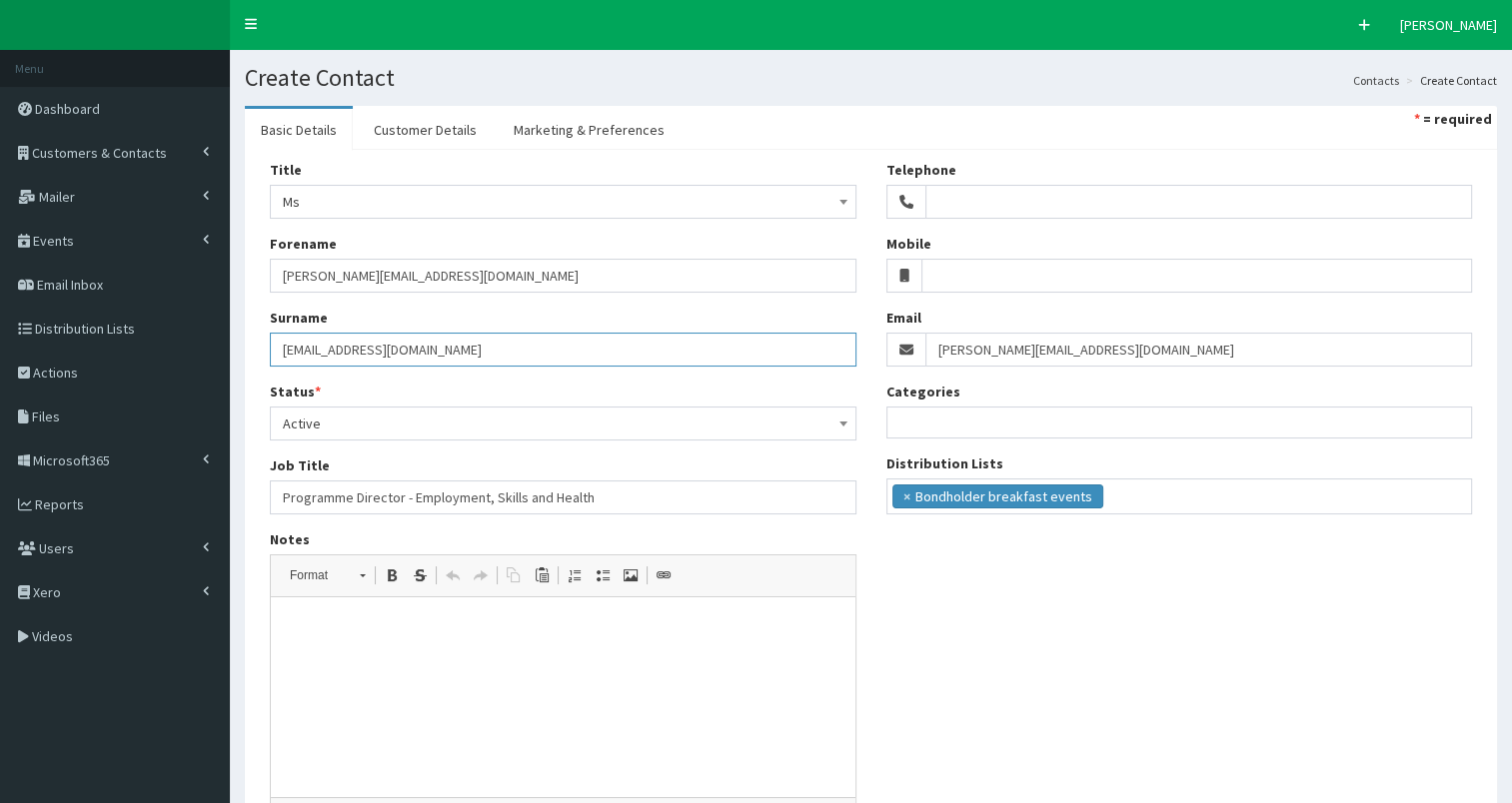 click on "Hallbrook@hullandeastyorkshire.gov.uk" at bounding box center [563, 350] 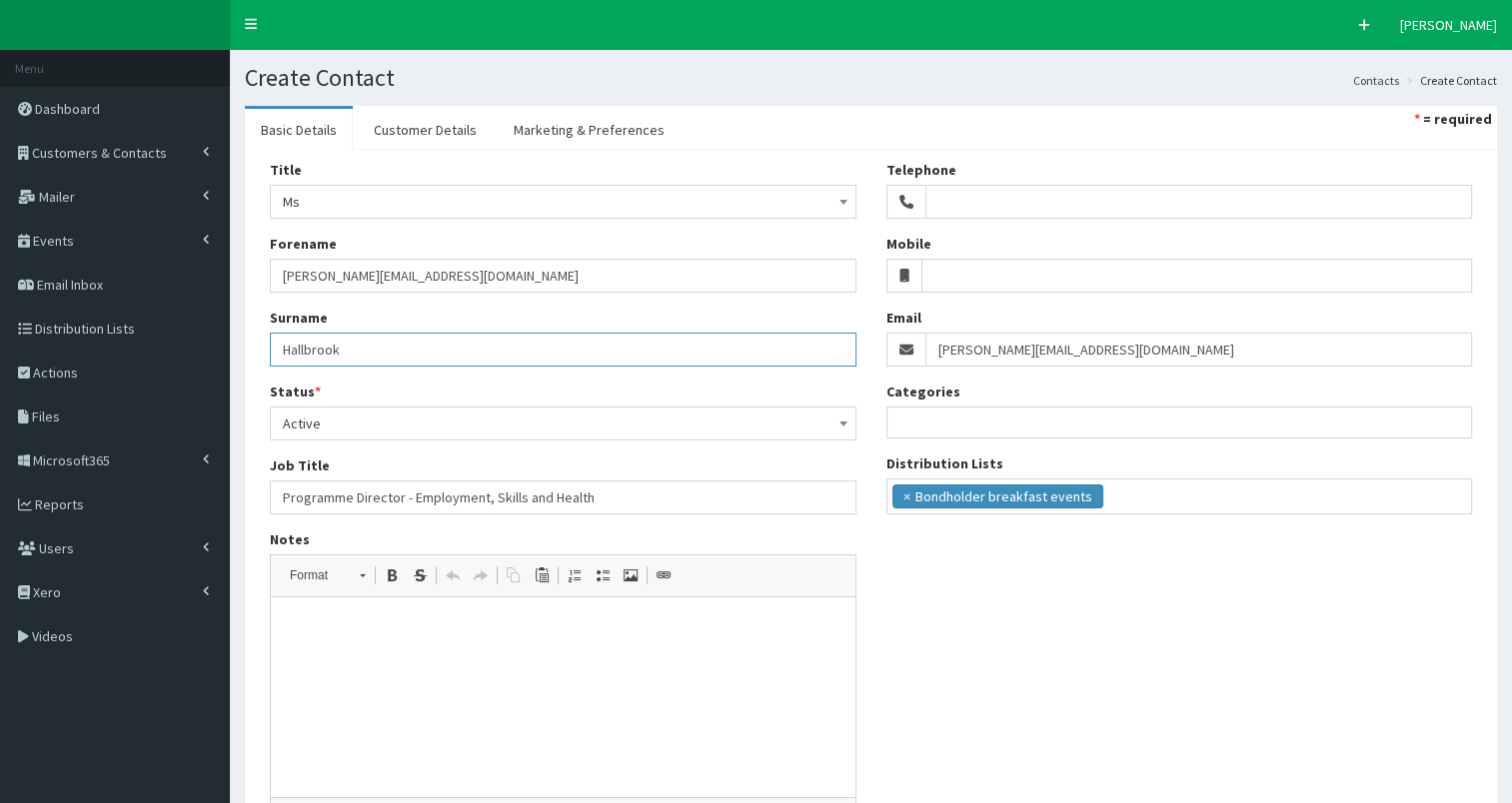 type on "Hallbrook" 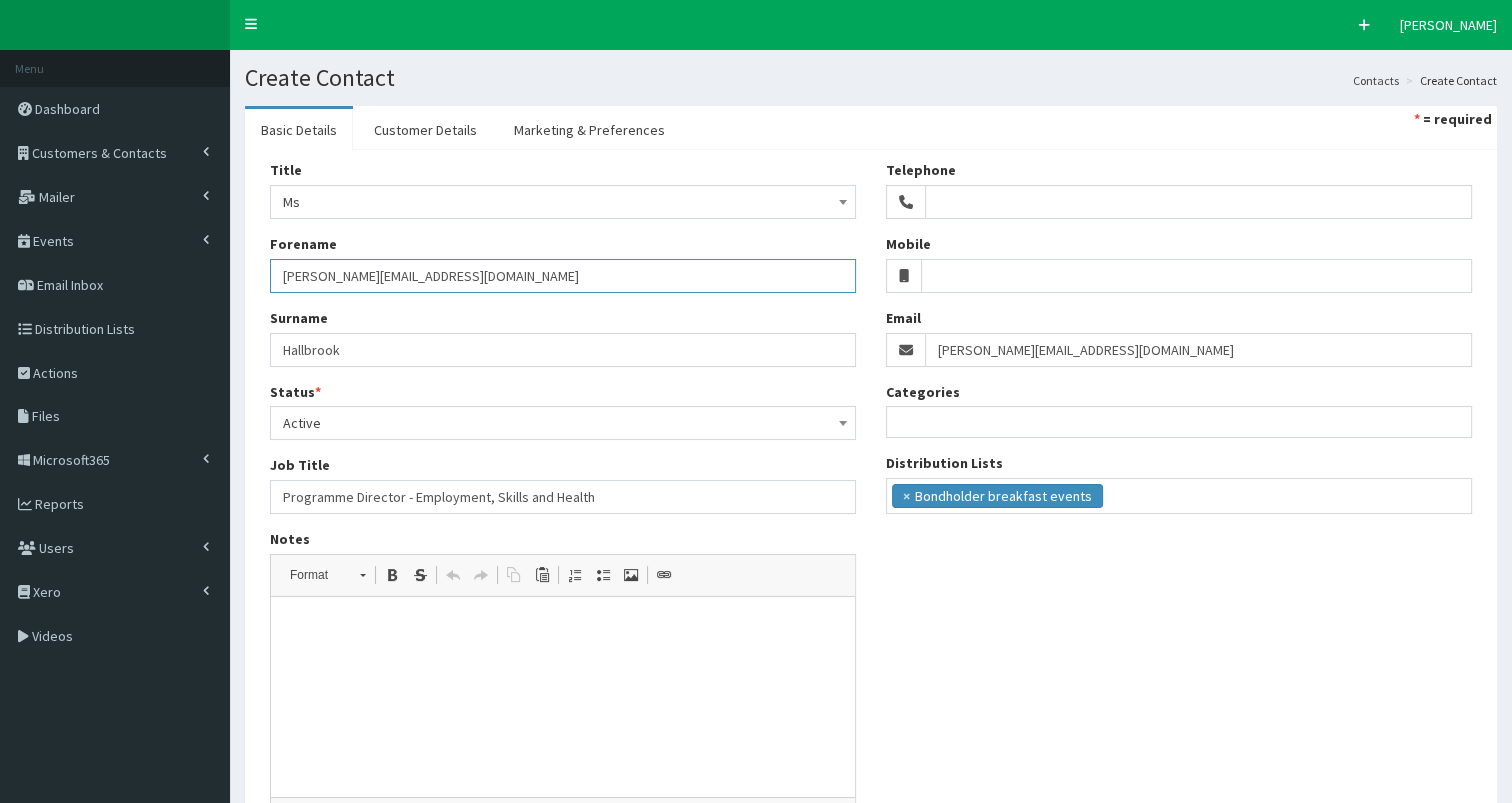 click on "[PERSON_NAME][EMAIL_ADDRESS][DOMAIN_NAME]" at bounding box center (563, 276) 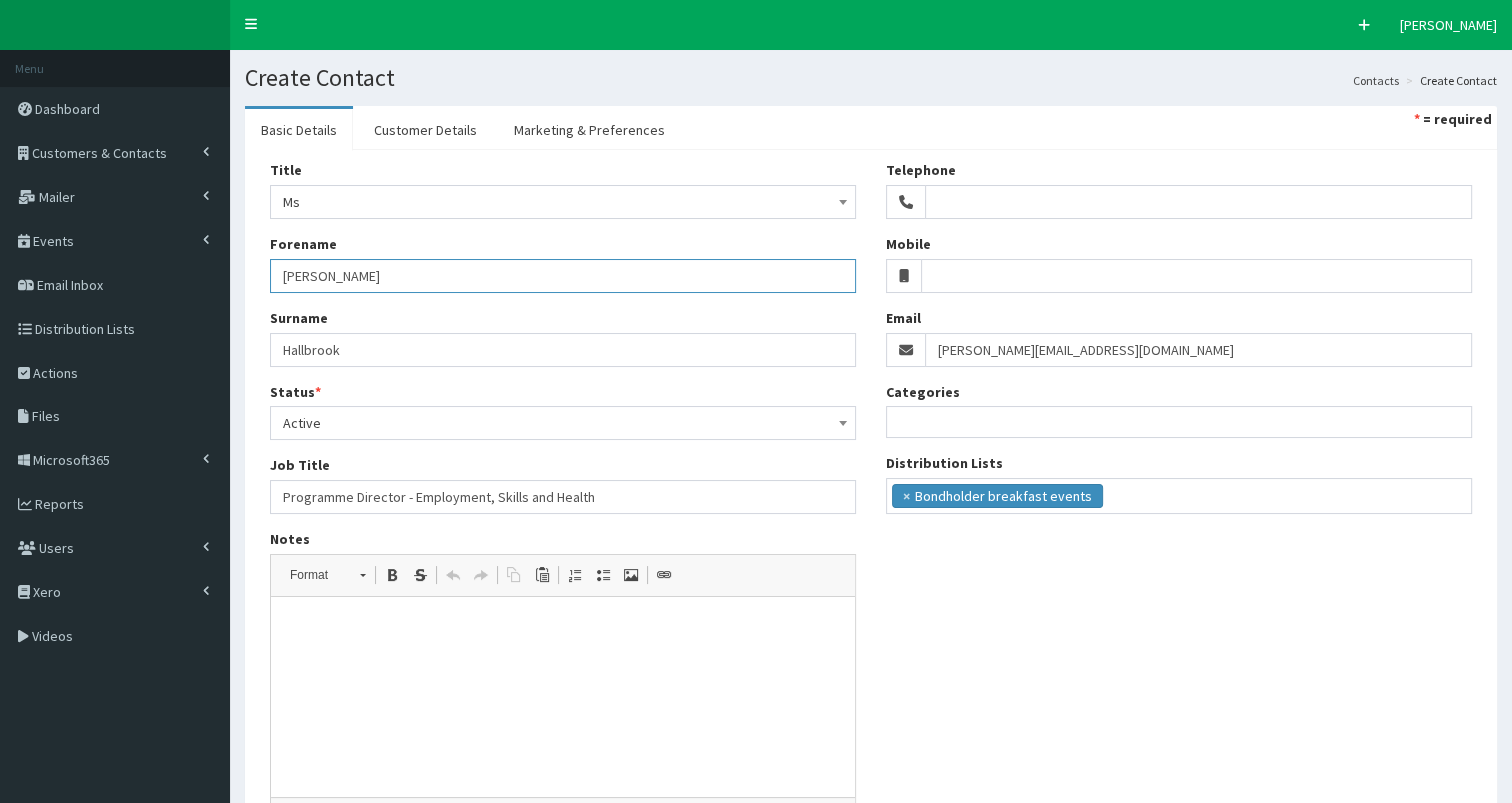 type on "Anita" 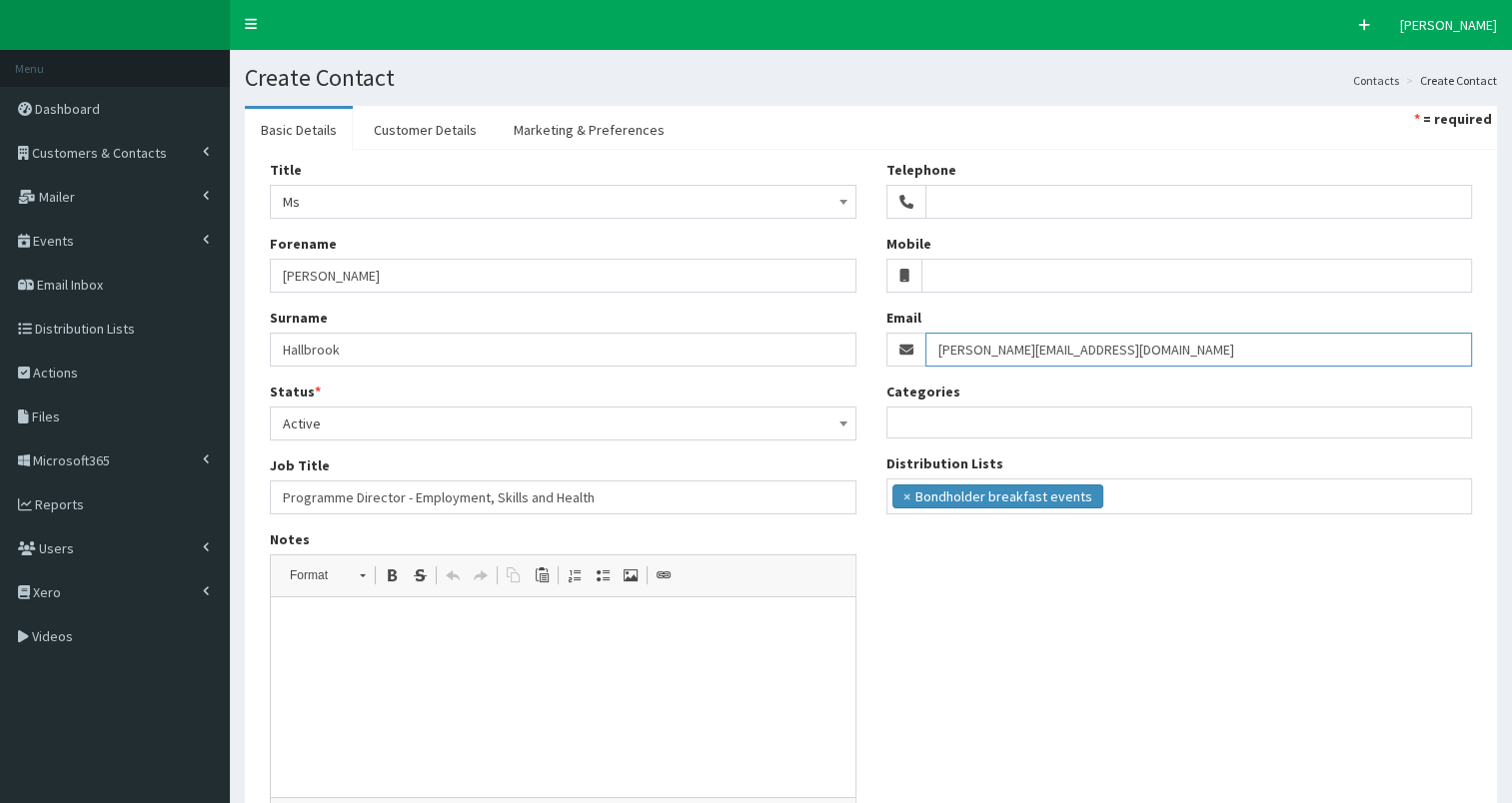 drag, startPoint x: 935, startPoint y: 350, endPoint x: 1292, endPoint y: 362, distance: 357.20162 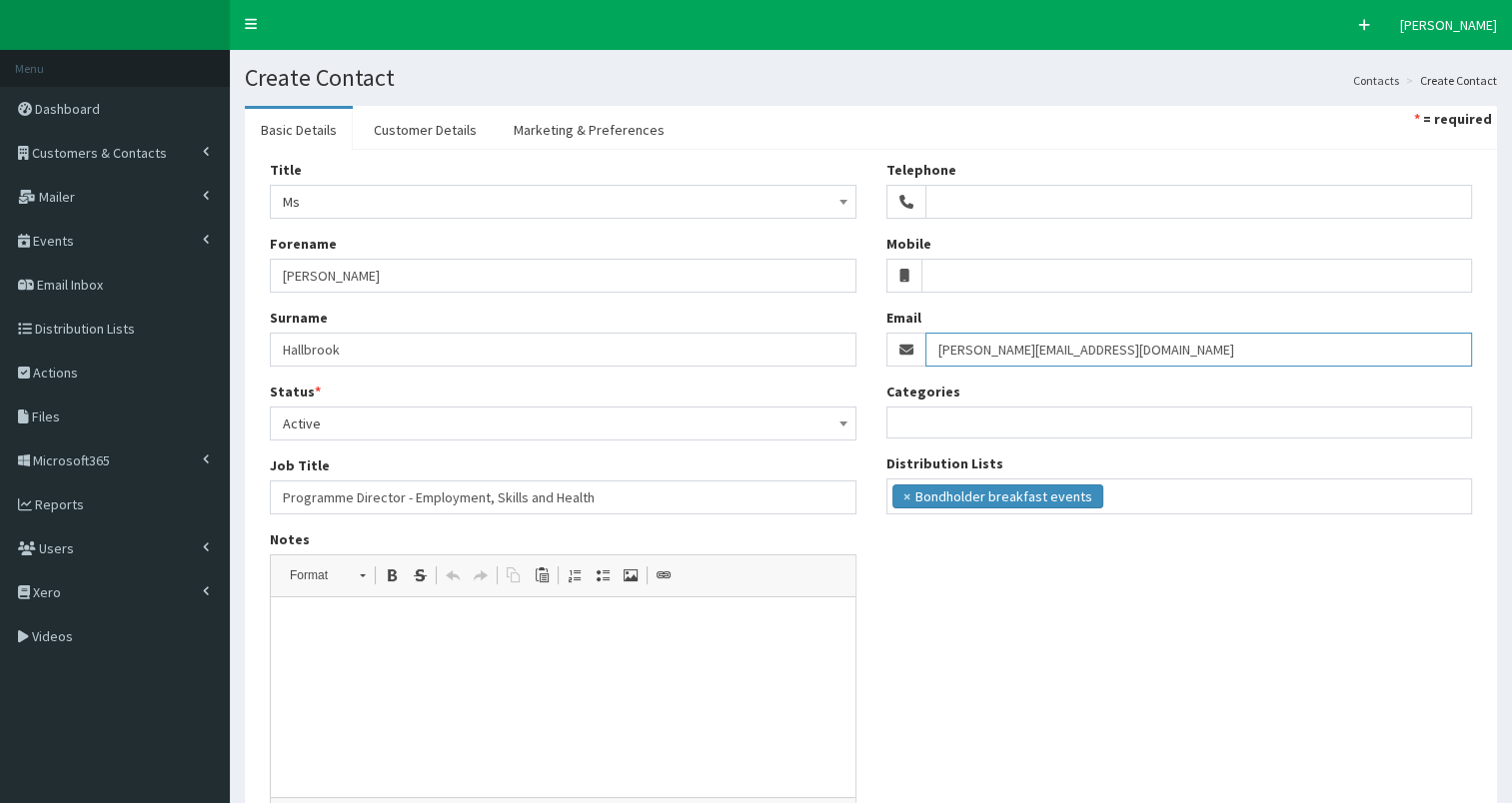 scroll, scrollTop: 192, scrollLeft: 0, axis: vertical 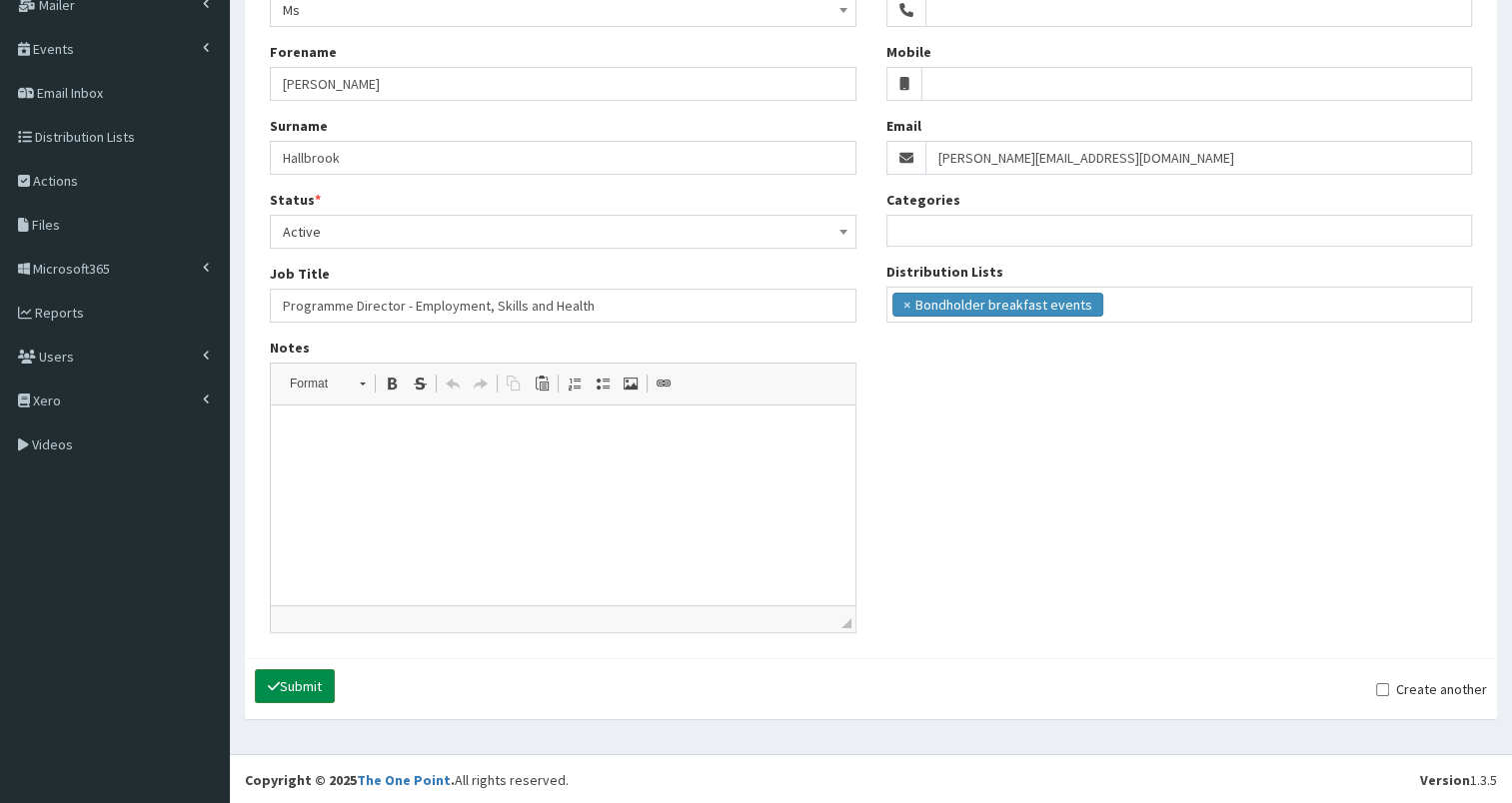 click on "Submit" at bounding box center [295, 686] 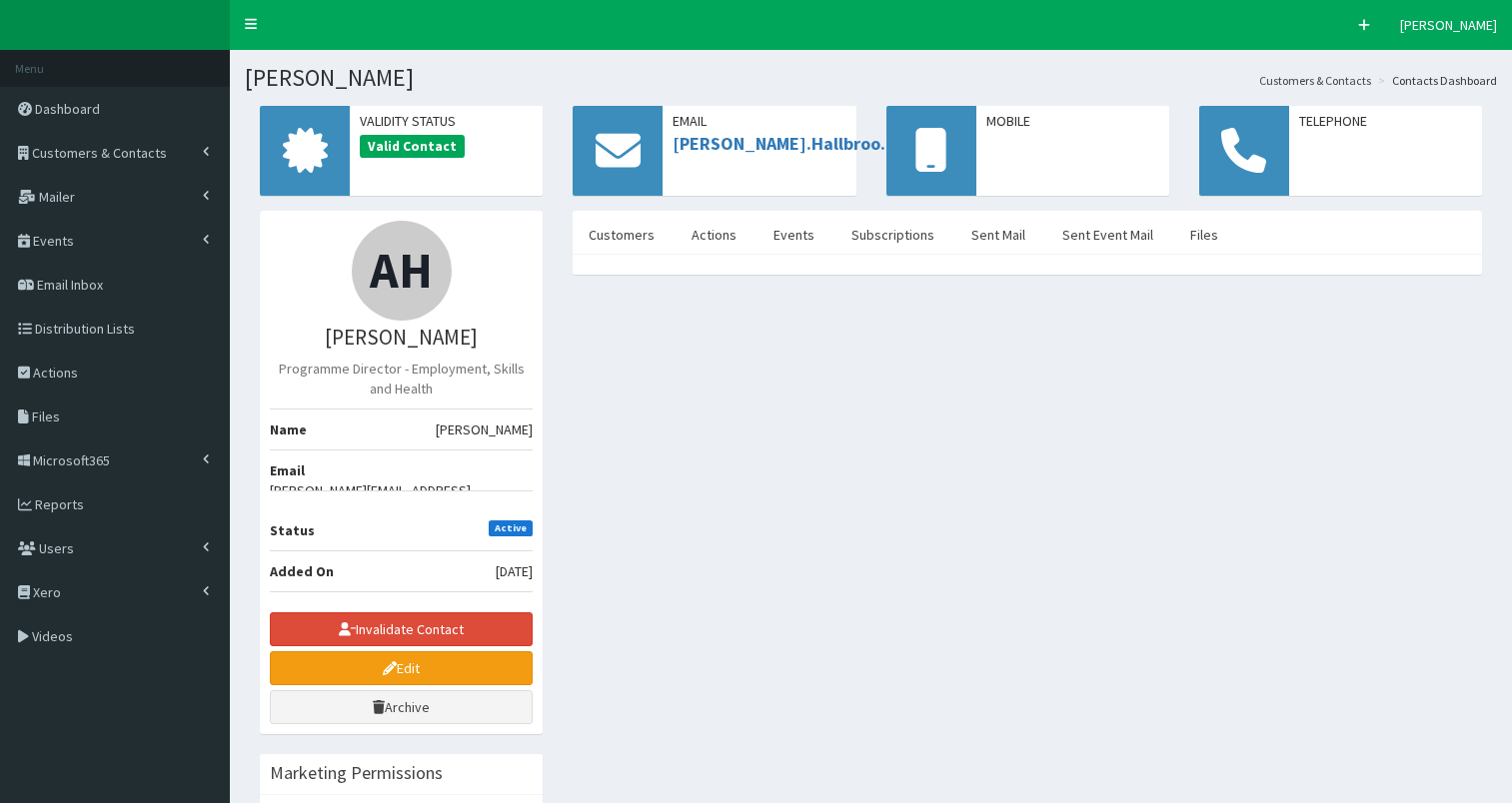 scroll, scrollTop: 0, scrollLeft: 0, axis: both 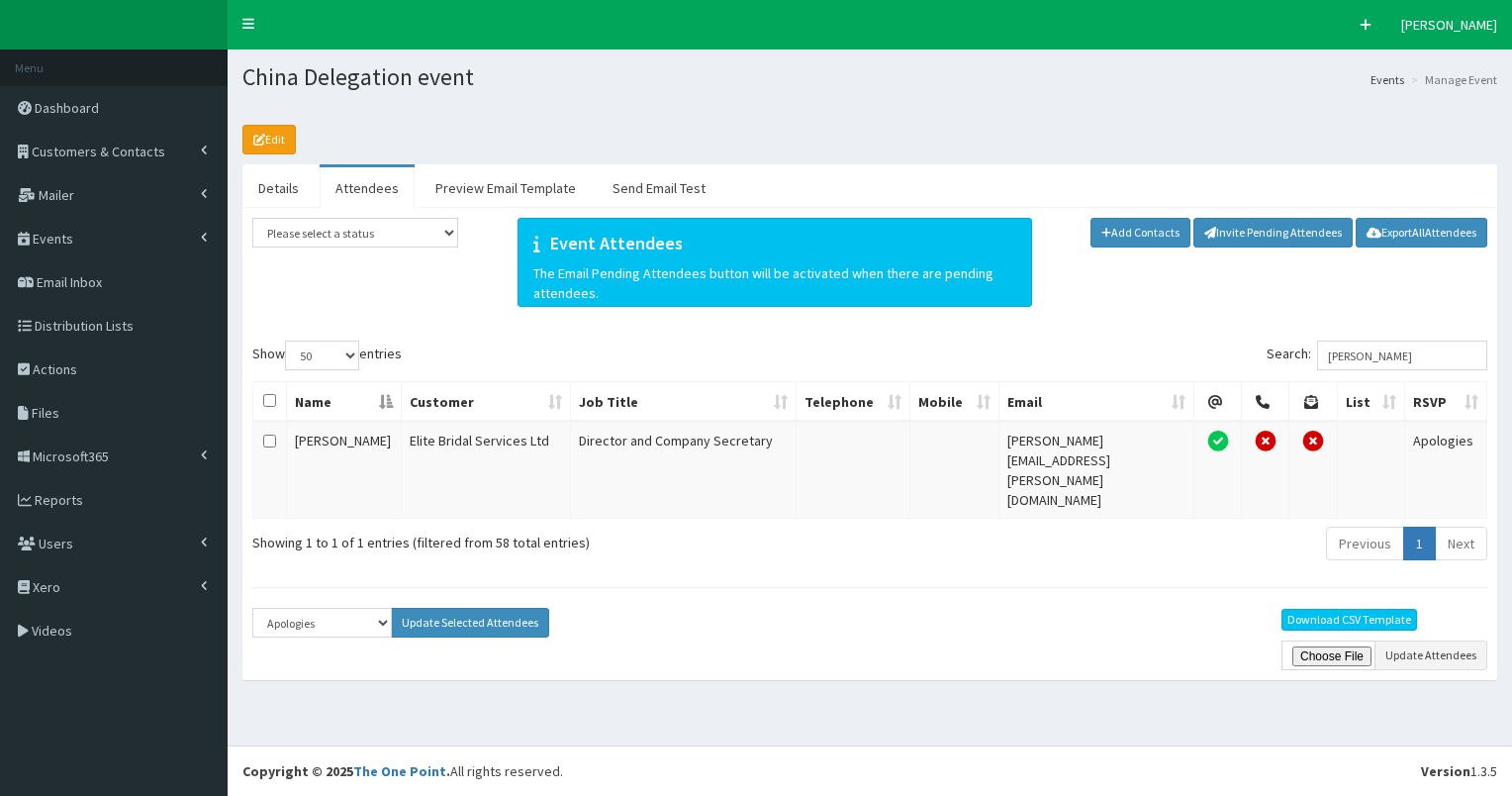 select on "50" 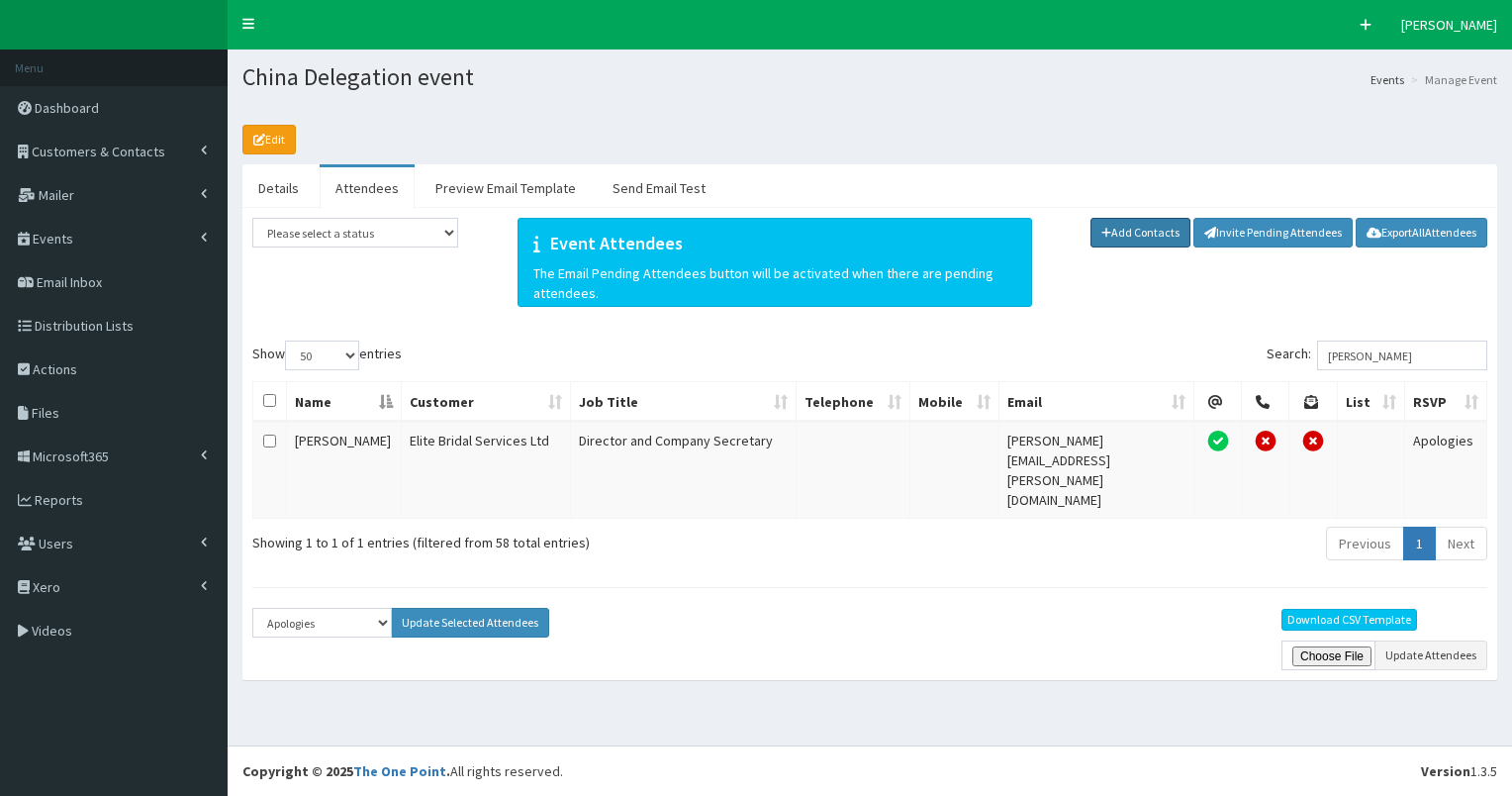 click on "Add Contacts" at bounding box center [1141, 233] 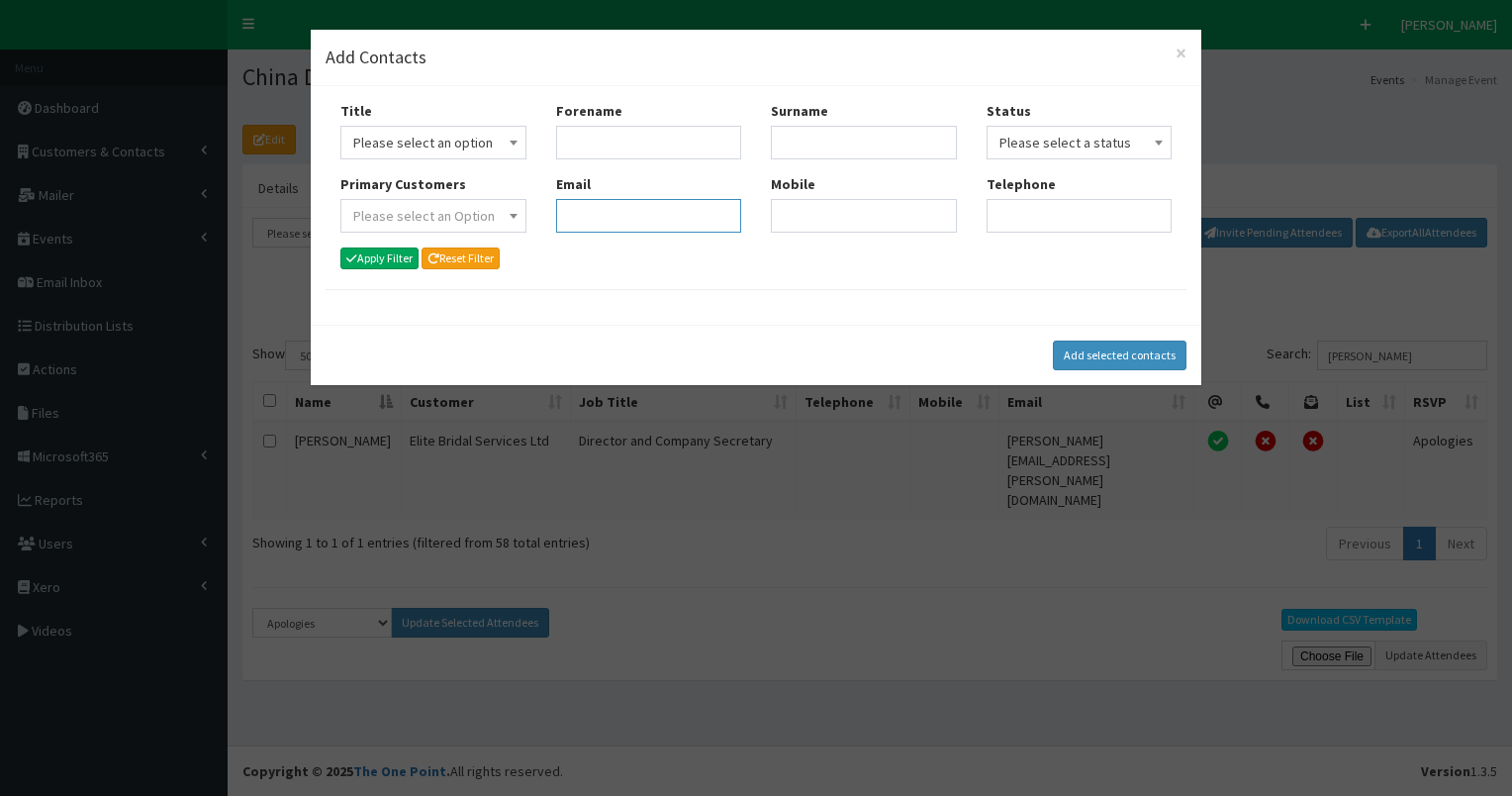 click on "Email" at bounding box center [649, 216] 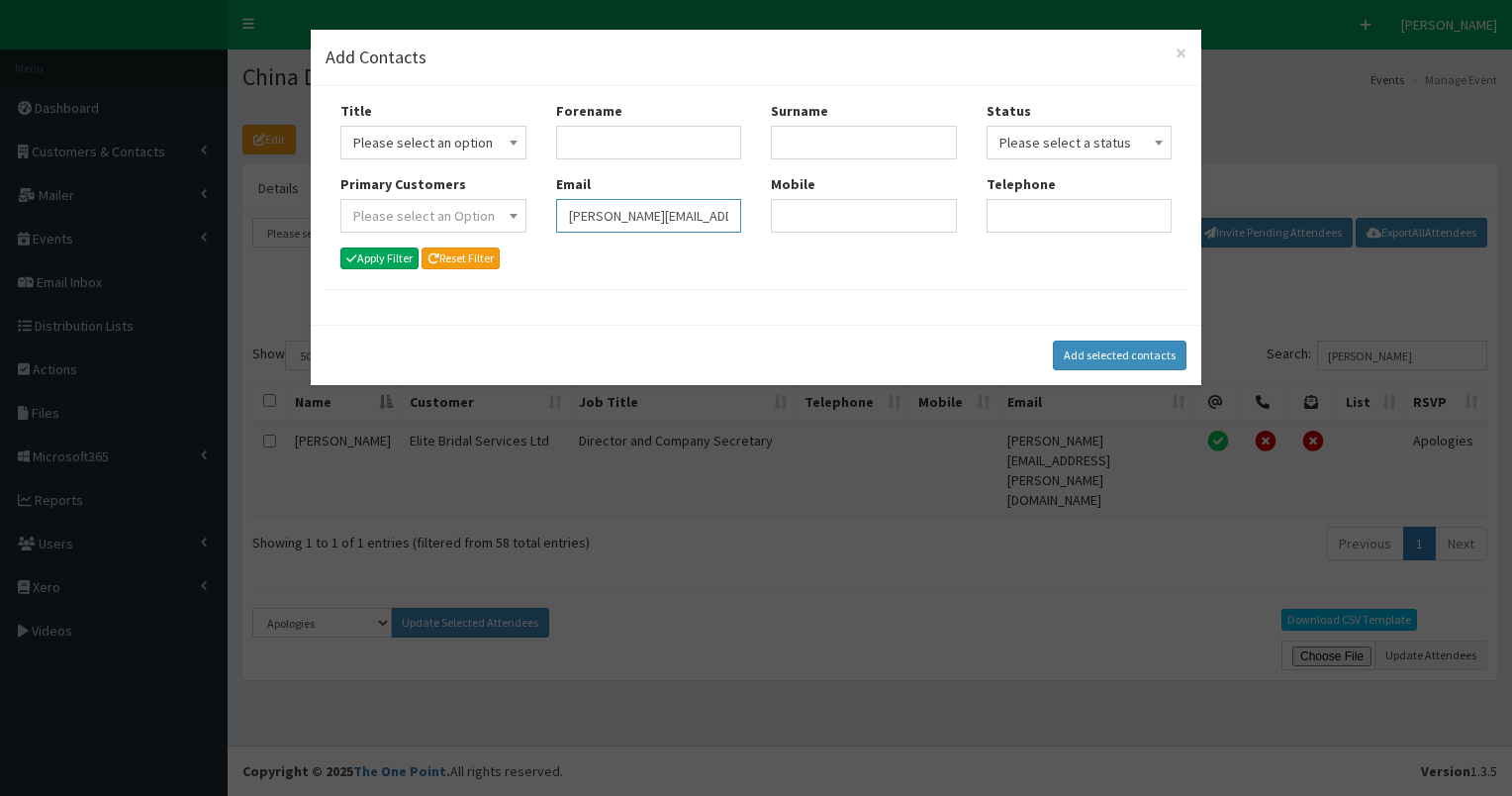scroll, scrollTop: 0, scrollLeft: 106, axis: horizontal 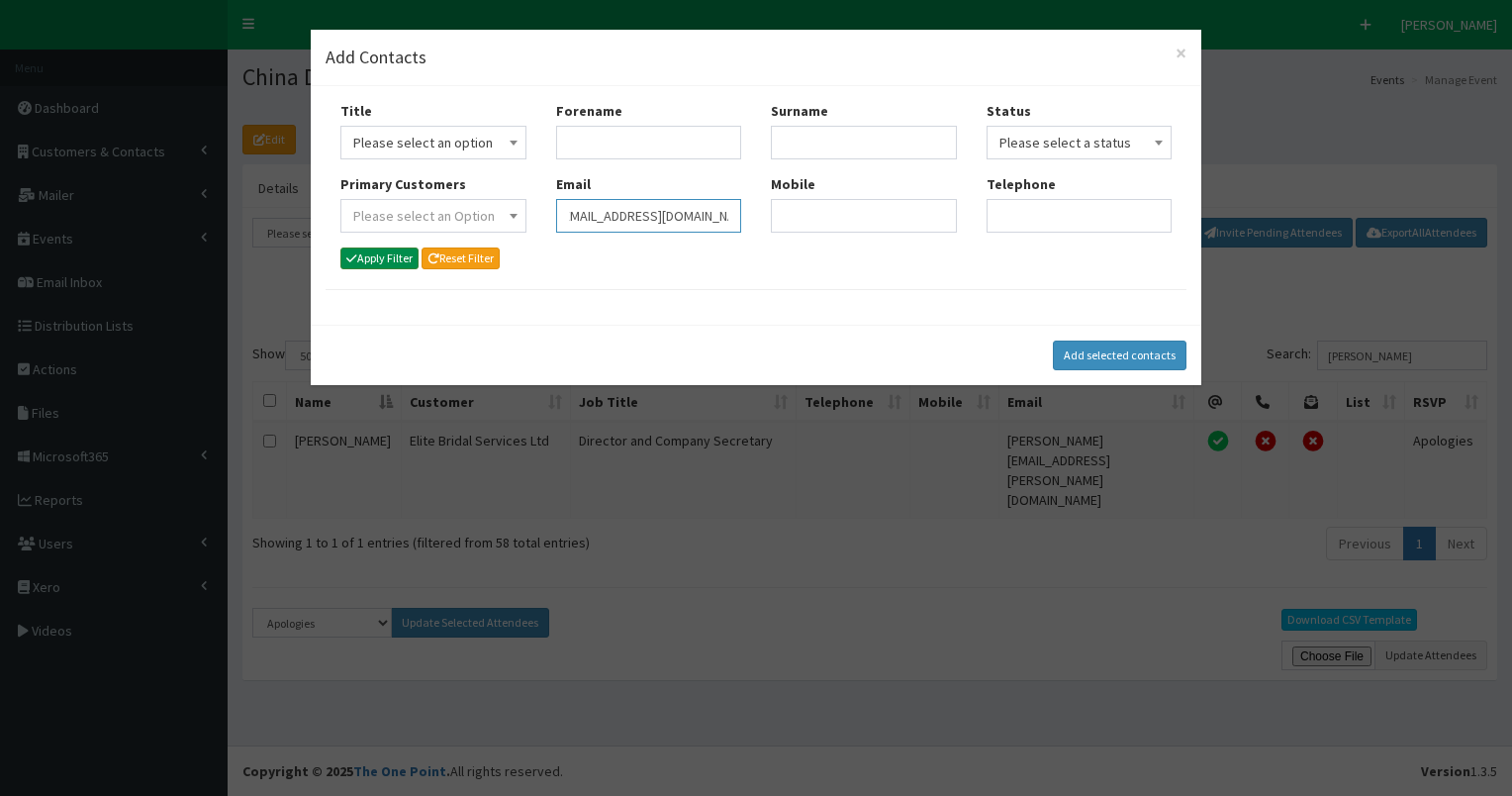 type on "[PERSON_NAME][EMAIL_ADDRESS][DOMAIN_NAME]" 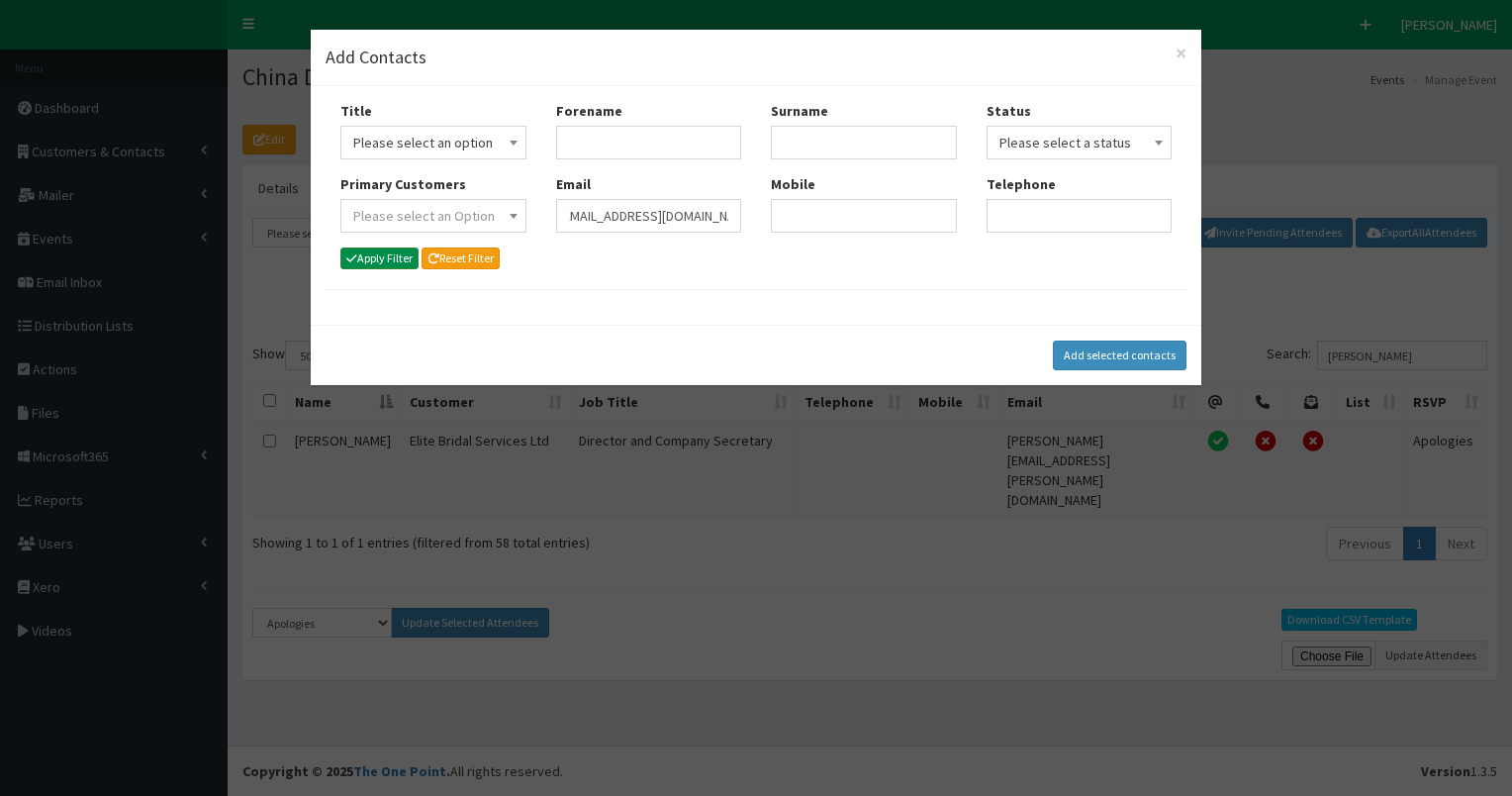 click on "Apply Filter" at bounding box center [379, 258] 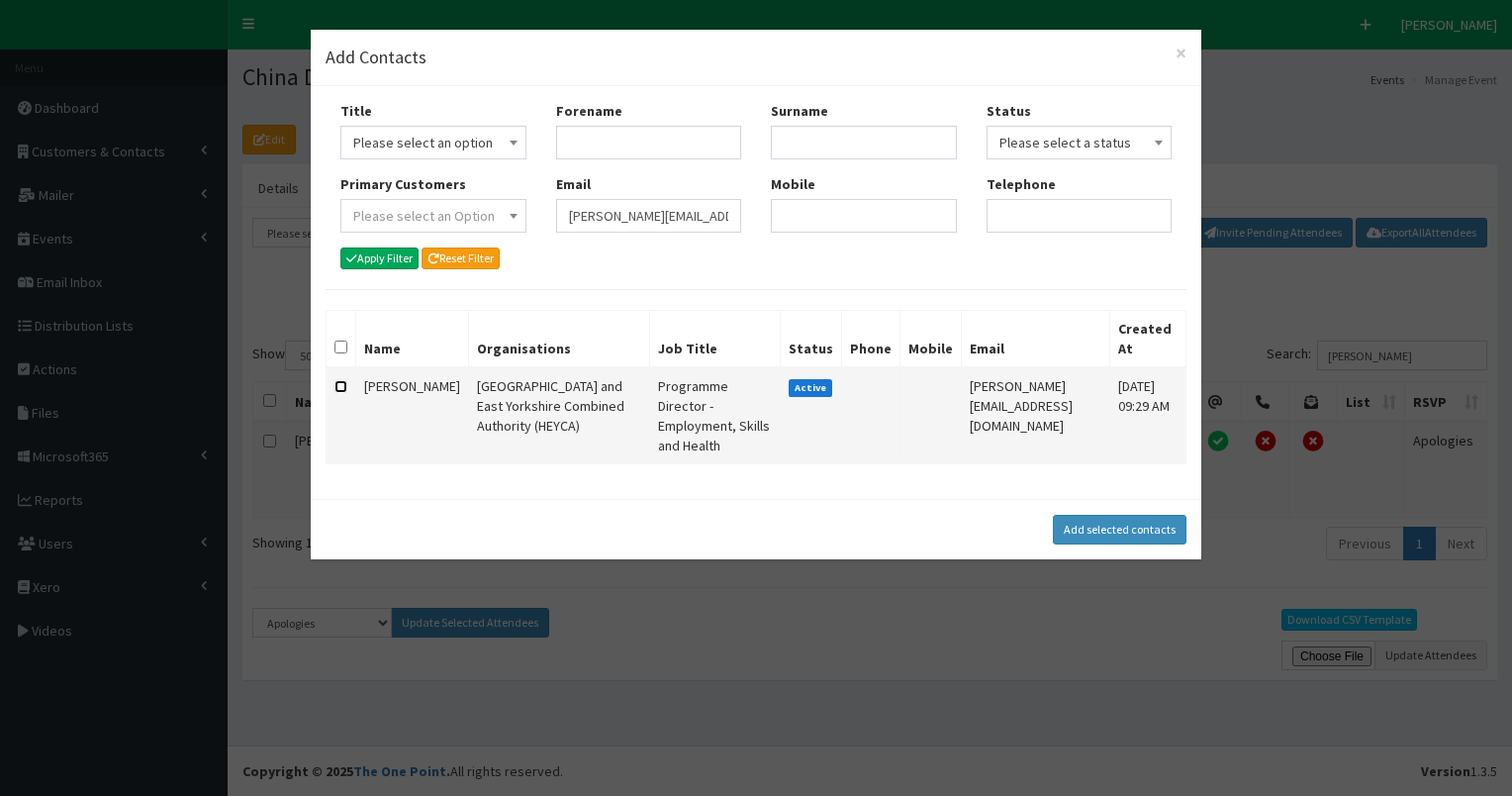 click at bounding box center [340, 386] 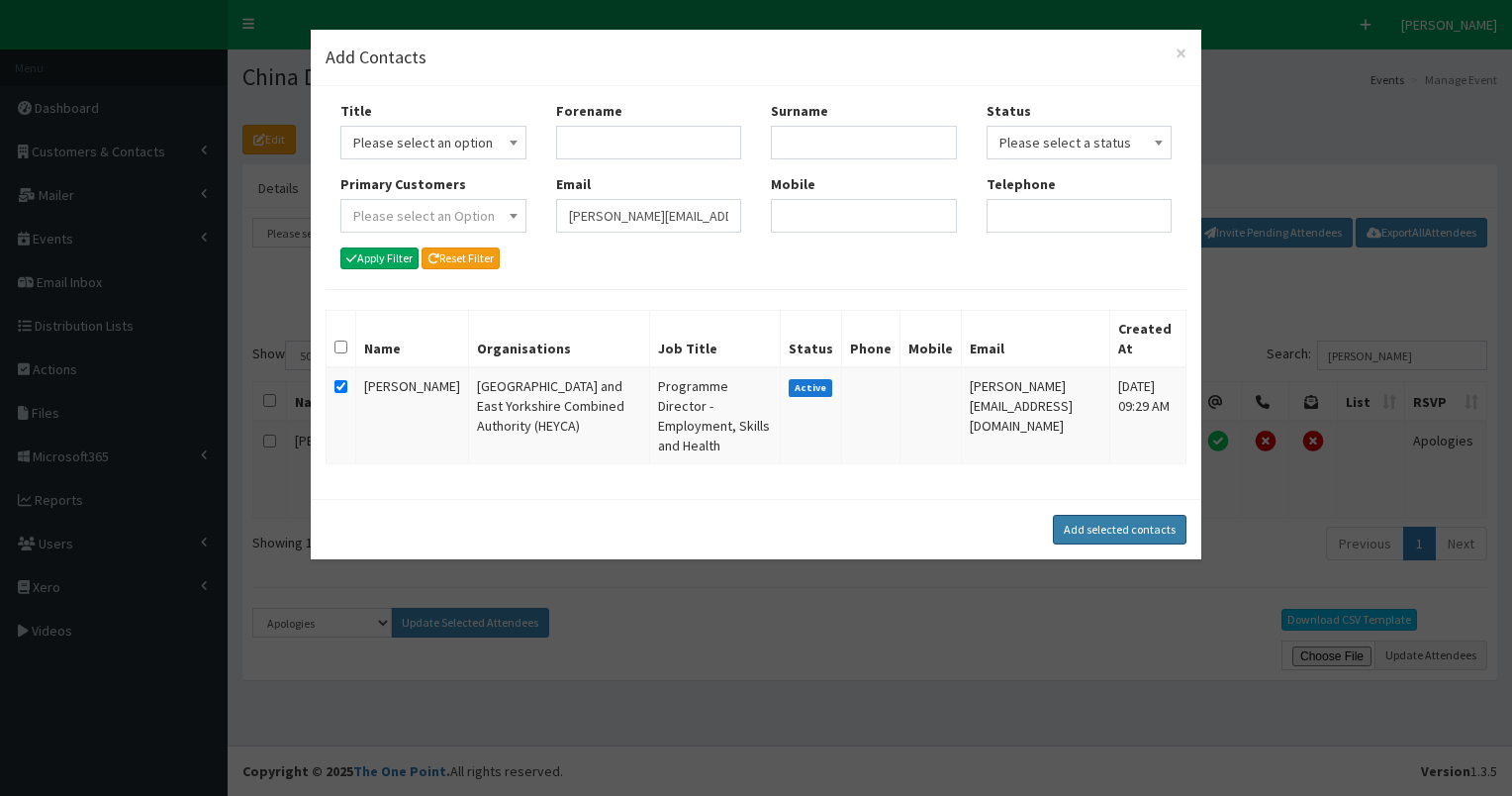 click on "Add selected contacts" at bounding box center [1119, 530] 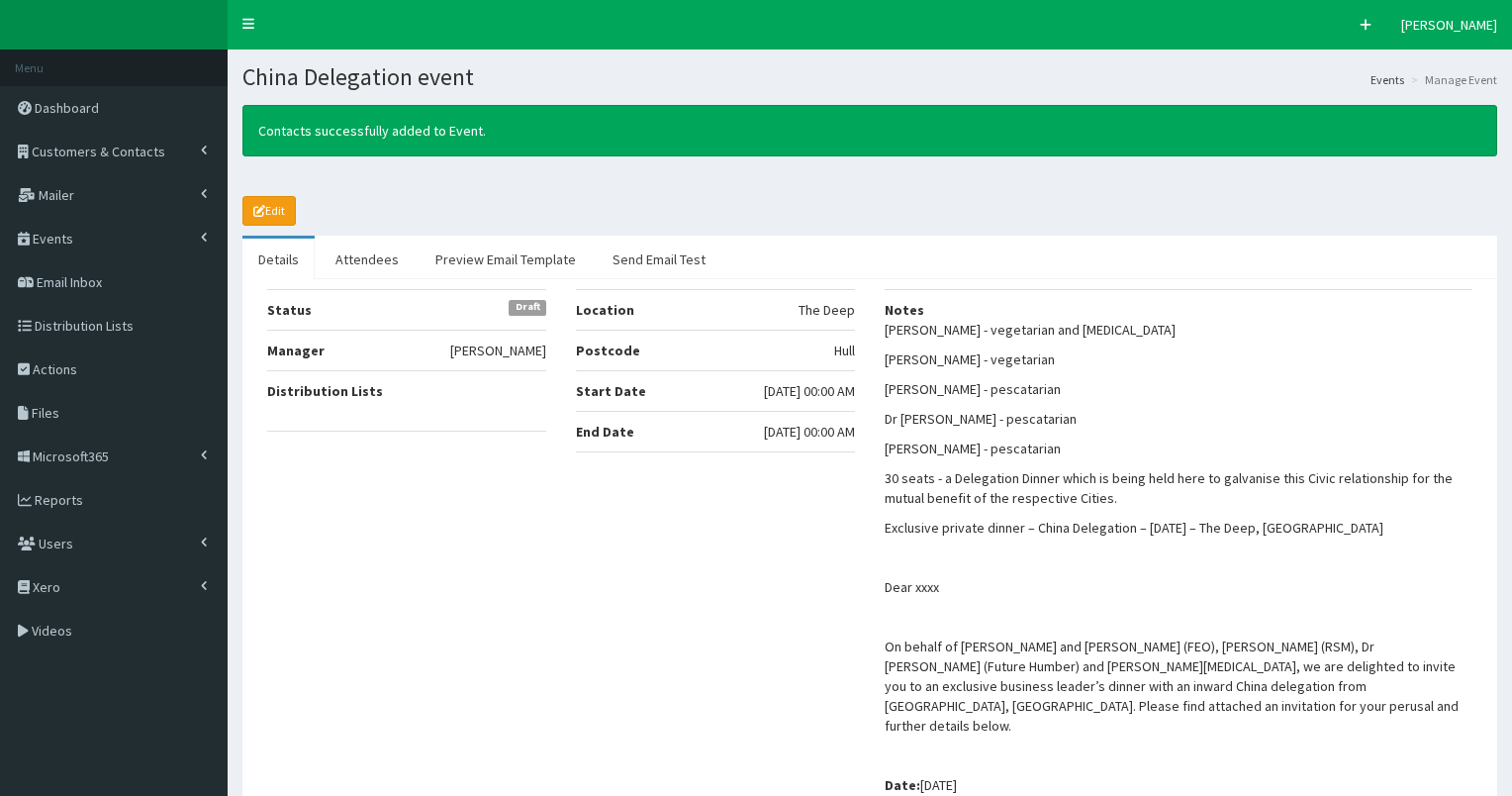 select on "50" 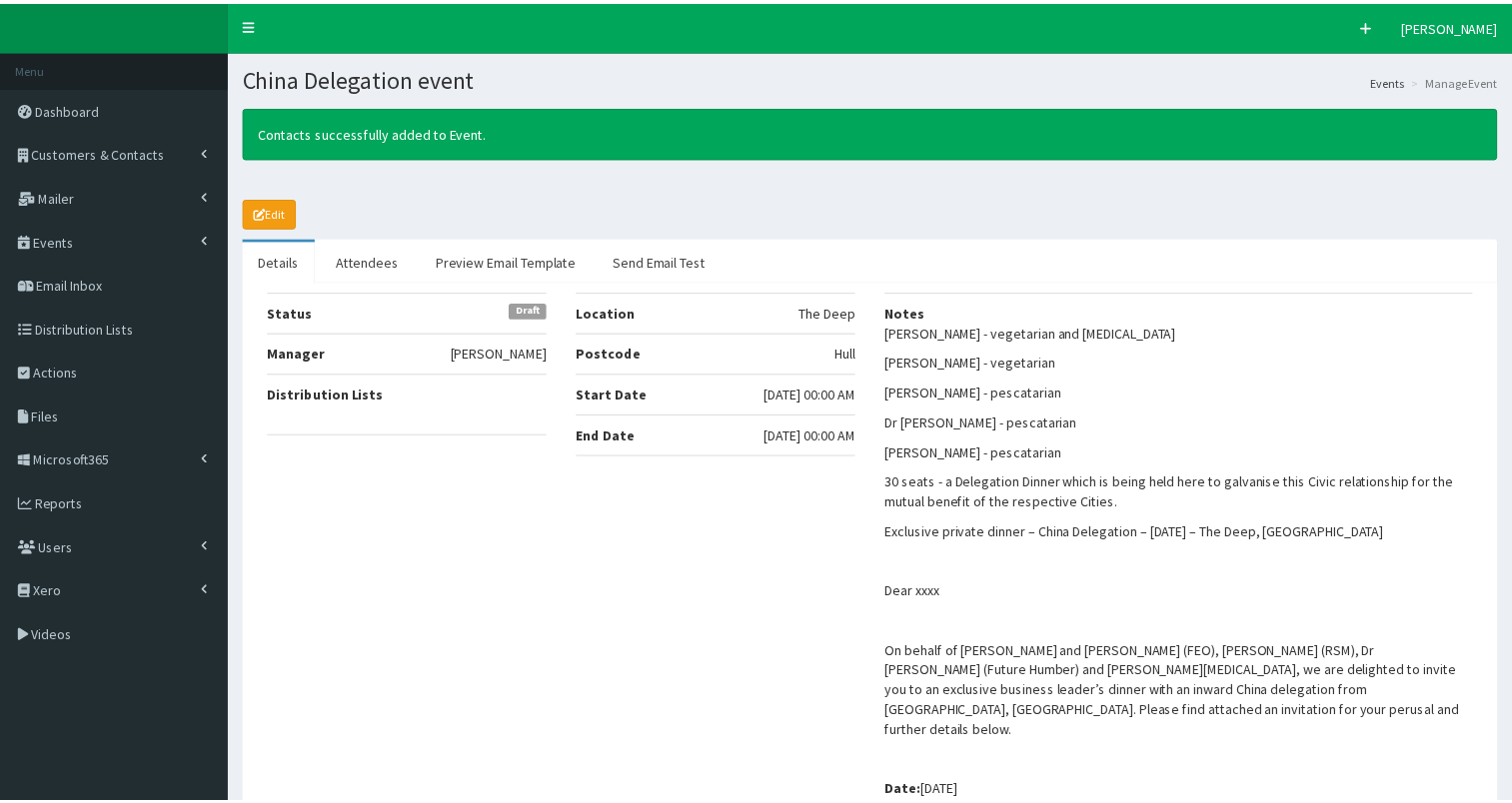 scroll, scrollTop: 0, scrollLeft: 0, axis: both 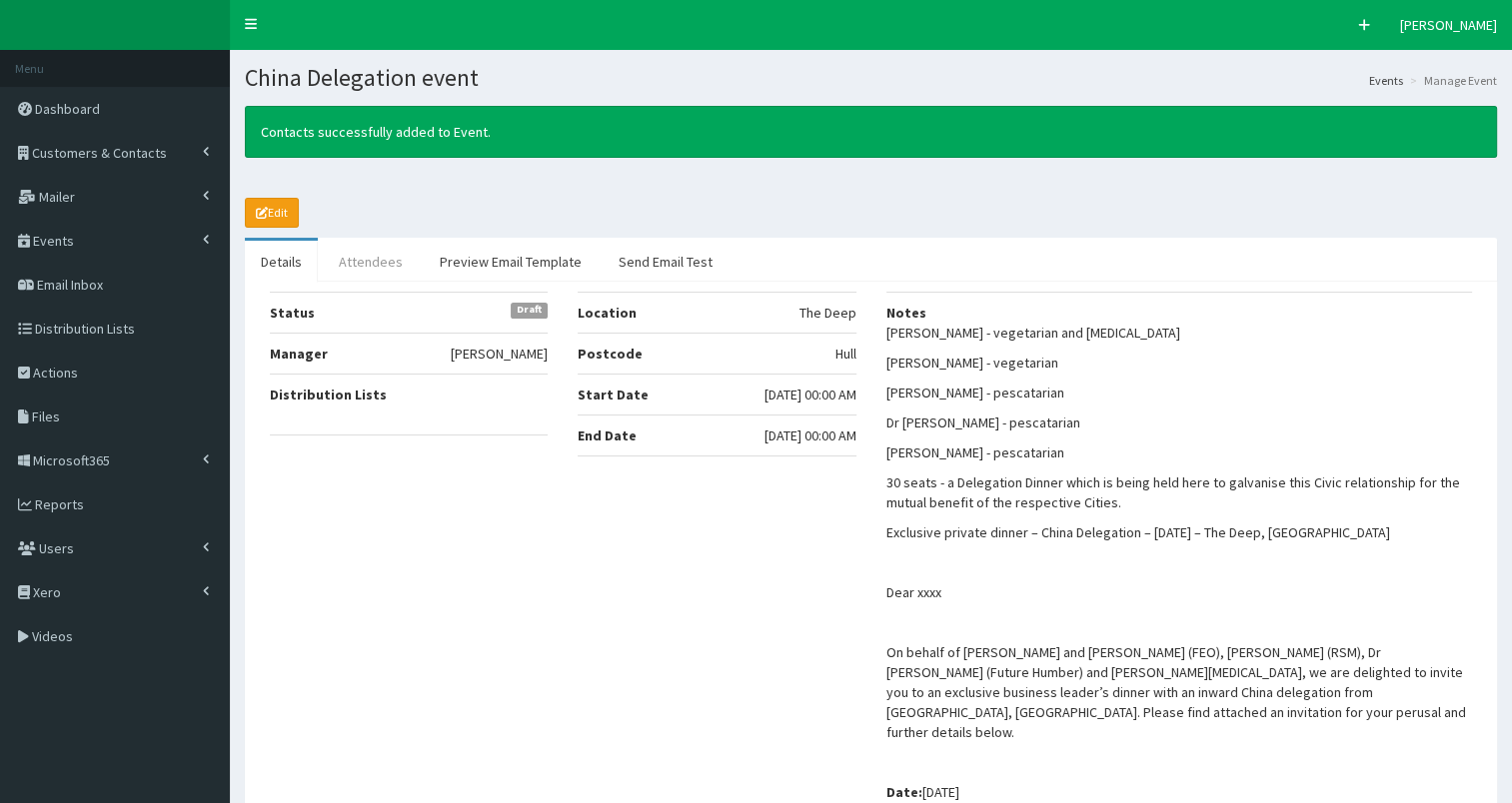 click on "Attendees" at bounding box center [371, 262] 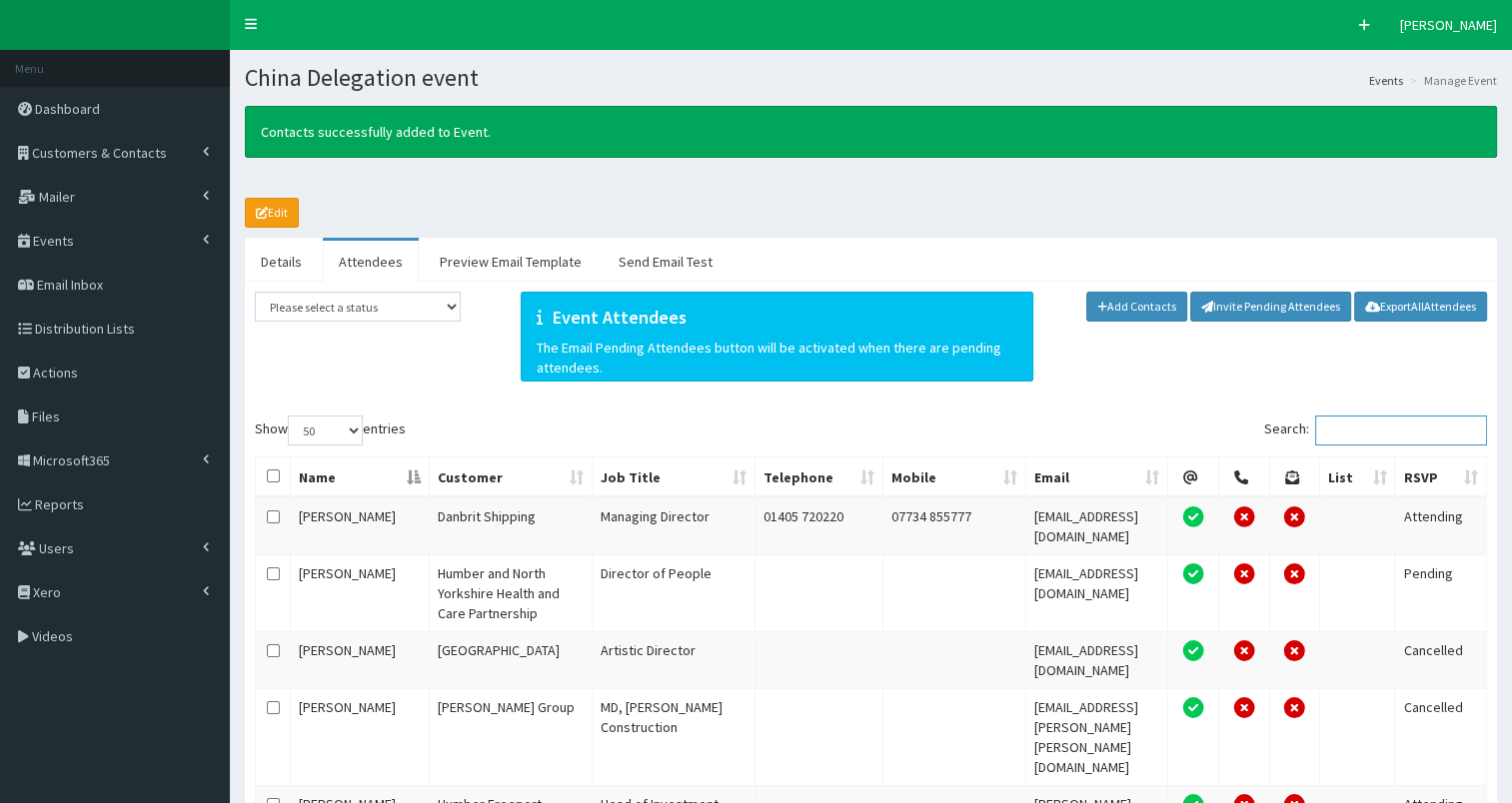 click on "Search:" at bounding box center [1401, 430] 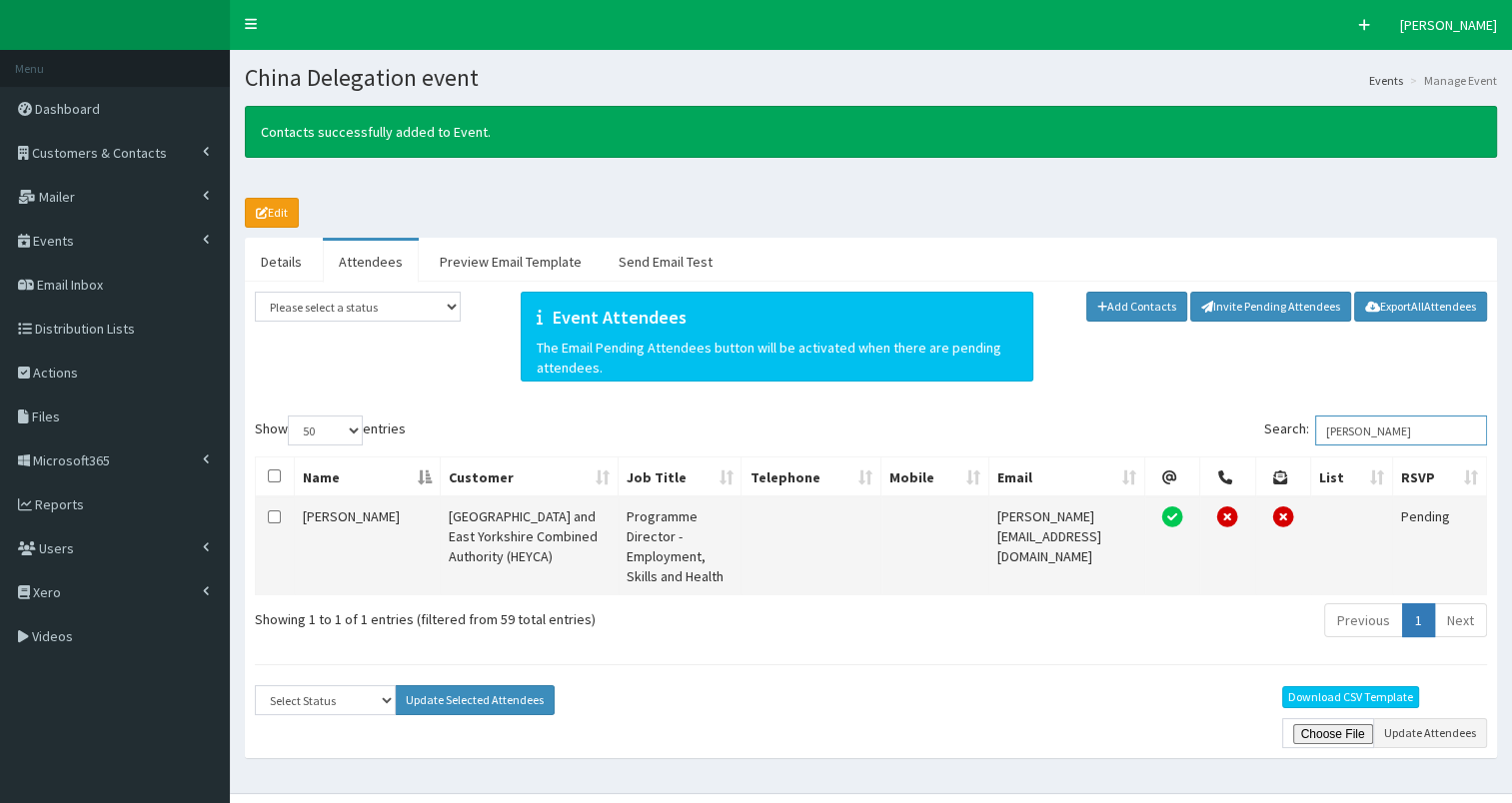 type on "[PERSON_NAME]" 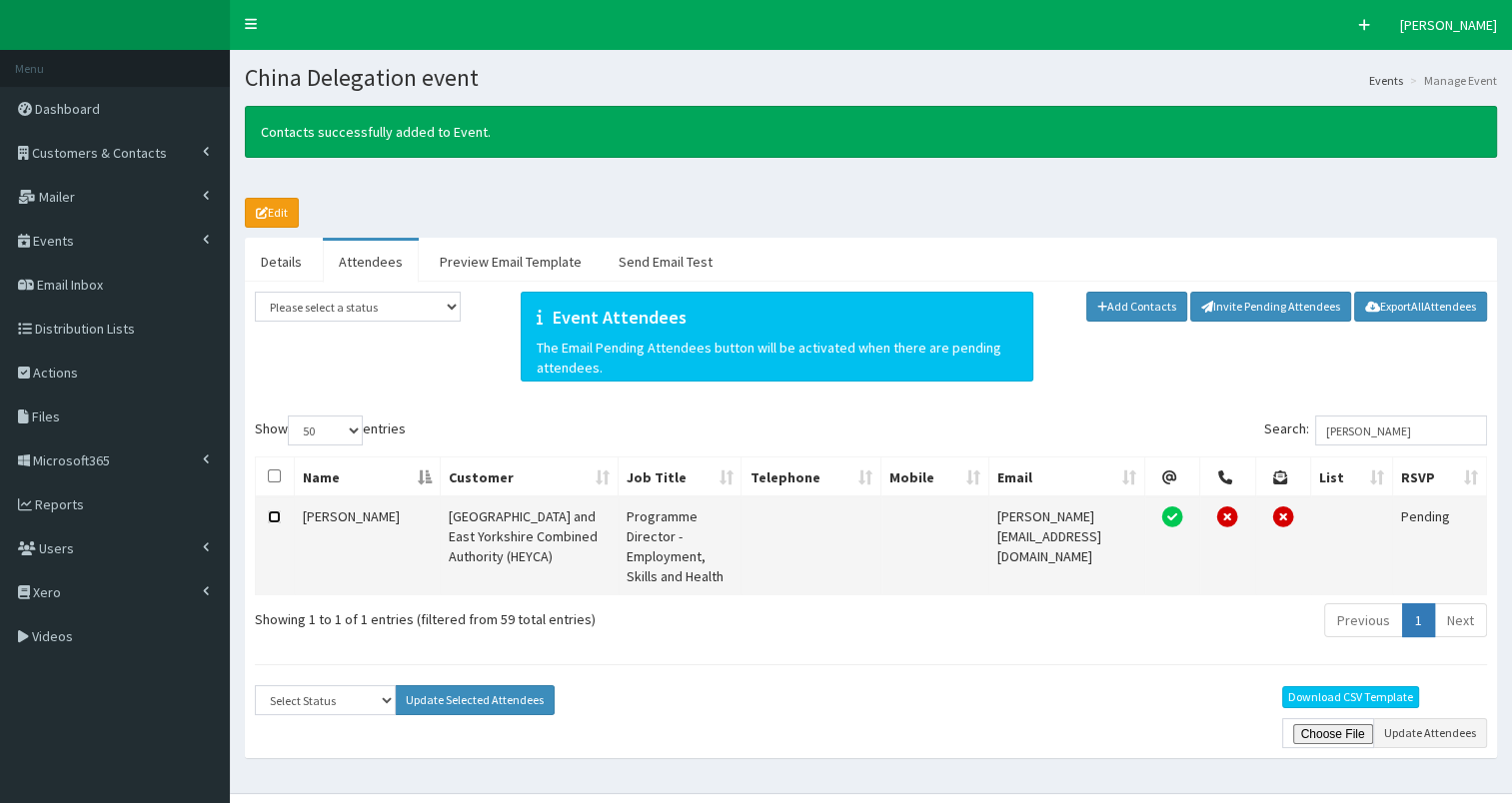 click at bounding box center [274, 516] 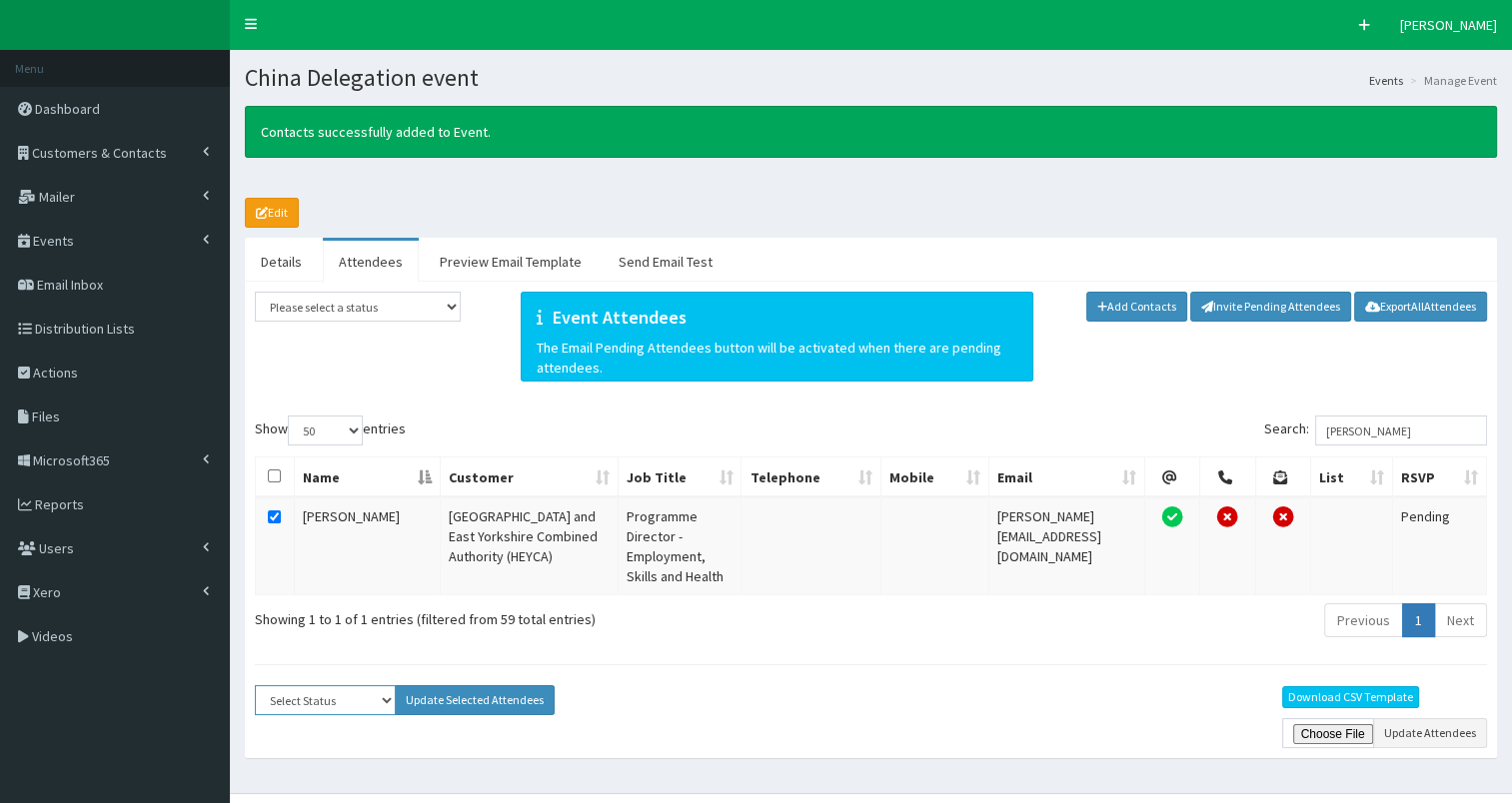 click on "Select Status
Apologies
Attended
Attending
Cancelled
Declined
Did Not Attend
Invited
Pending" at bounding box center (325, 700) 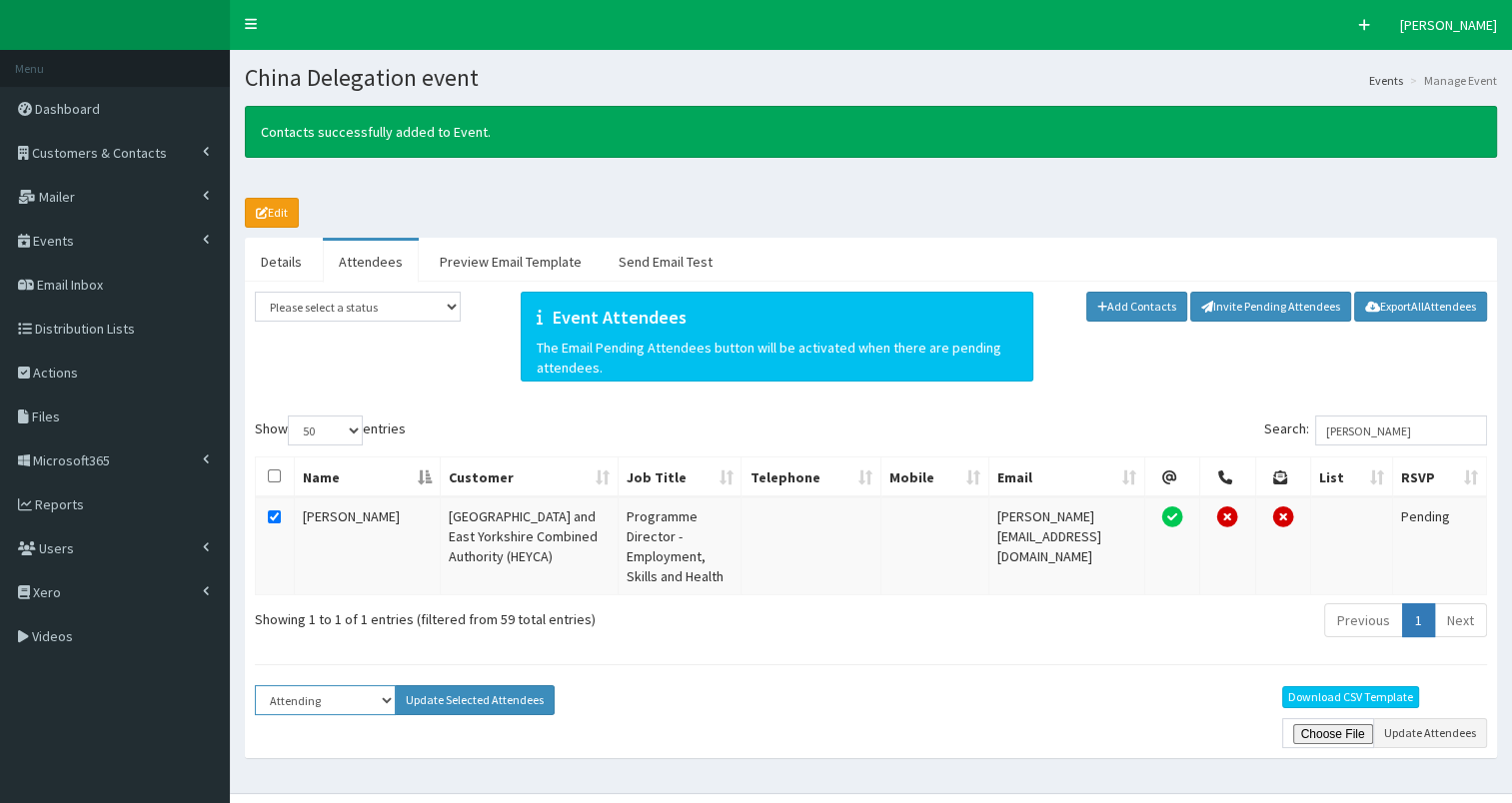 click on "Select Status
Apologies
Attended
Attending
Cancelled
Declined
Did Not Attend
Invited
Pending" at bounding box center (325, 700) 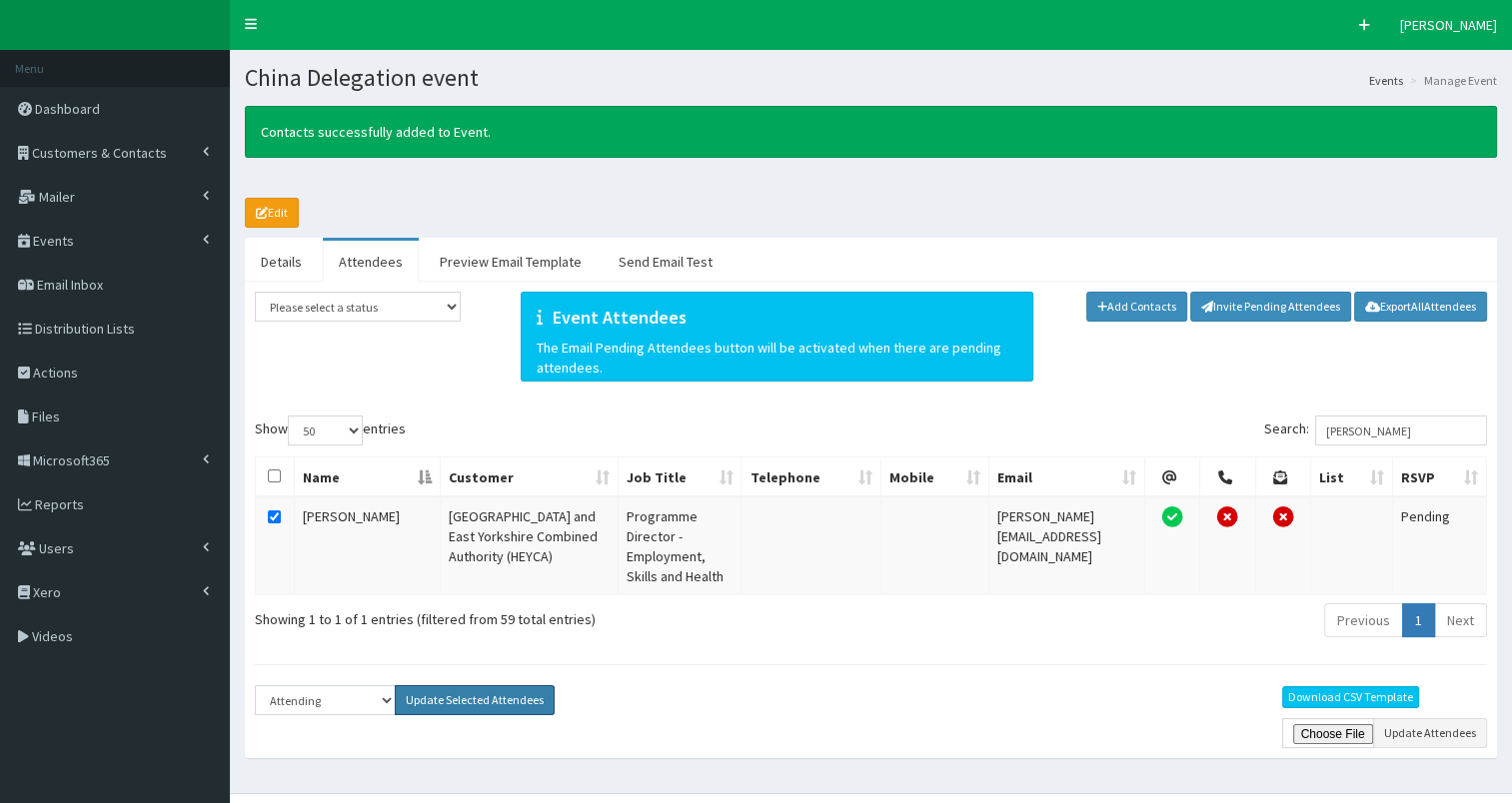 click on "Update Selected Attendees" at bounding box center (475, 700) 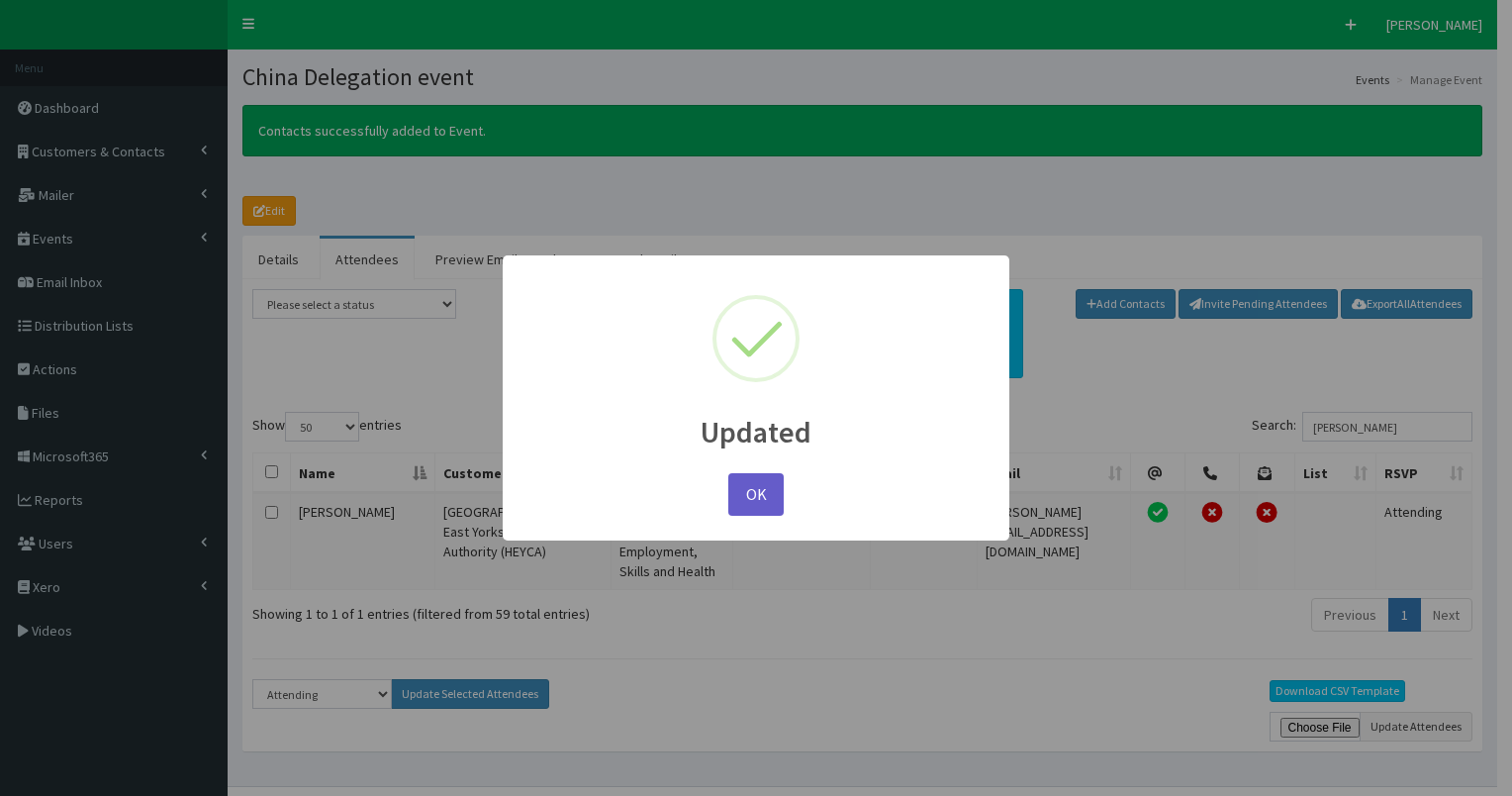click on "OK" at bounding box center (756, 494) 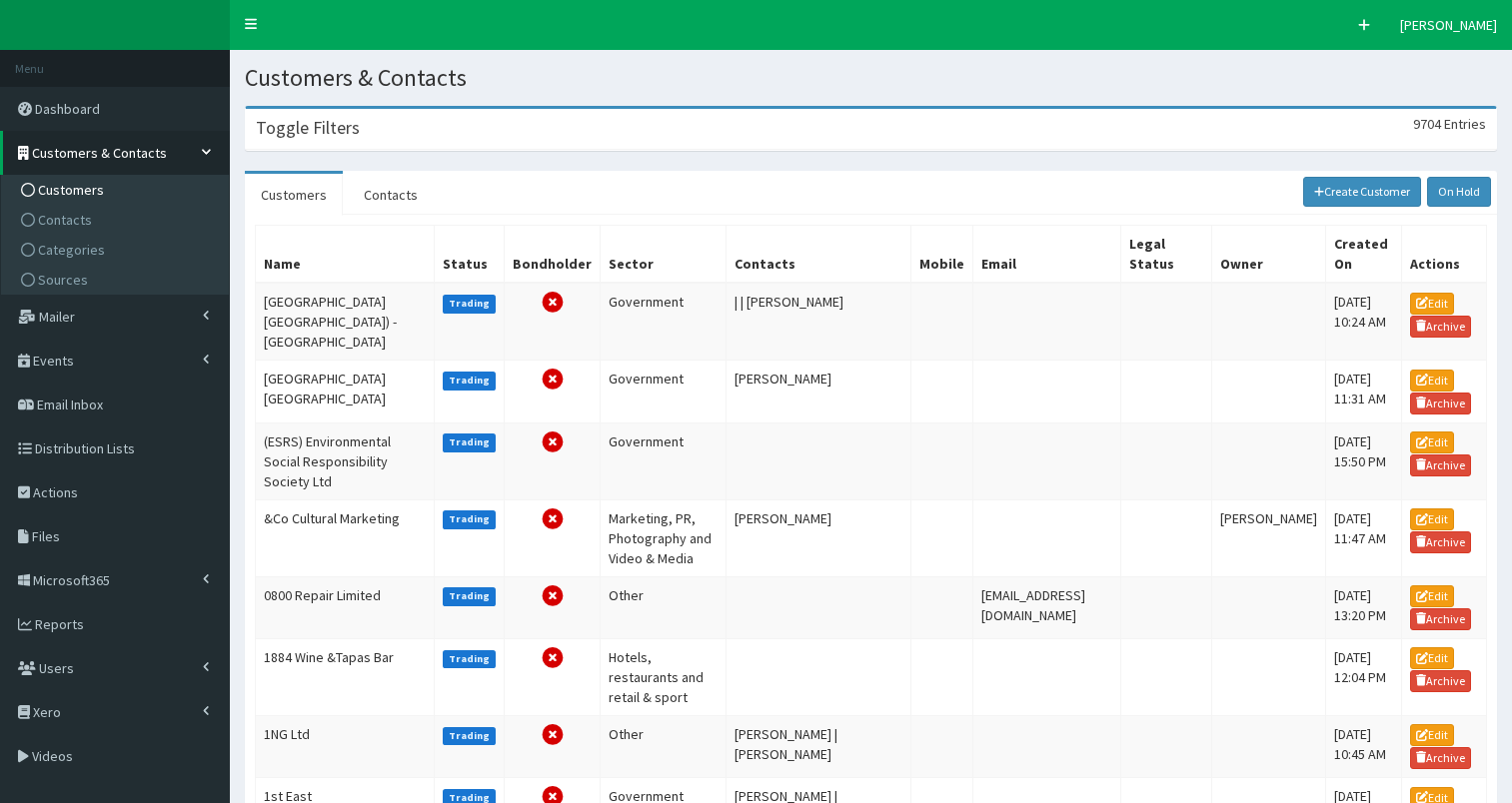 scroll, scrollTop: 0, scrollLeft: 0, axis: both 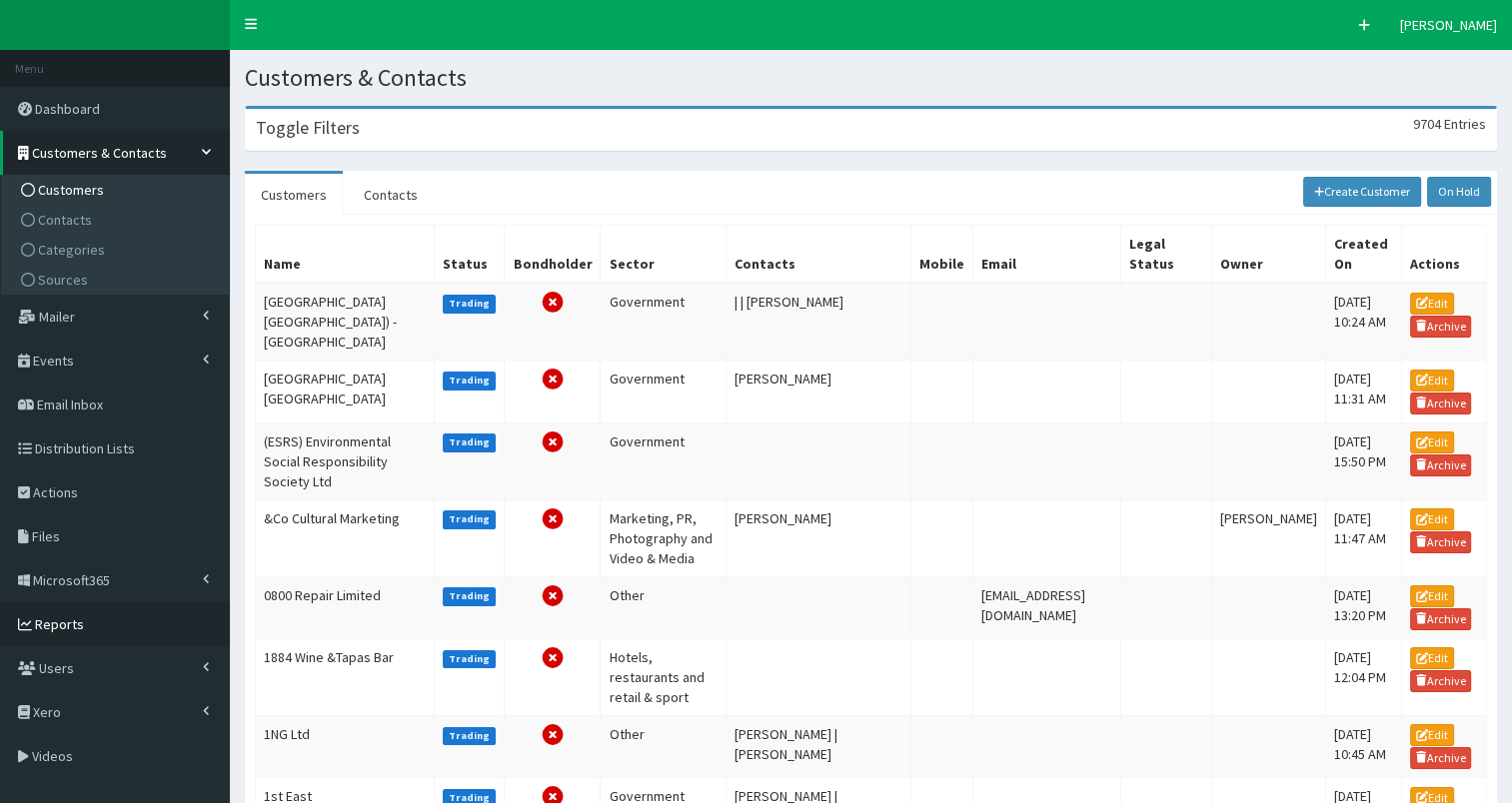 click on "Reports" at bounding box center [59, 624] 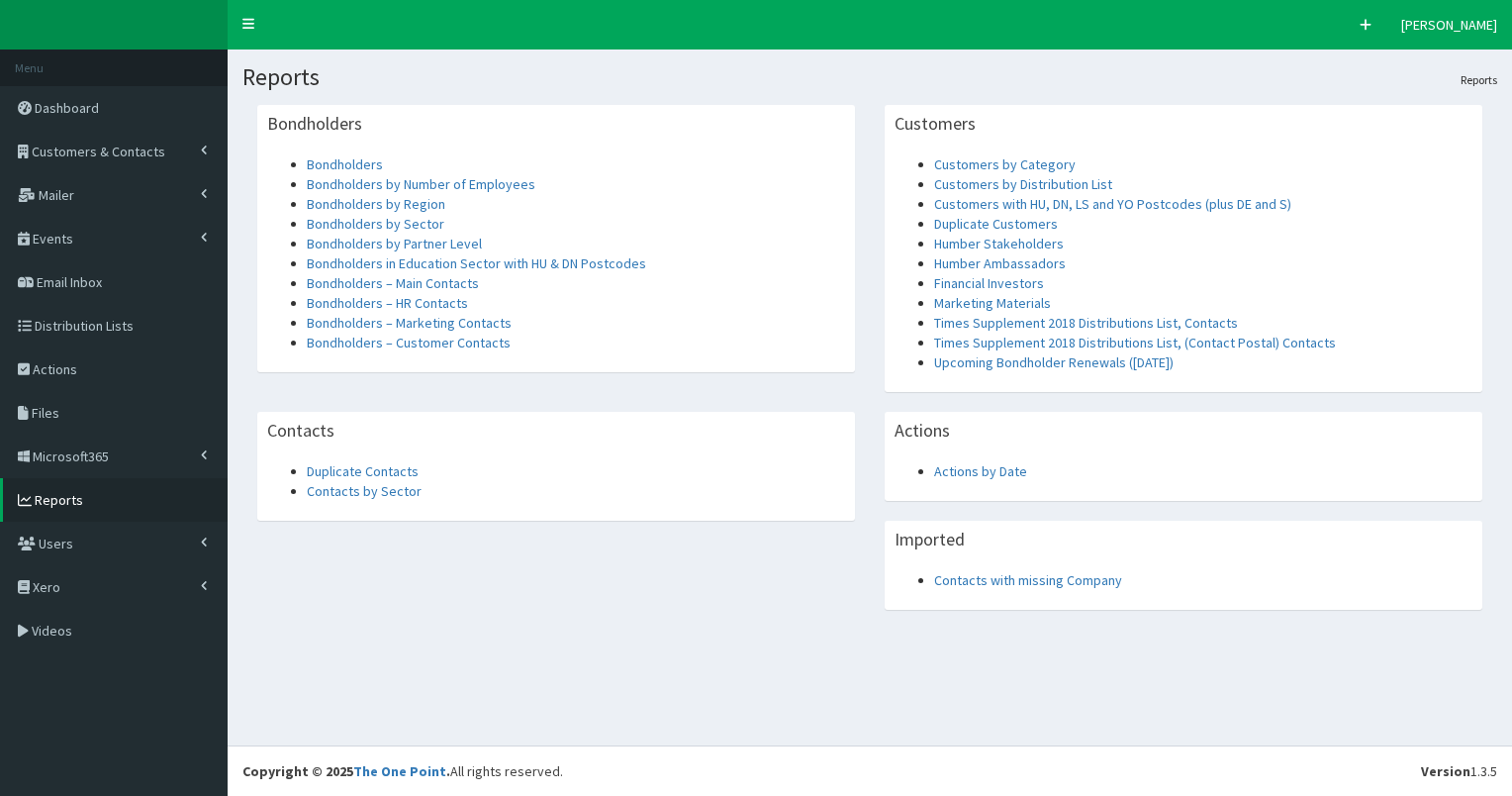 scroll, scrollTop: 0, scrollLeft: 0, axis: both 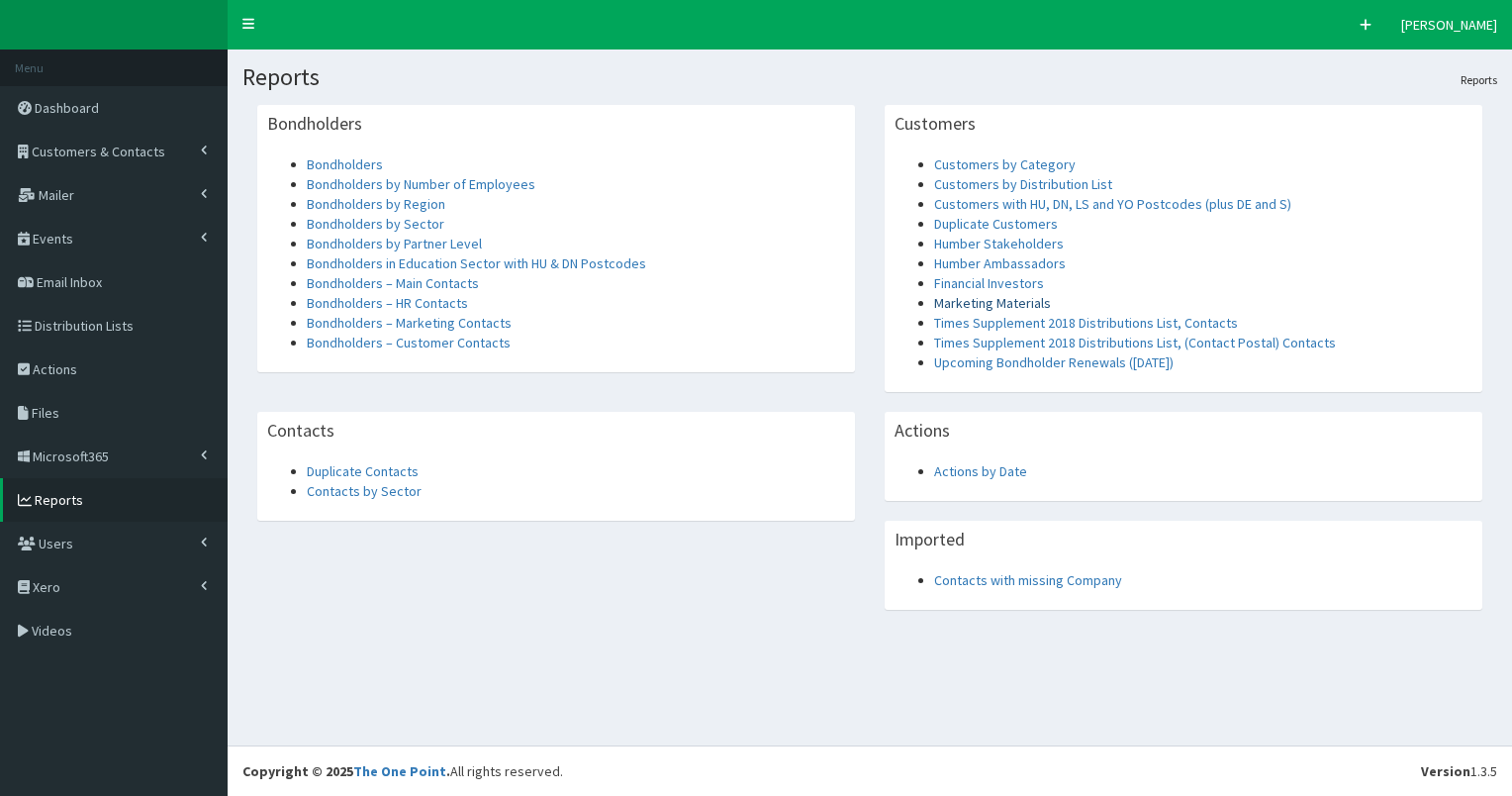 click on "Marketing Materials" at bounding box center [992, 303] 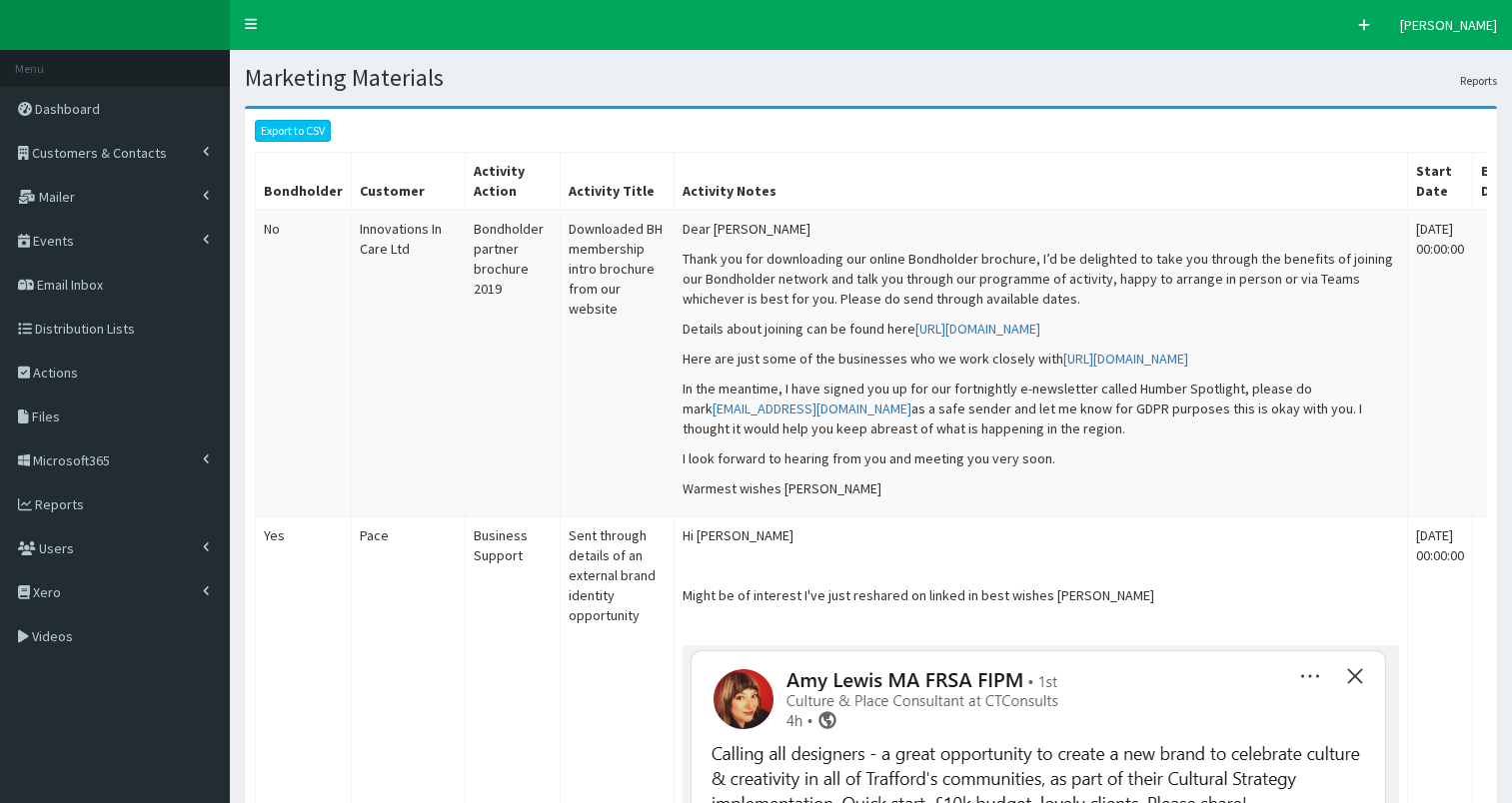 scroll, scrollTop: 0, scrollLeft: 0, axis: both 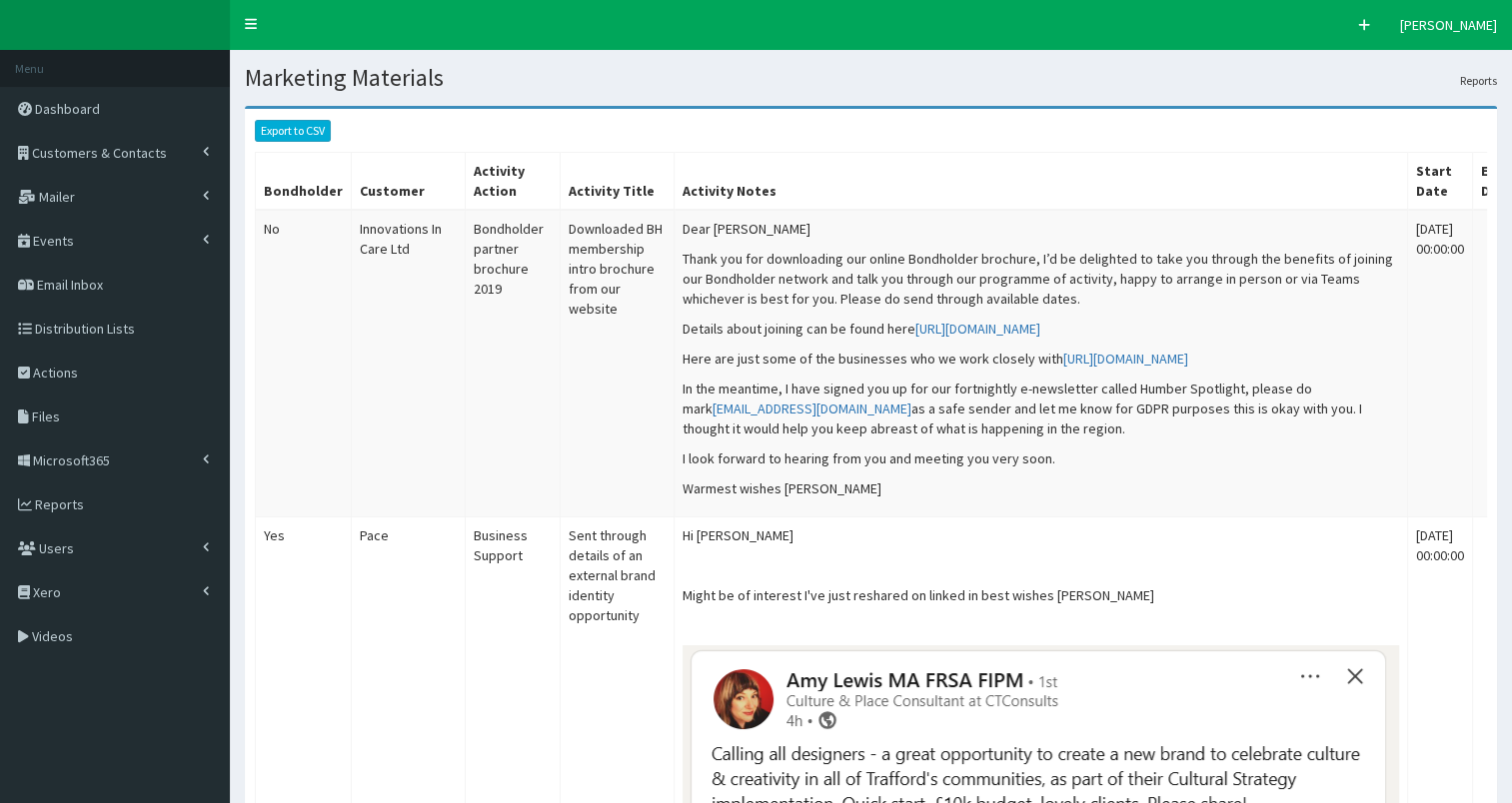 click on "Export to CSV" at bounding box center [293, 131] 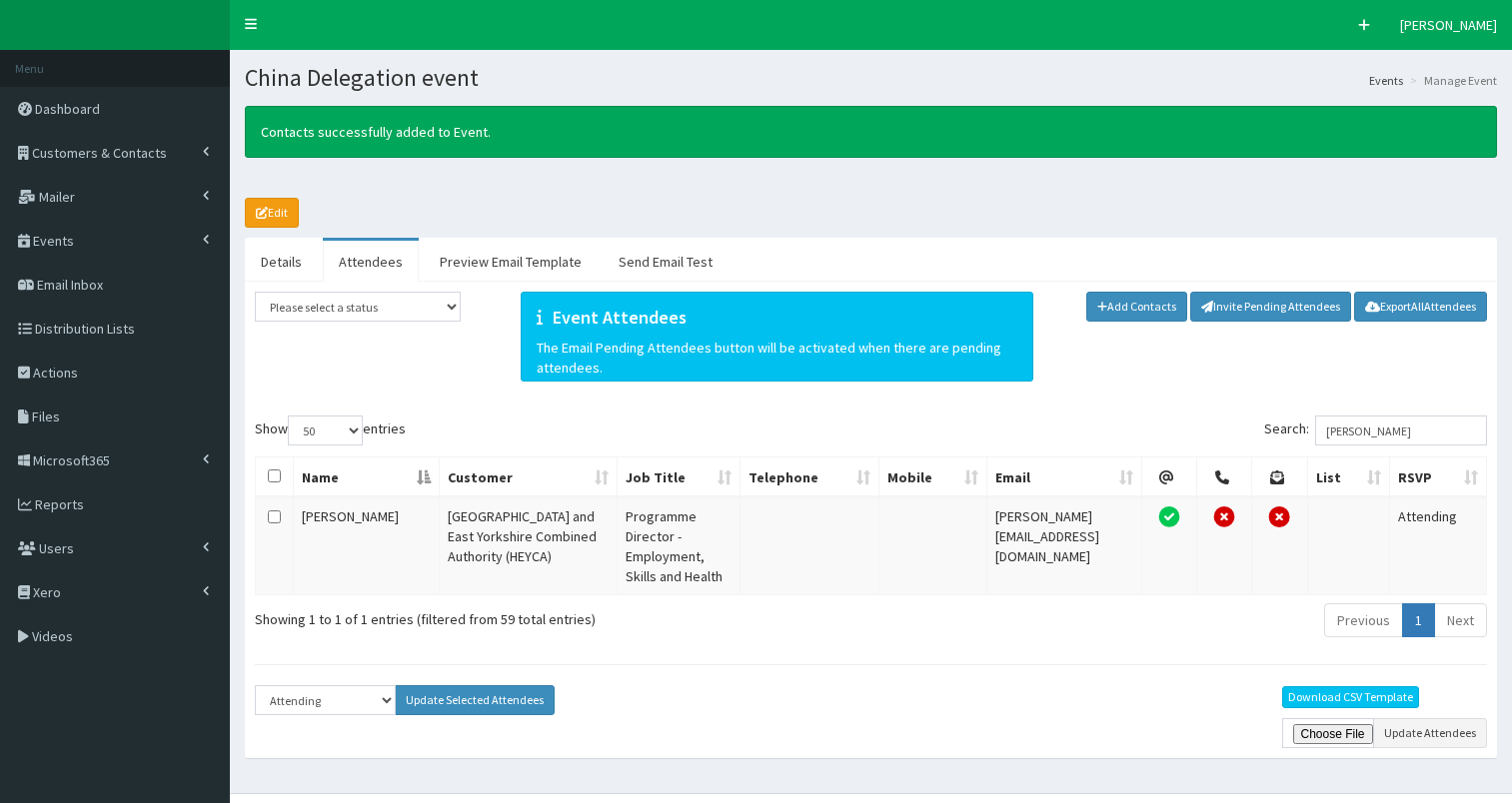 select on "50" 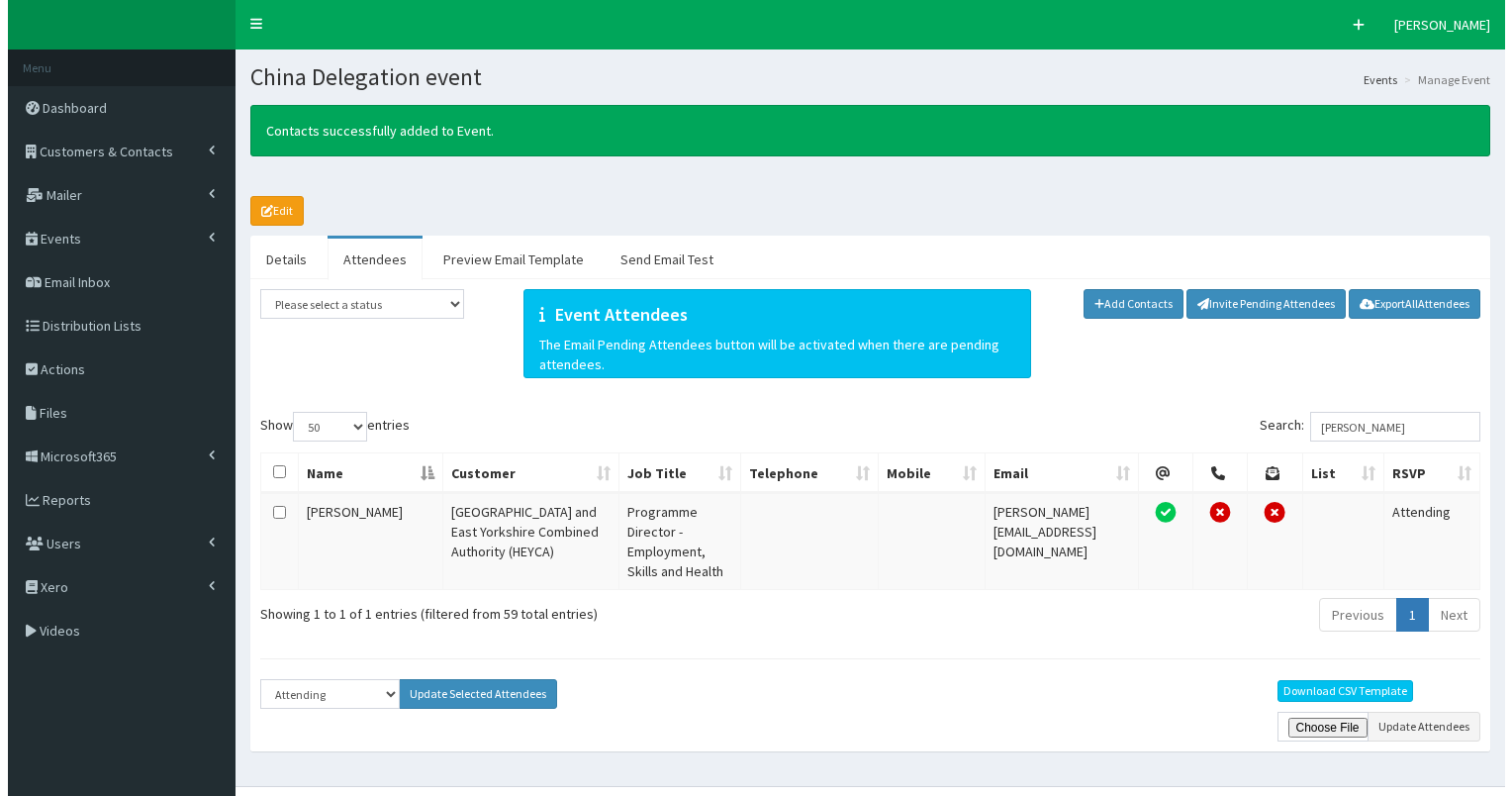 scroll, scrollTop: 0, scrollLeft: 0, axis: both 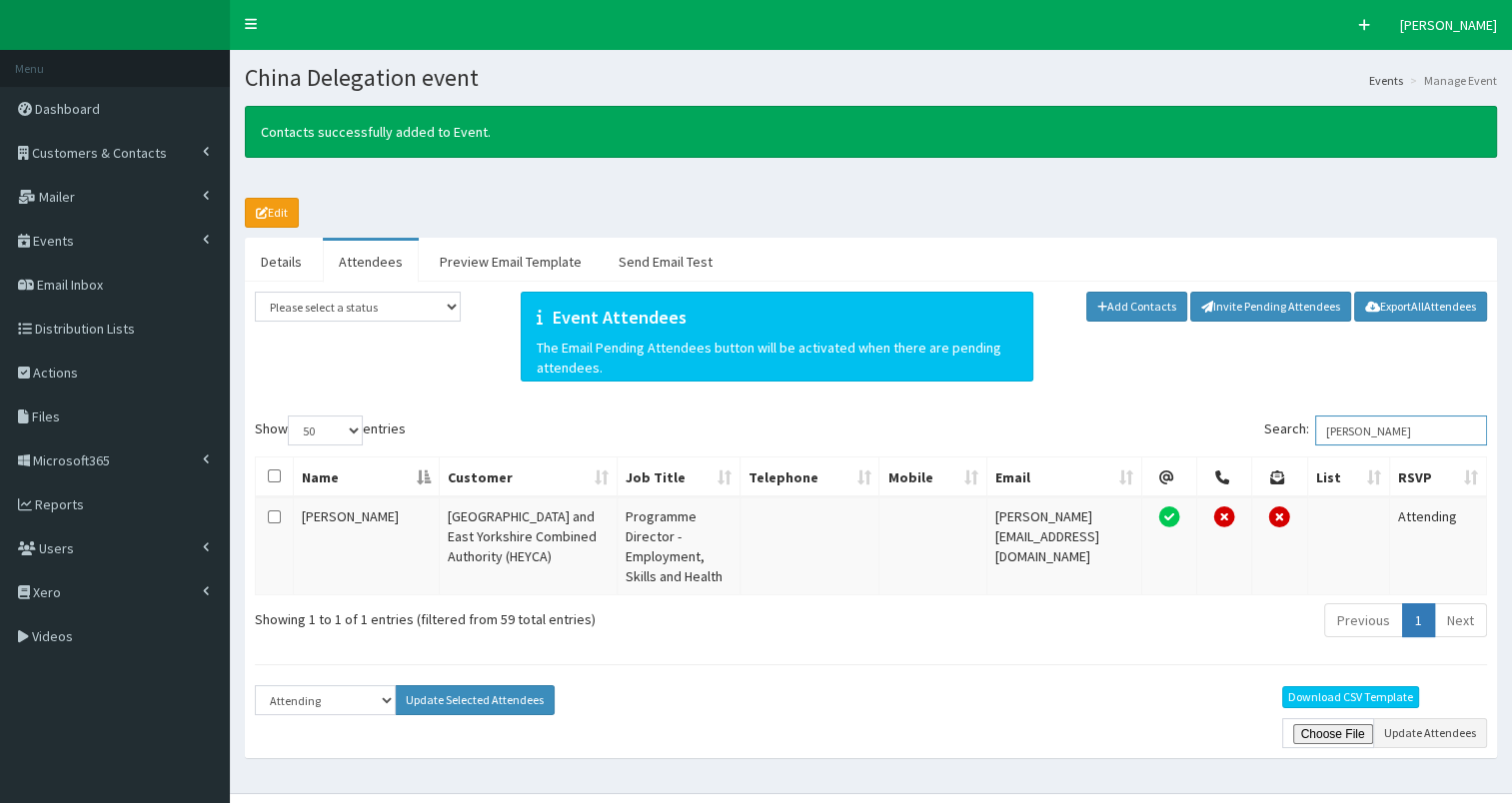 drag, startPoint x: 1335, startPoint y: 422, endPoint x: 1464, endPoint y: 431, distance: 129.31357 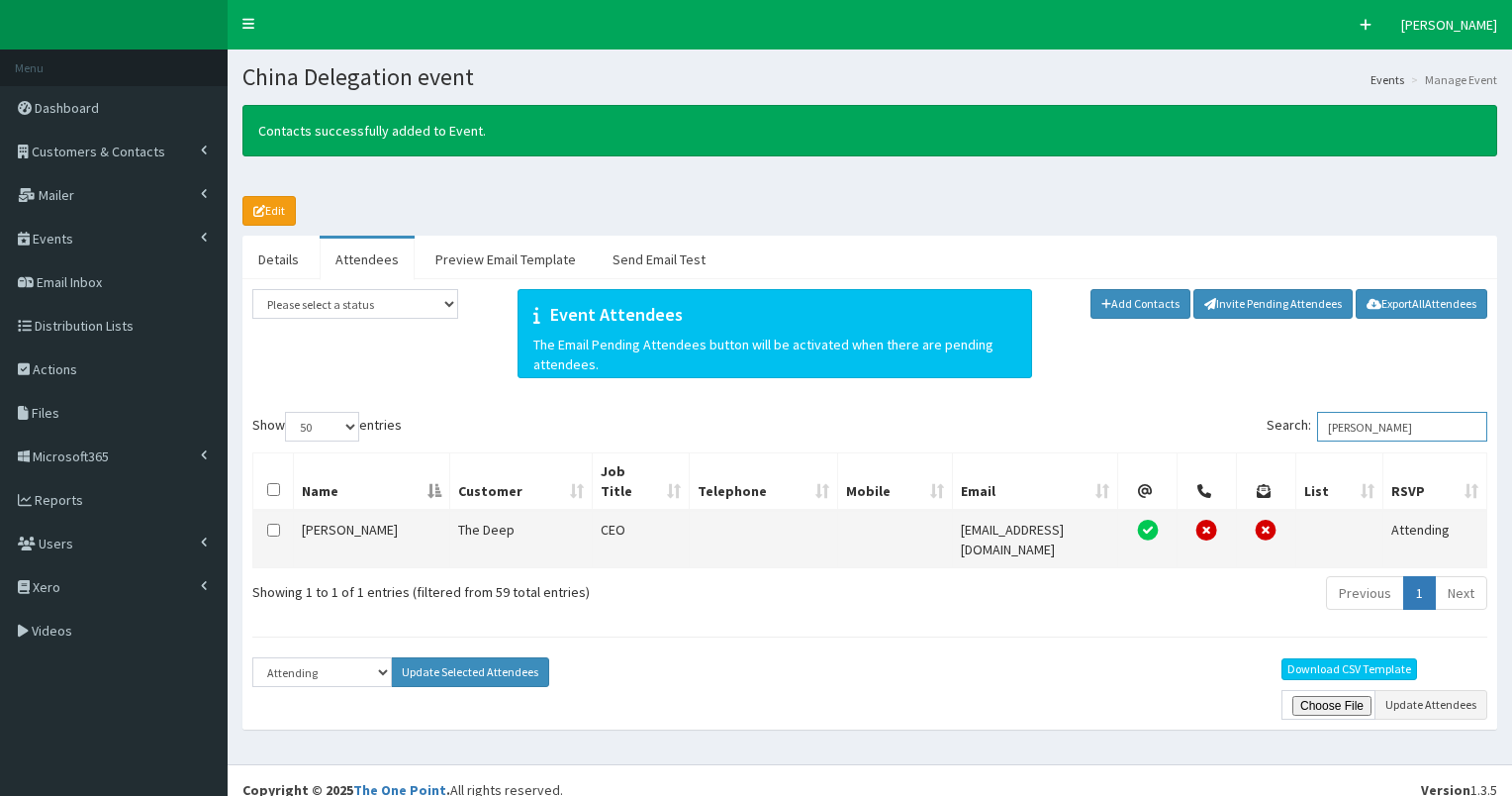 type on "katy" 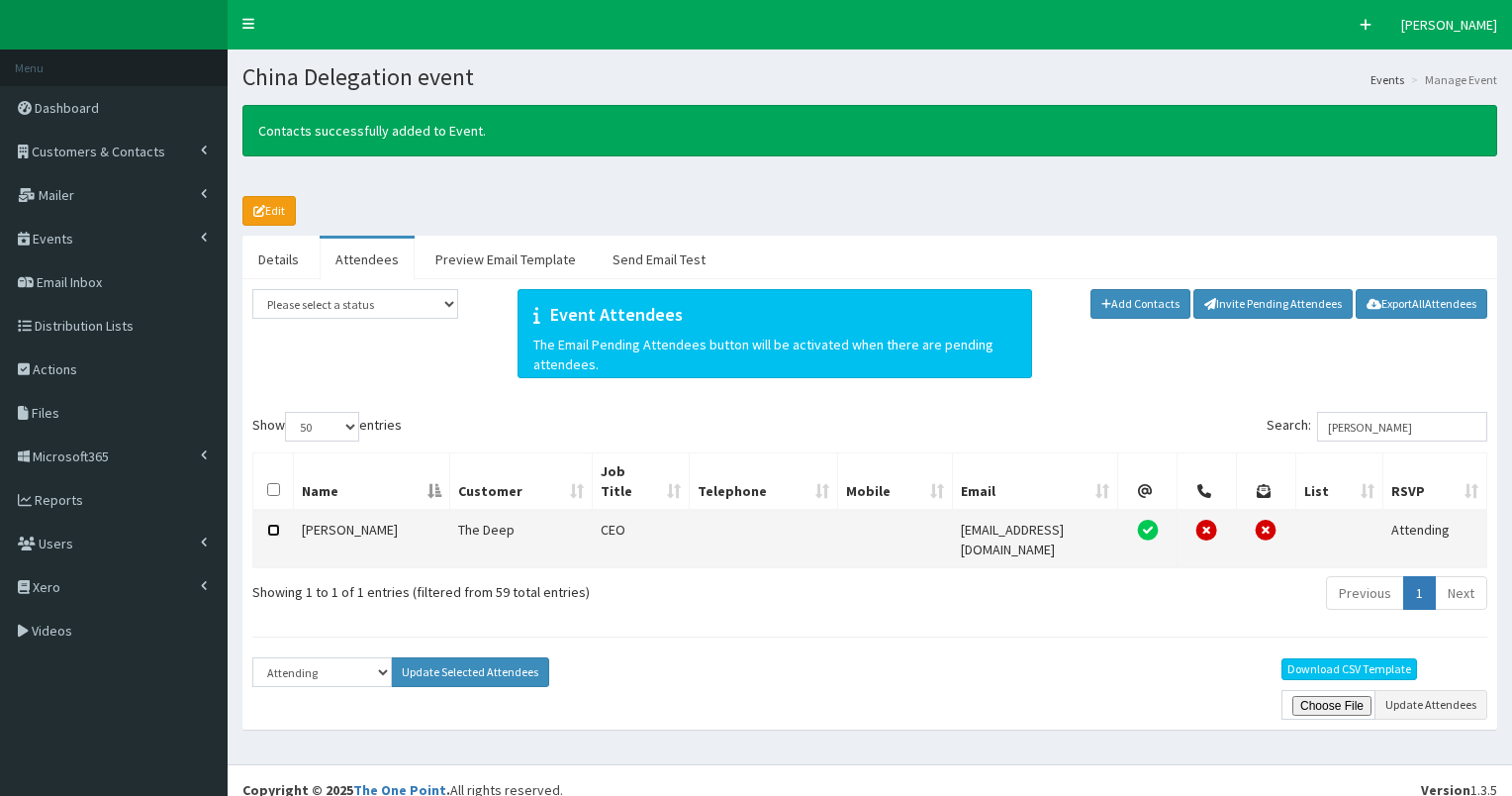 click at bounding box center (273, 530) 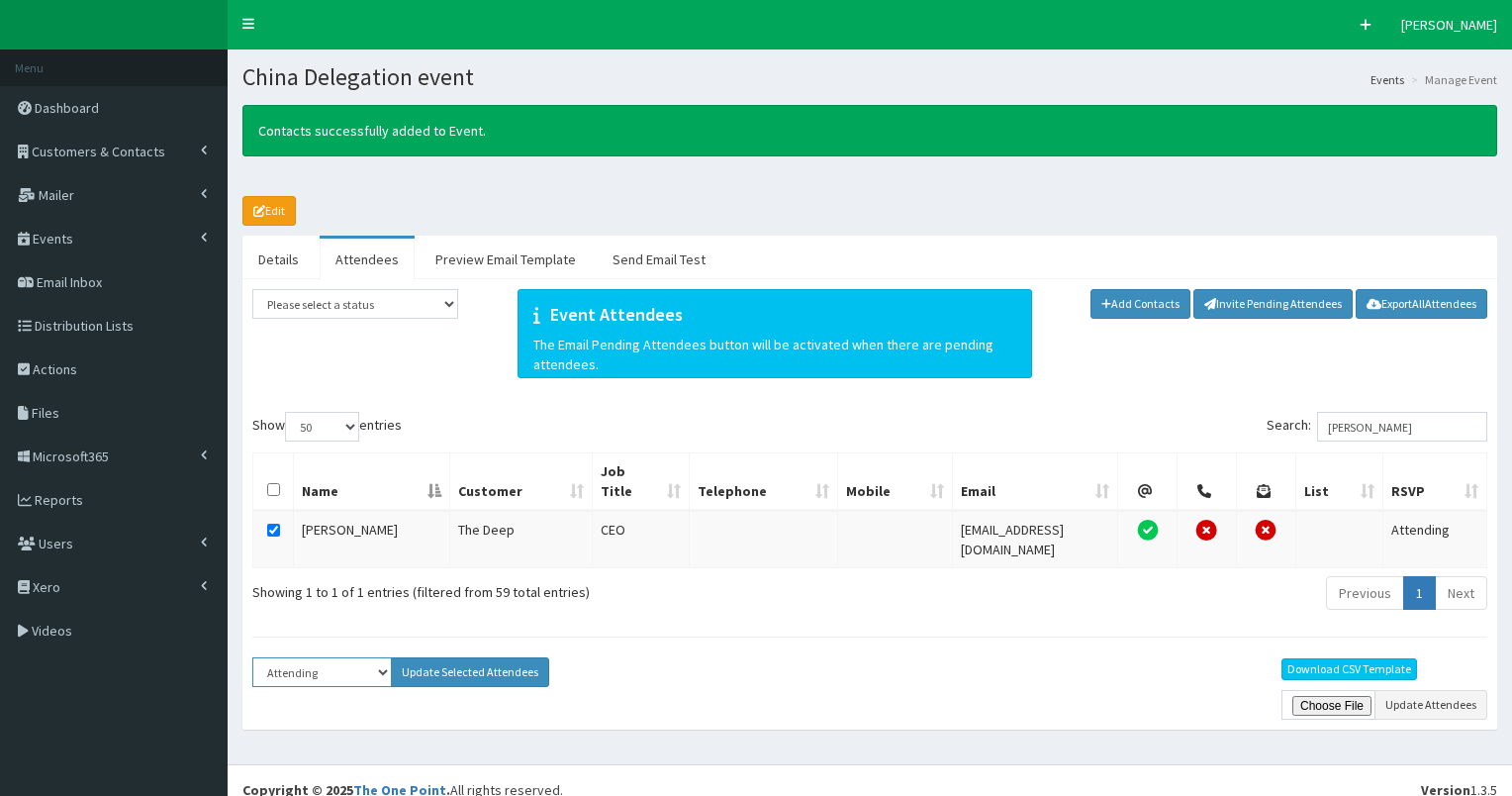 click on "Select Status
Apologies
Attended
Attending
Cancelled
Declined
Did Not Attend
Invited
Pending" at bounding box center [322, 672] 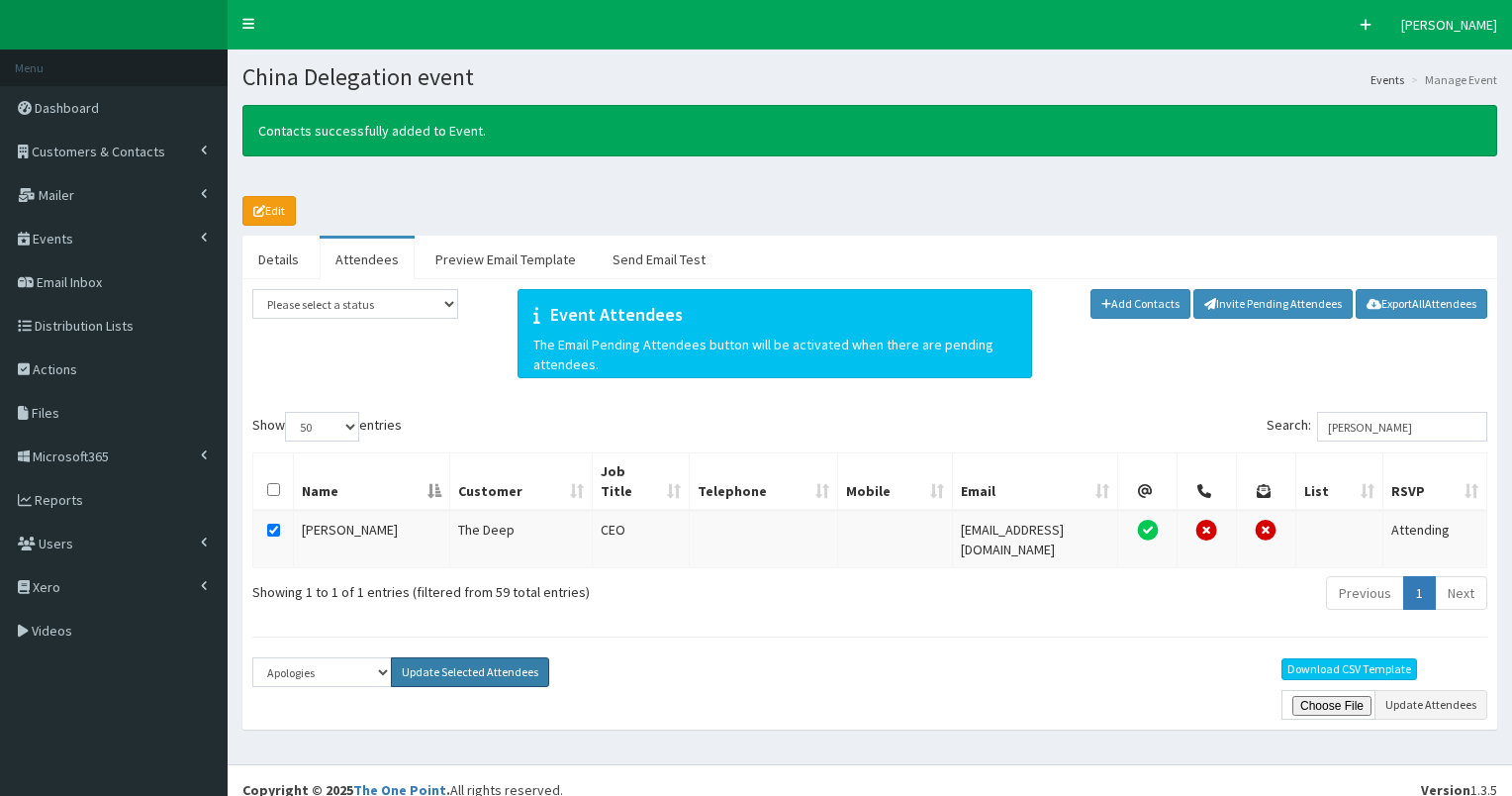 click on "Update Selected Attendees" at bounding box center (470, 672) 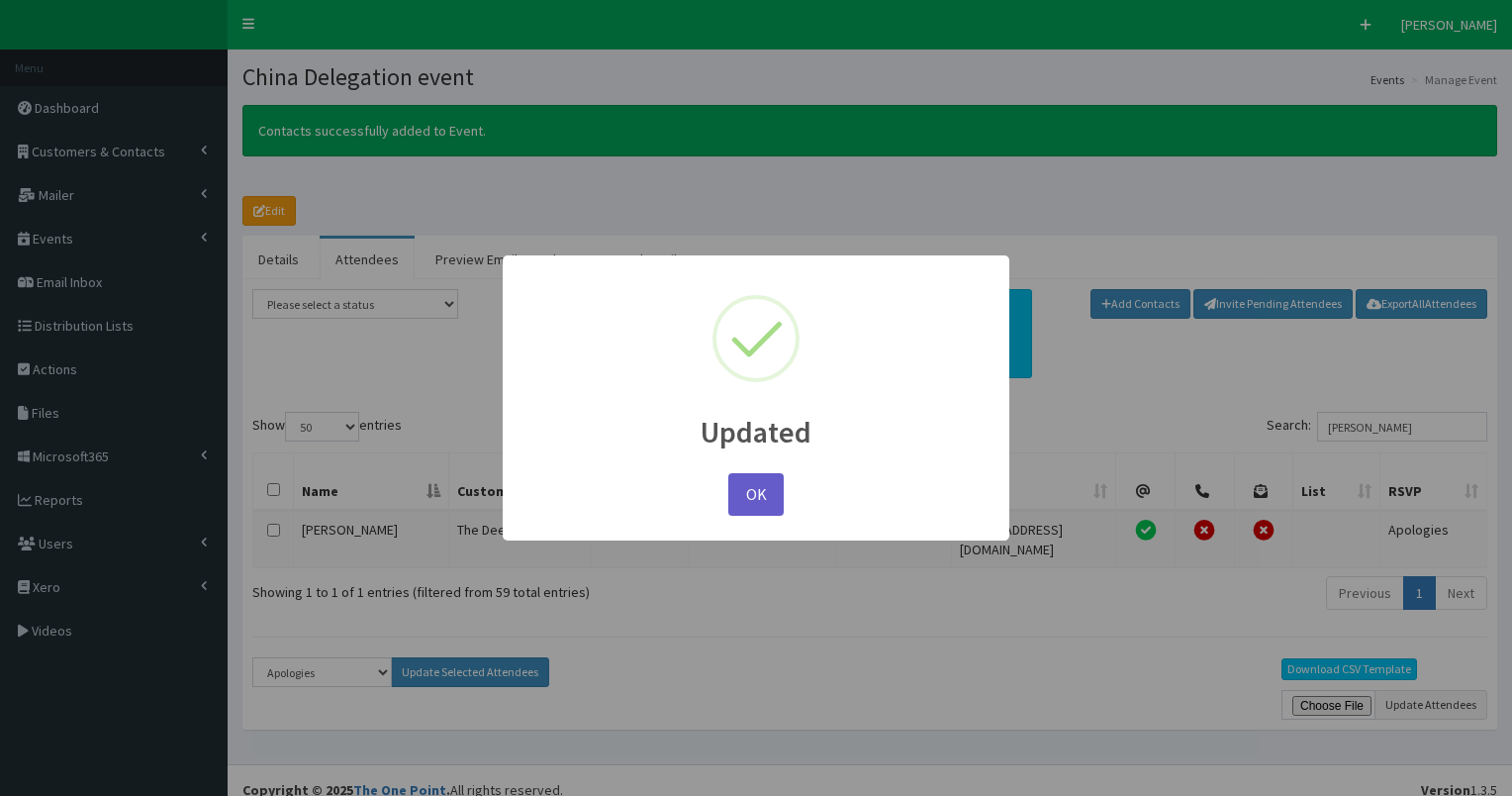 click on "OK" at bounding box center [756, 494] 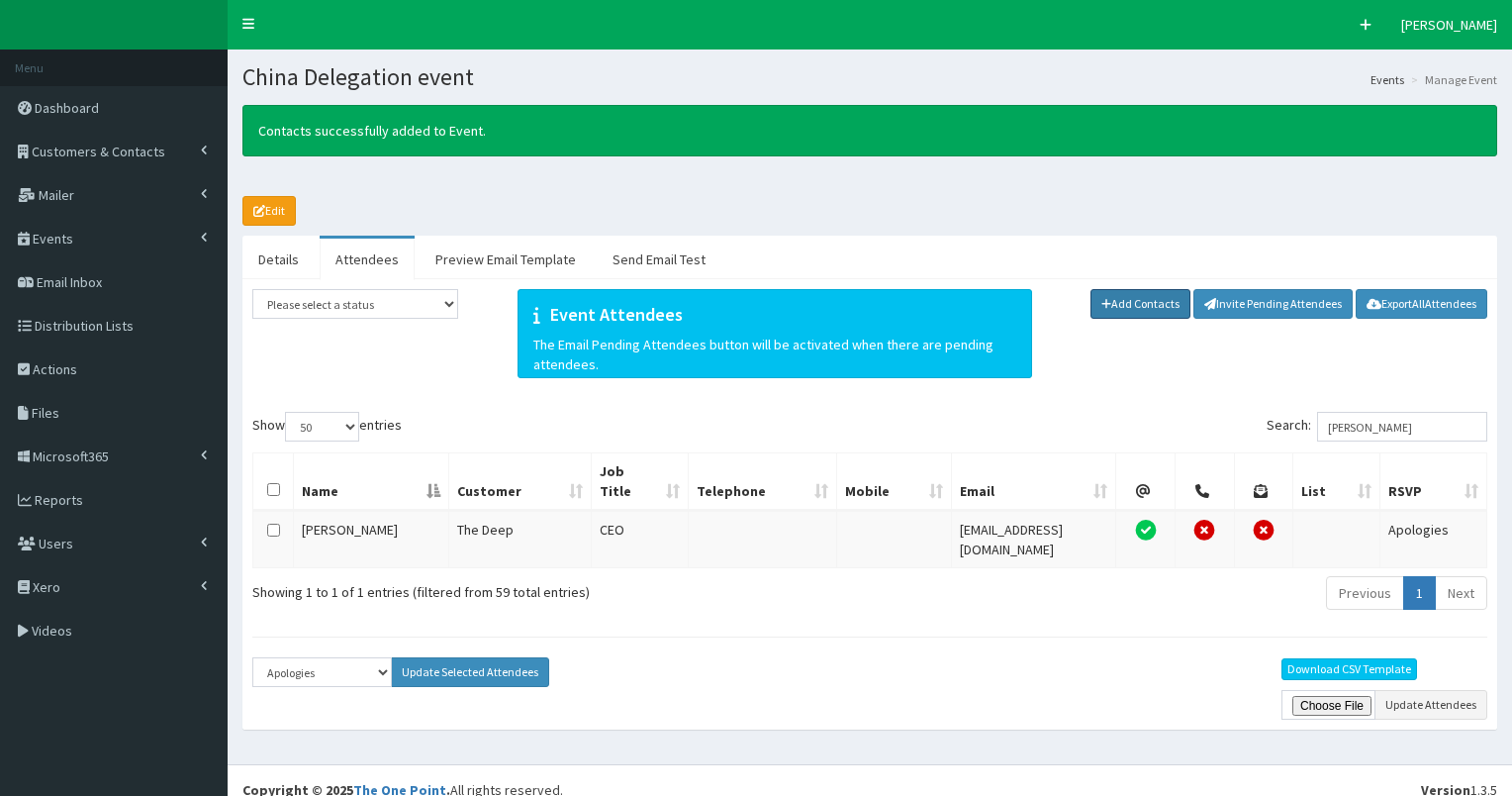 click on "Add Contacts" at bounding box center (1141, 304) 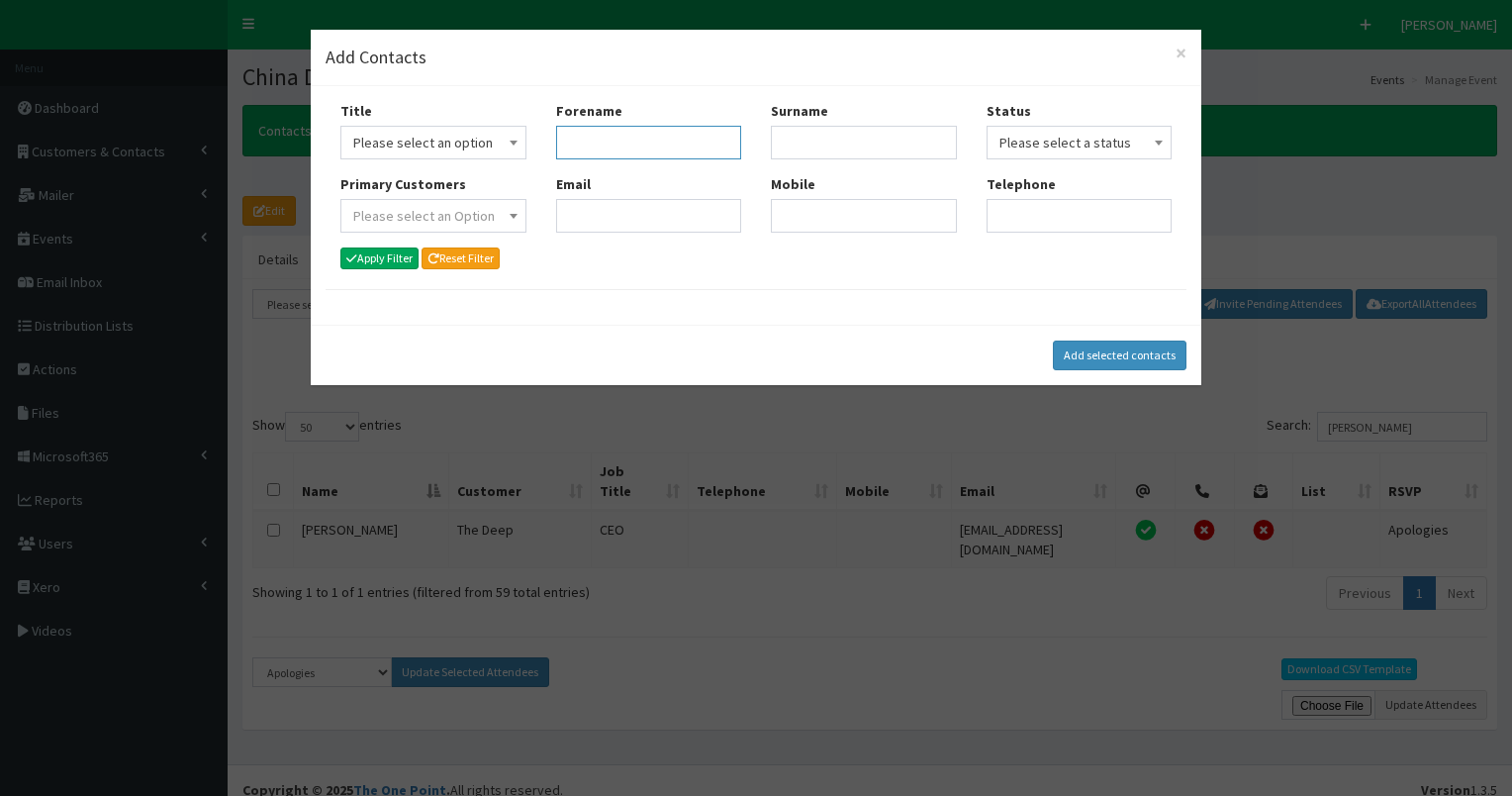 click on "Forename" at bounding box center (649, 143) 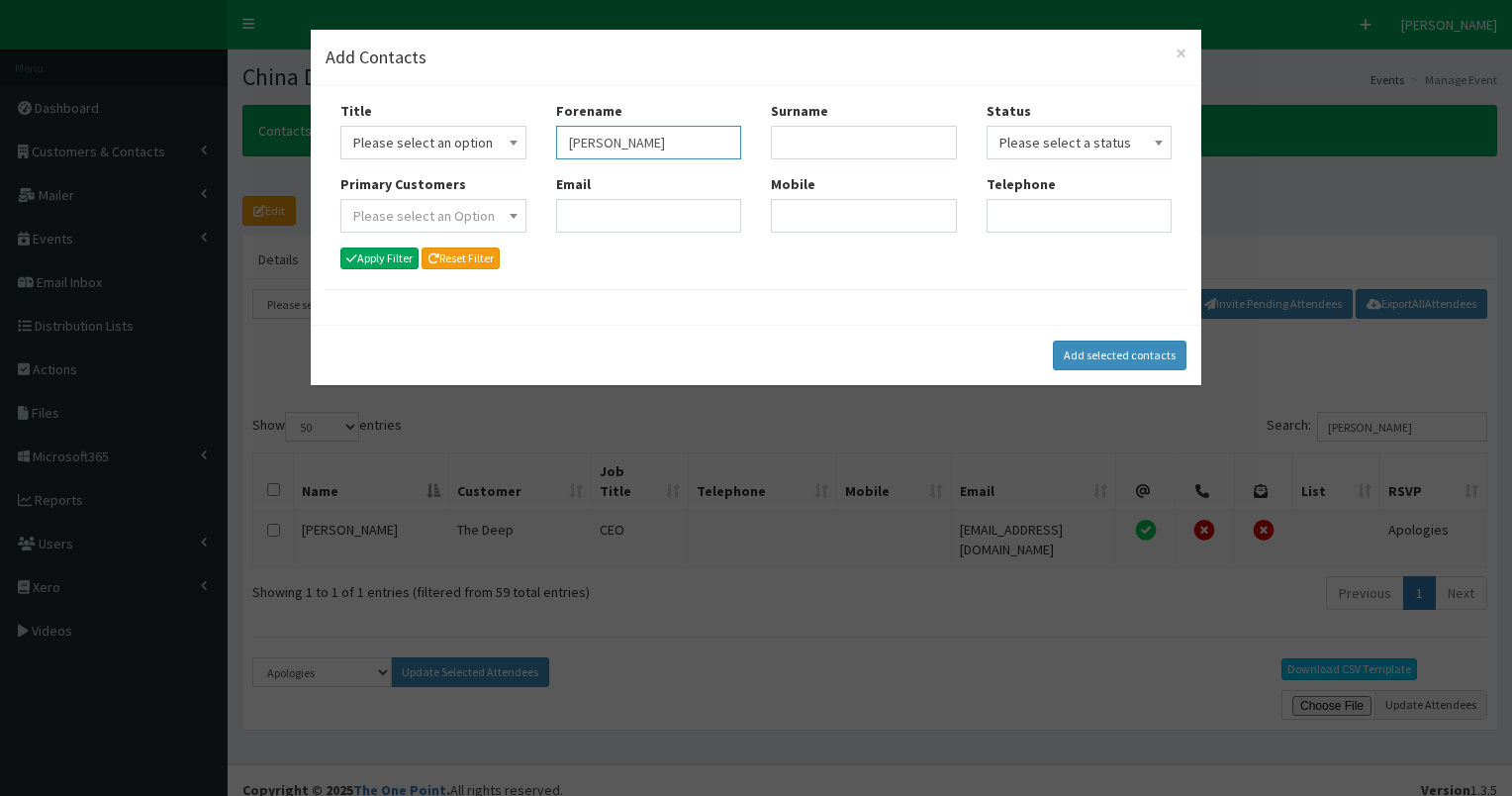 type on "oliver" 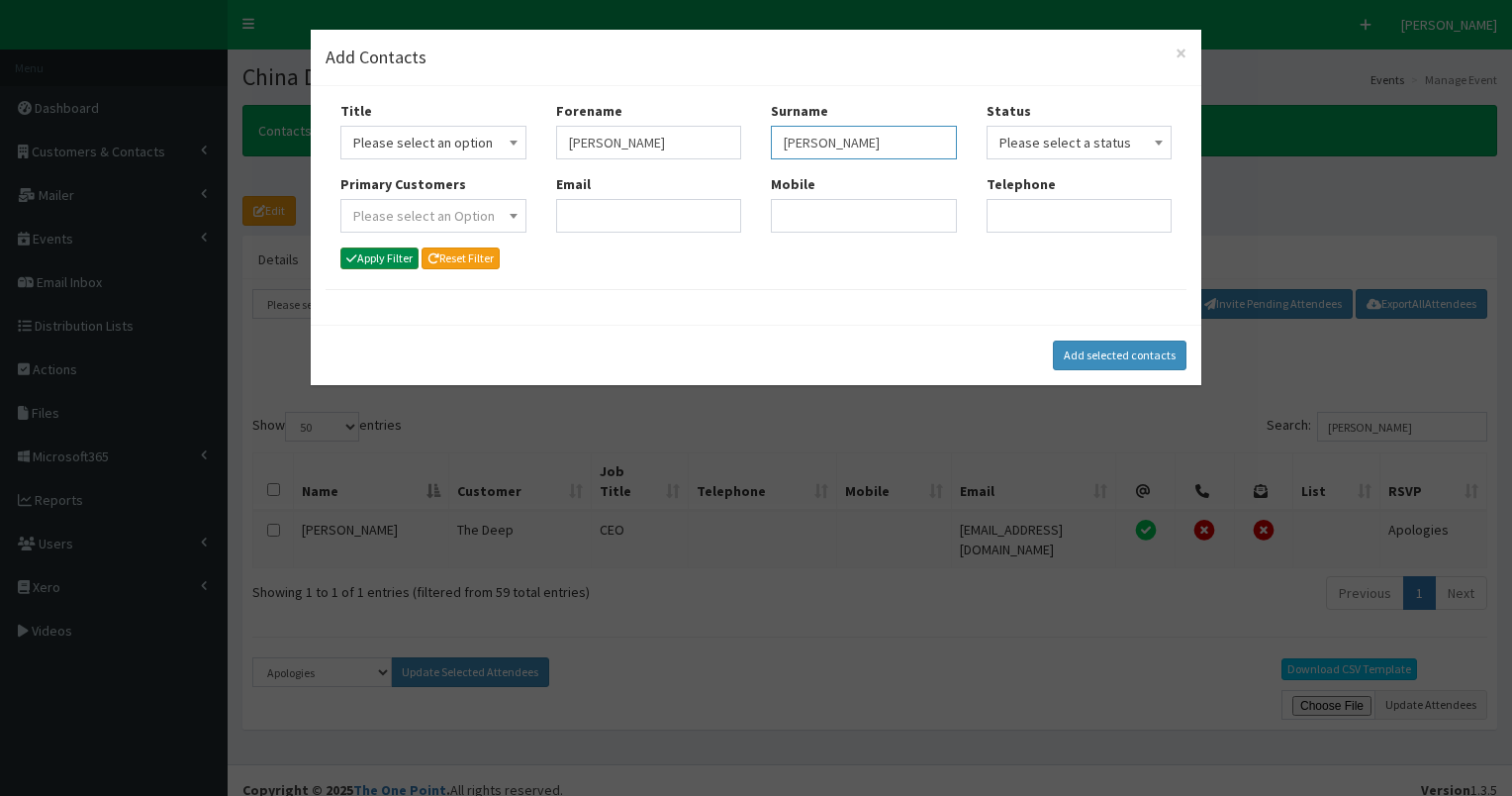 type on "burd" 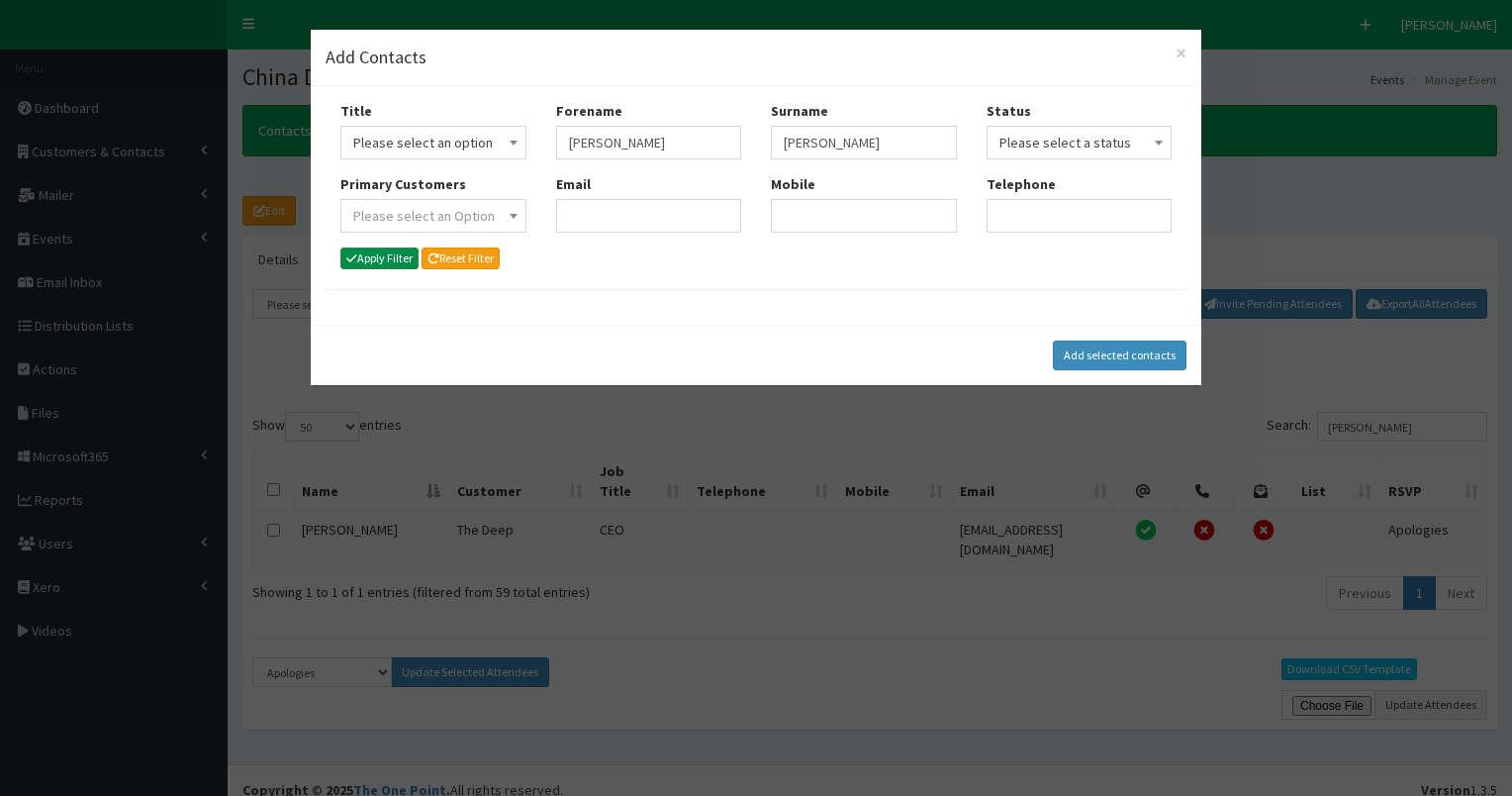 click on "Apply Filter" at bounding box center [379, 258] 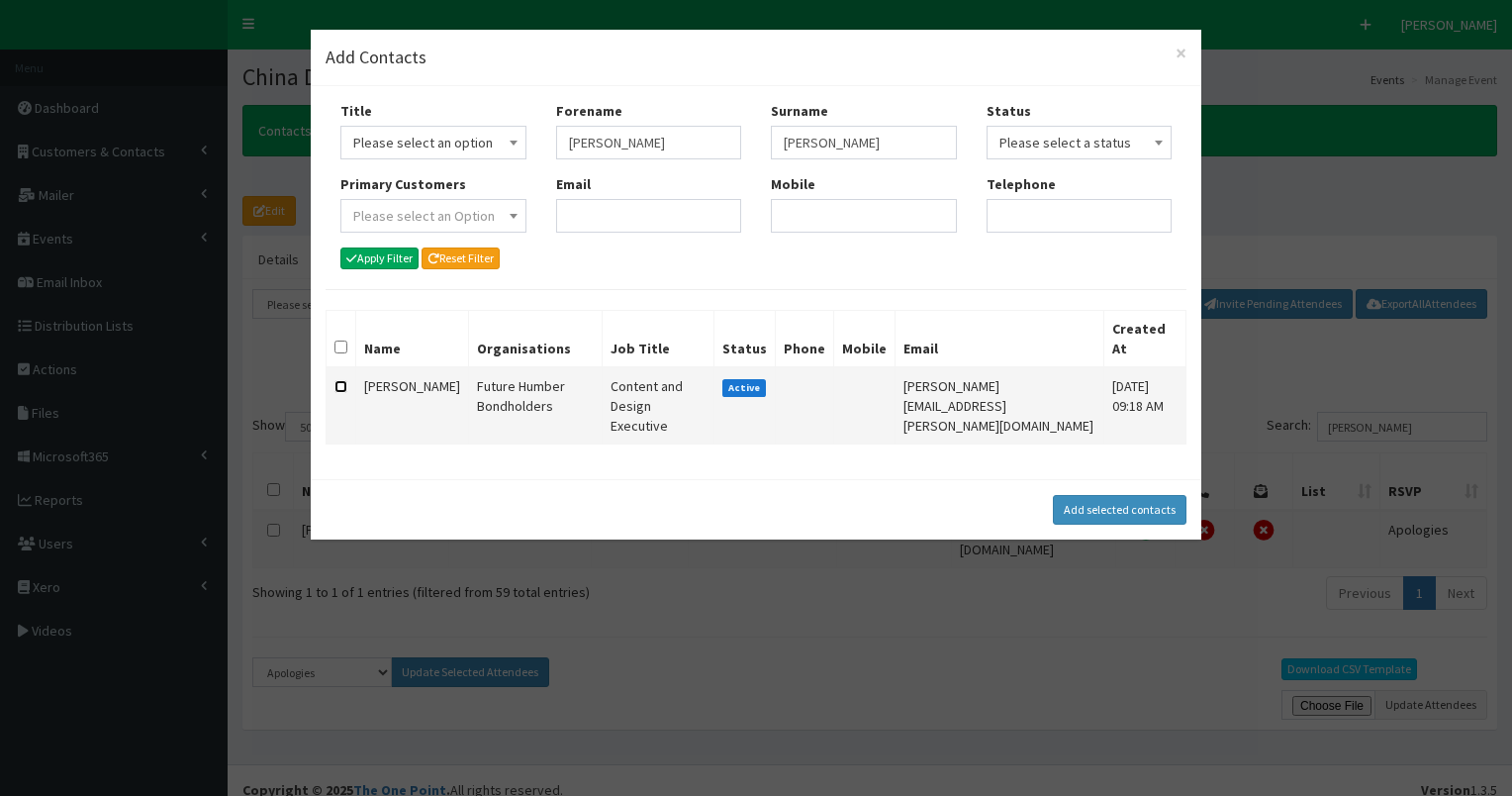 click at bounding box center [340, 386] 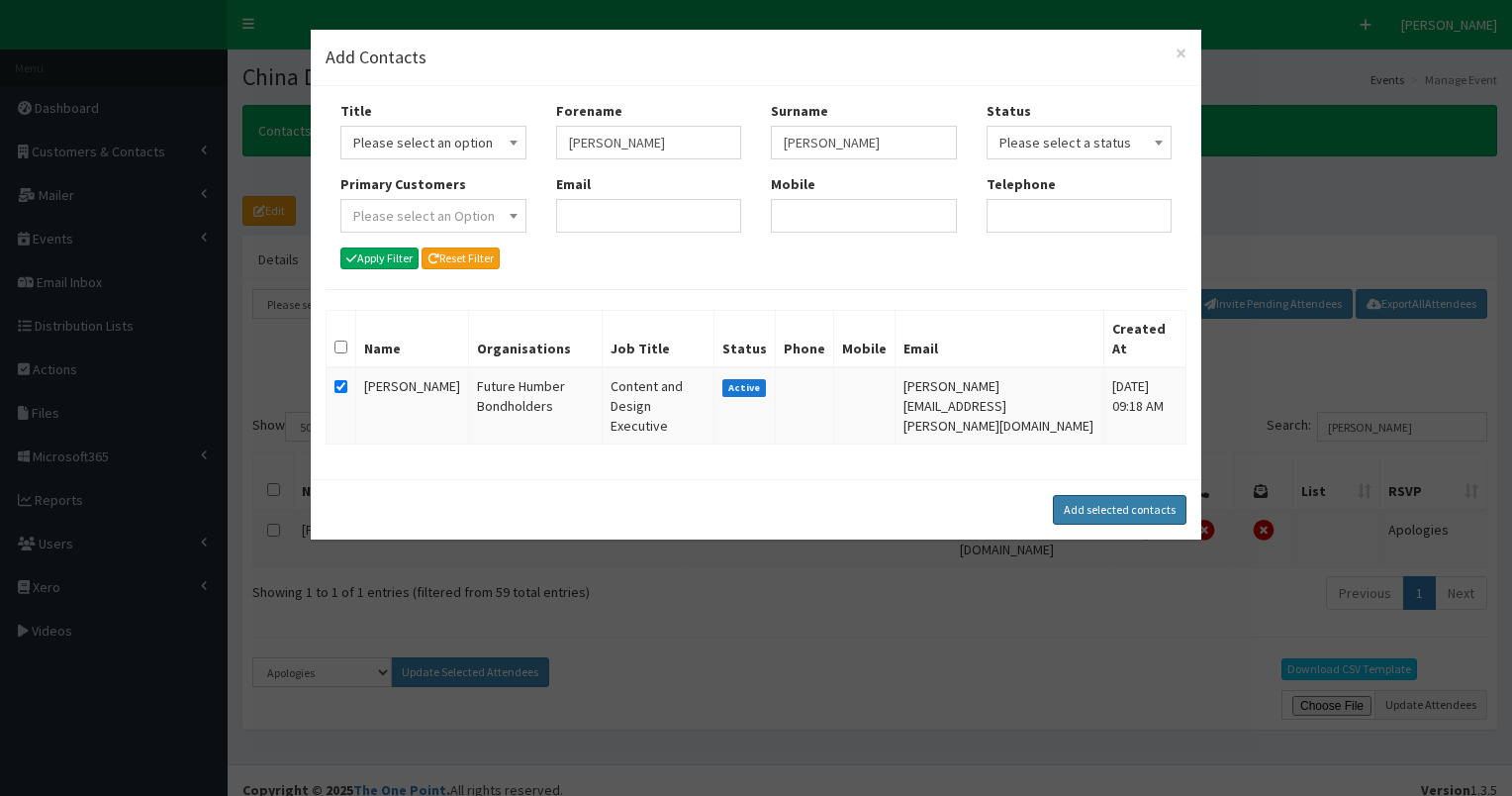 click on "Add selected contacts" at bounding box center [1119, 510] 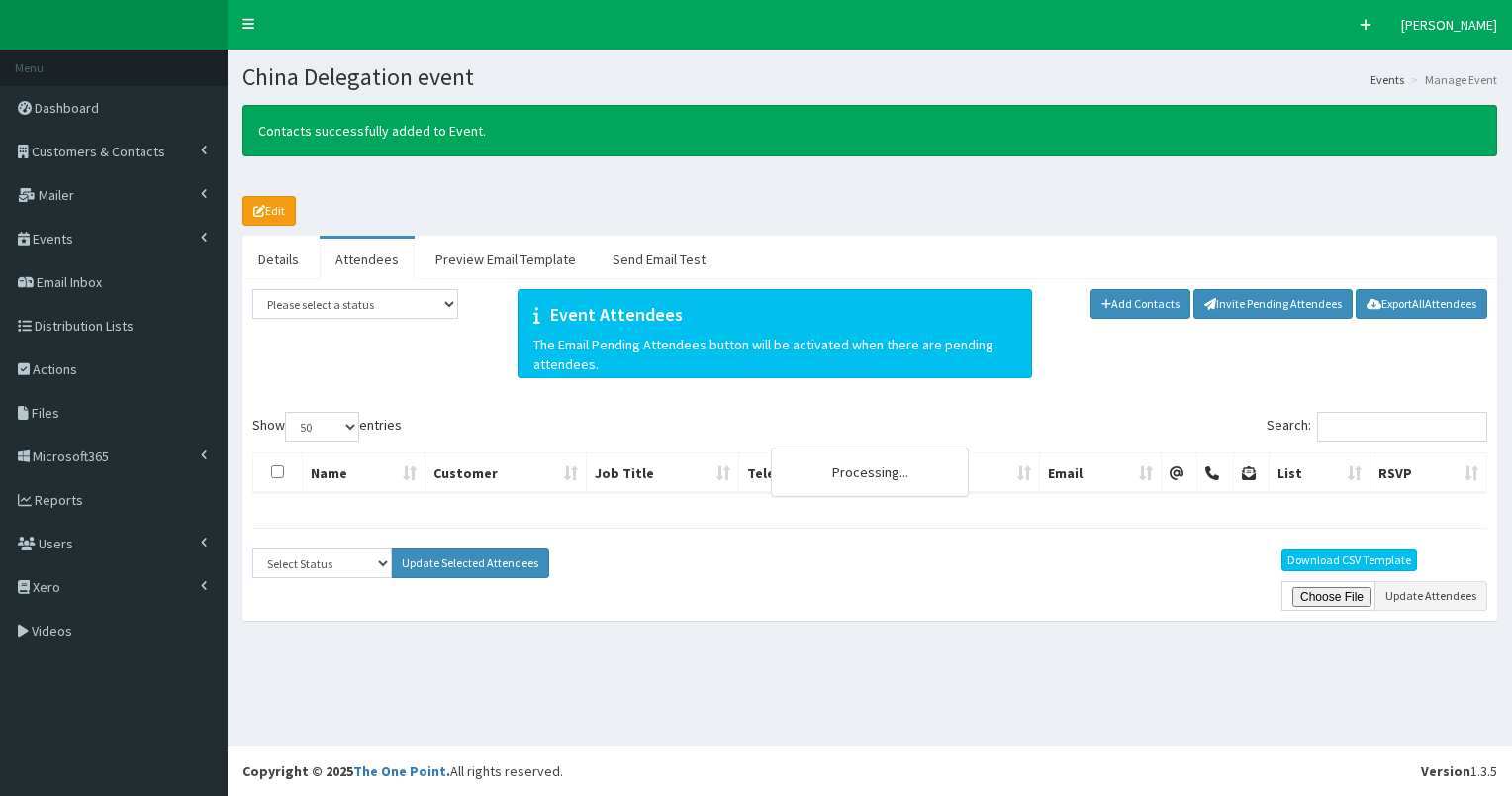 select on "50" 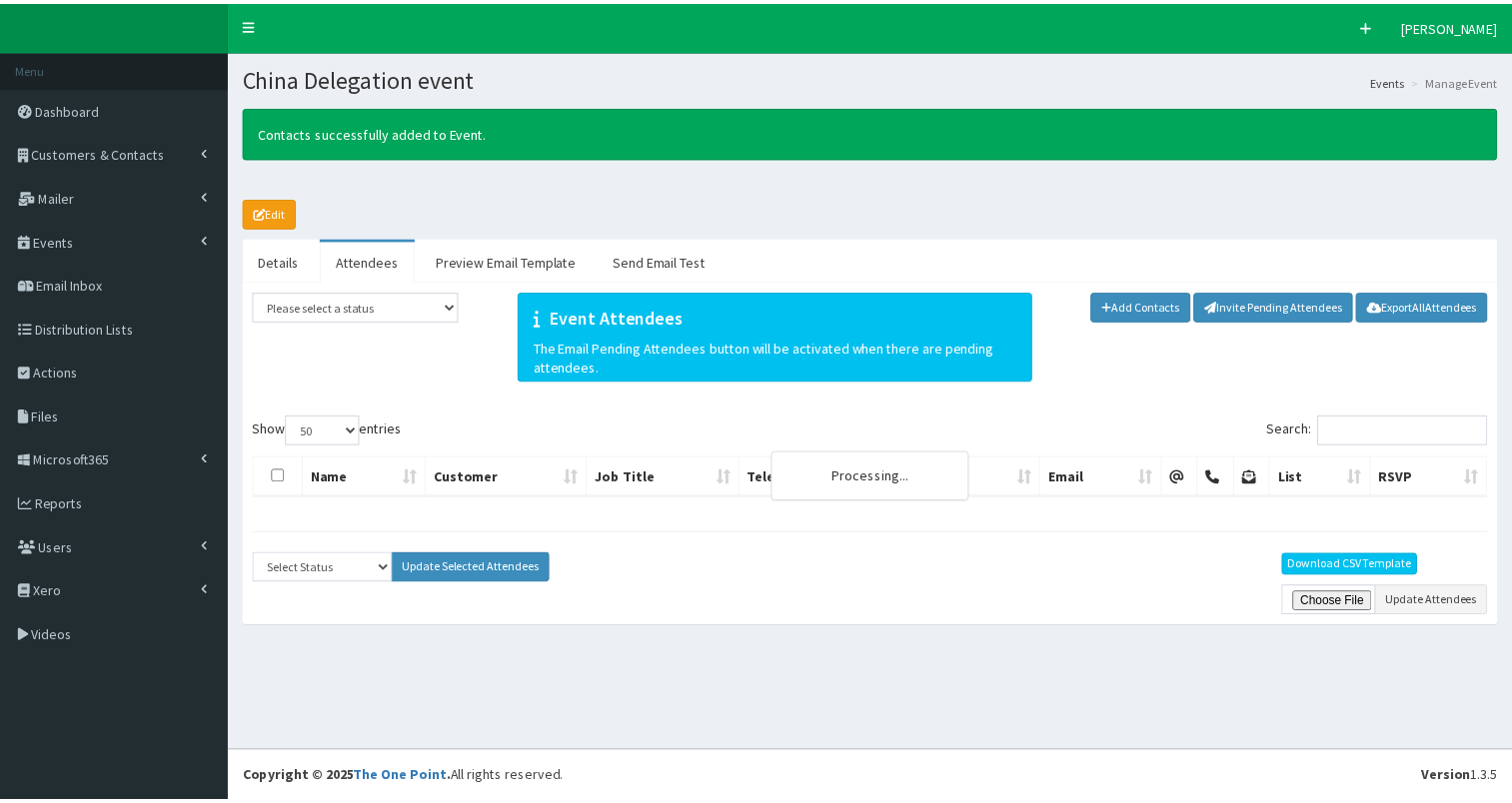 scroll, scrollTop: 0, scrollLeft: 0, axis: both 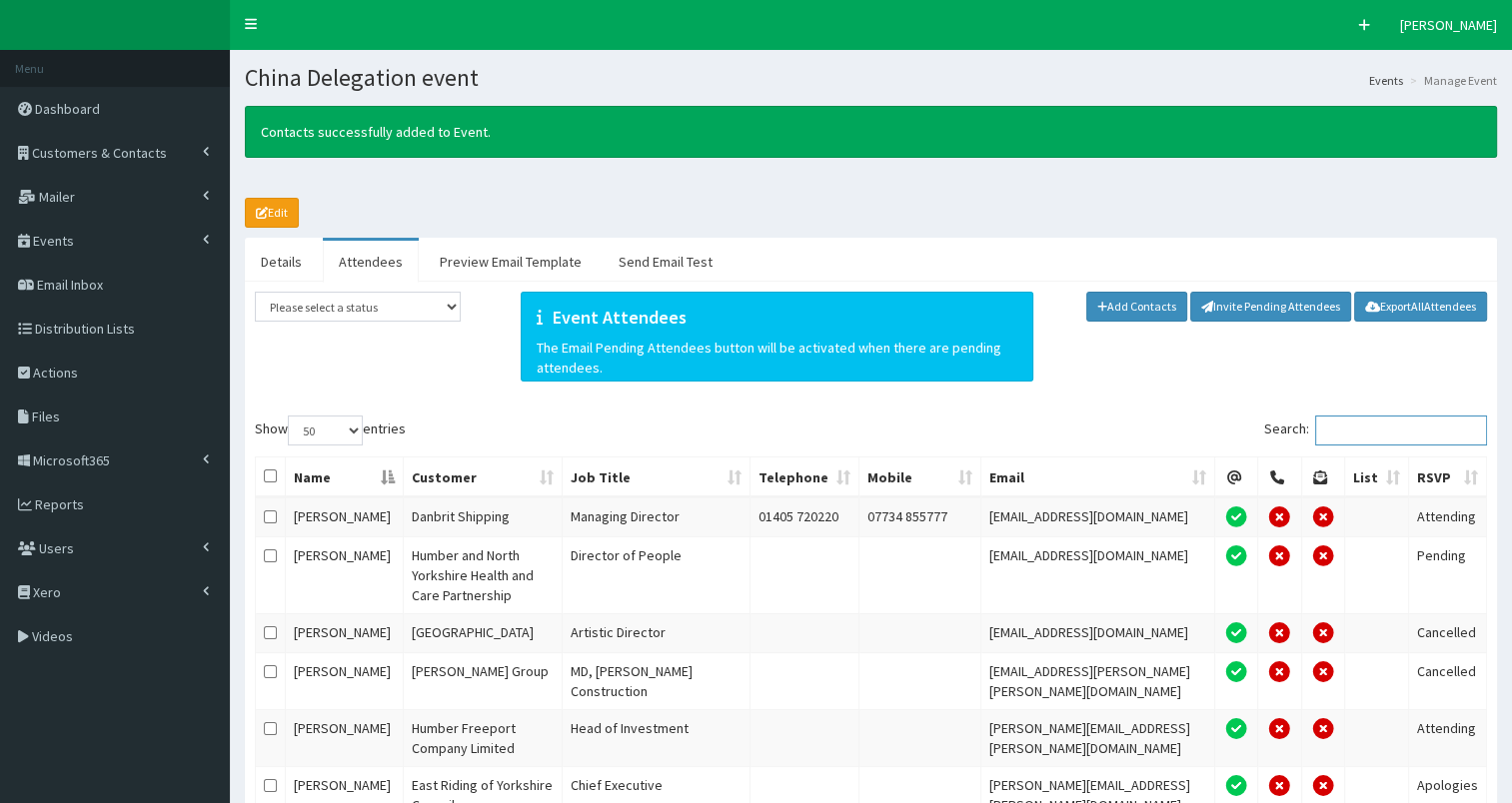 click on "Search:" at bounding box center [1401, 430] 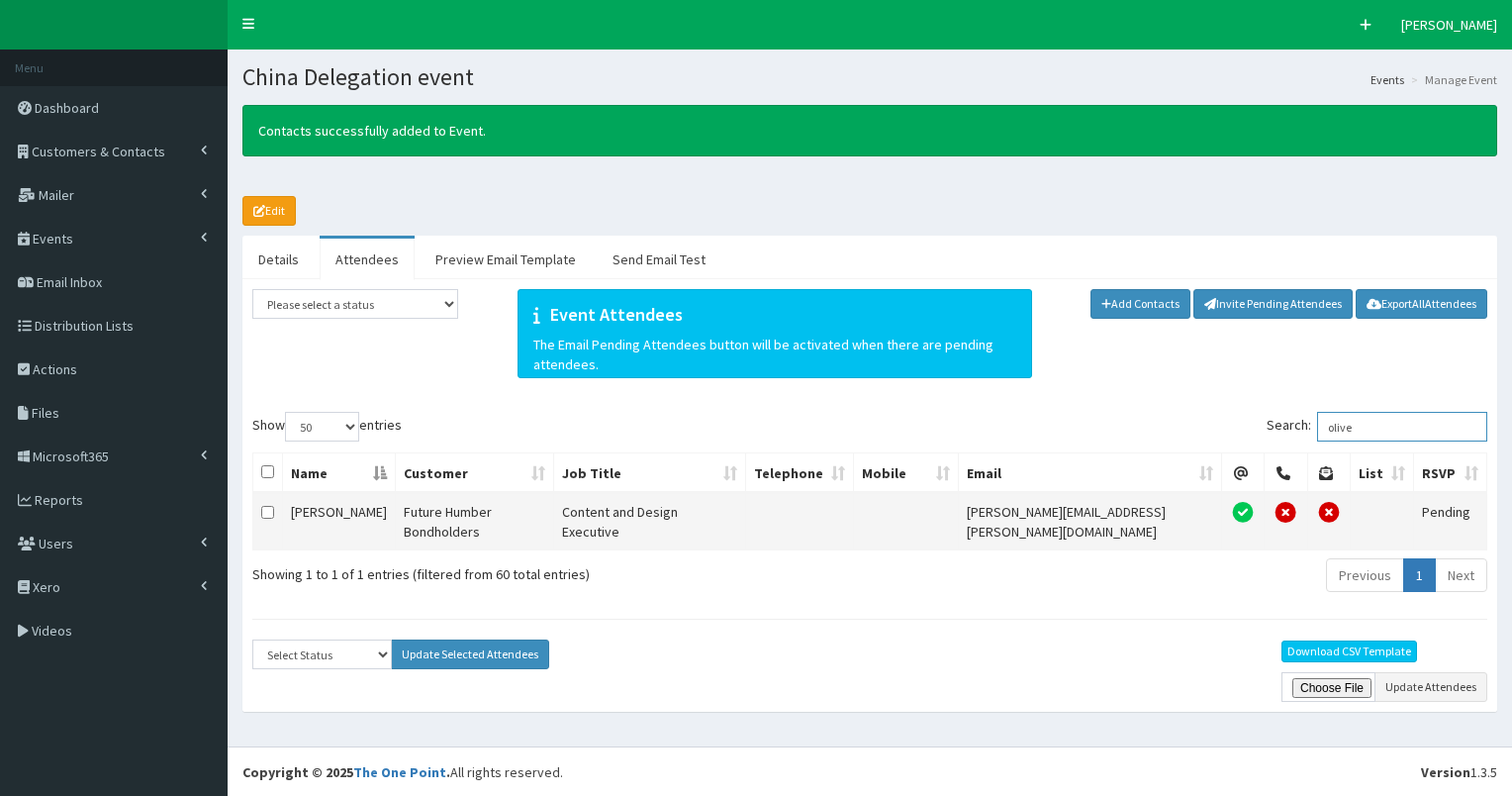 type on "olive" 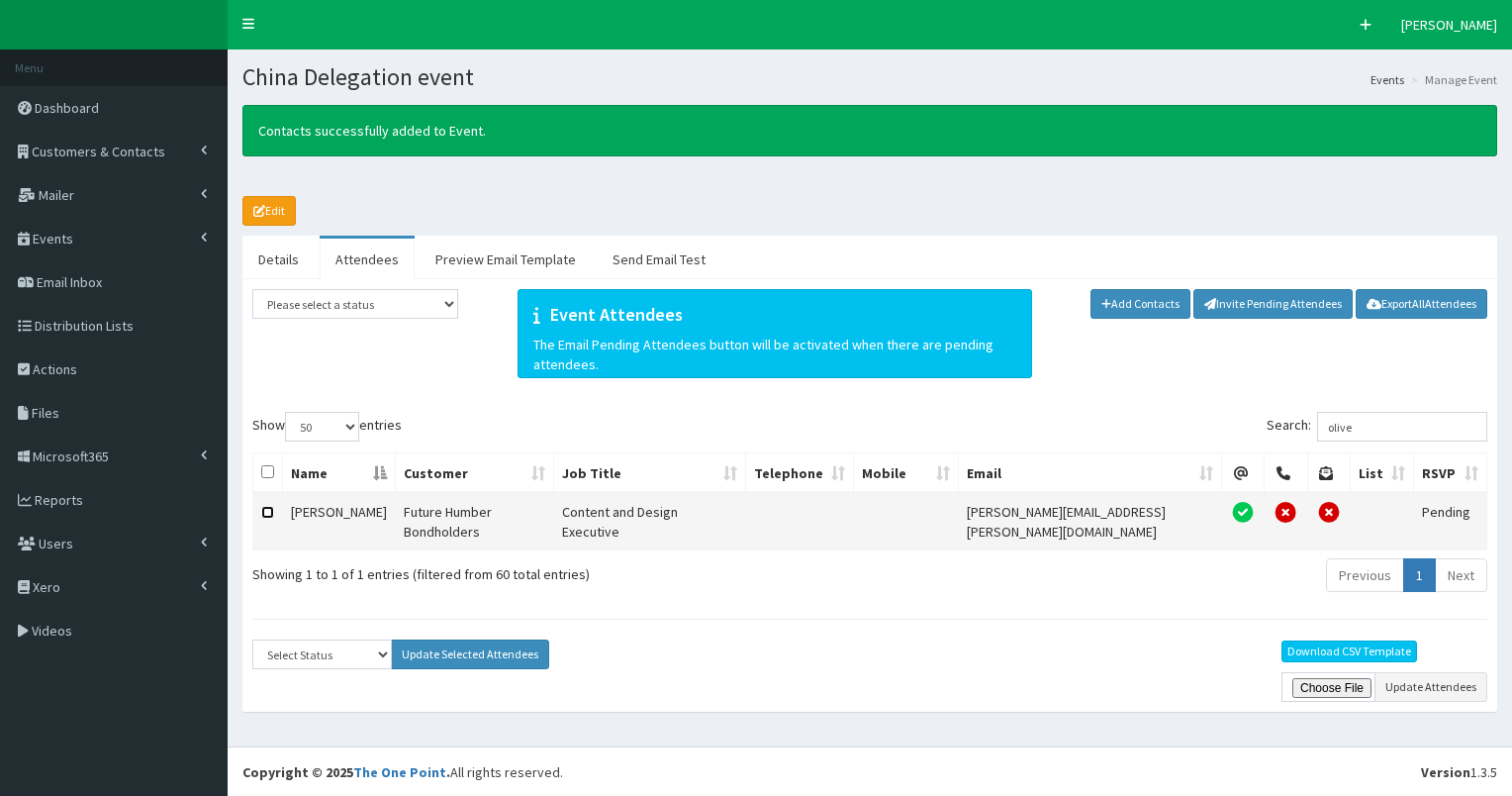 click at bounding box center [267, 512] 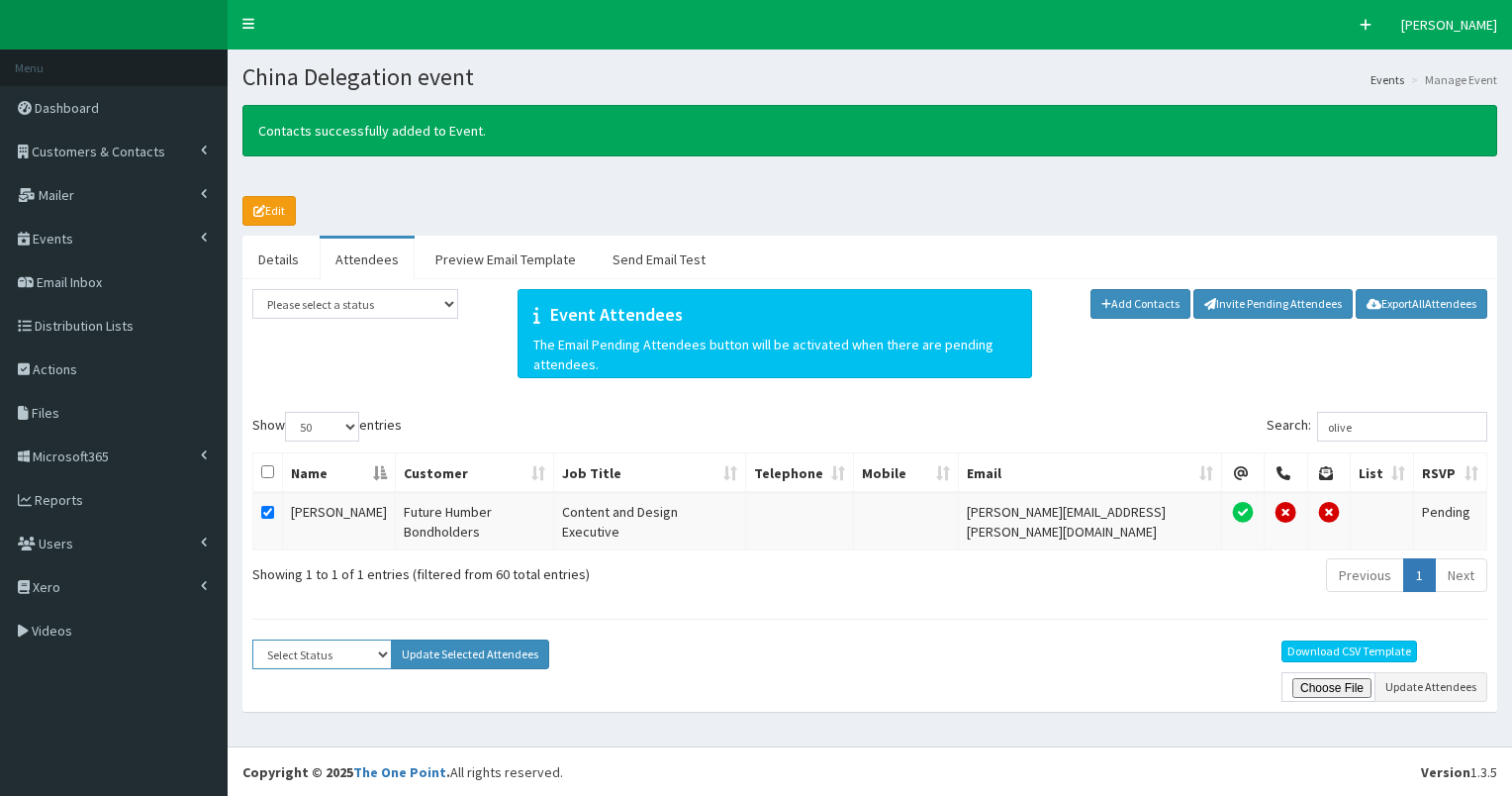 click on "Select Status
Apologies
Attended
Attending
Cancelled
Declined
Did Not Attend
Invited
Pending" at bounding box center (322, 654) 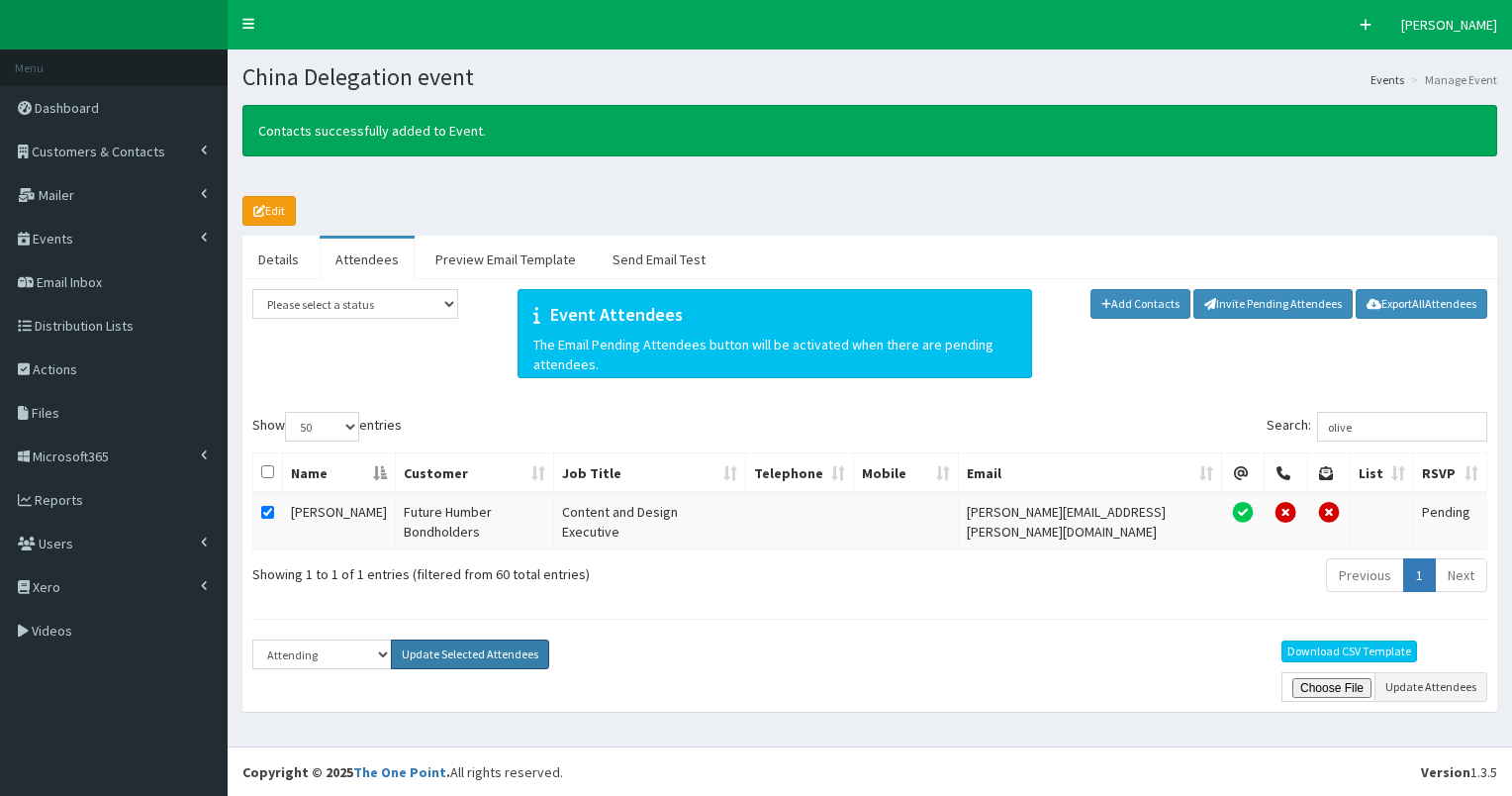 click on "Update Selected Attendees" at bounding box center (470, 654) 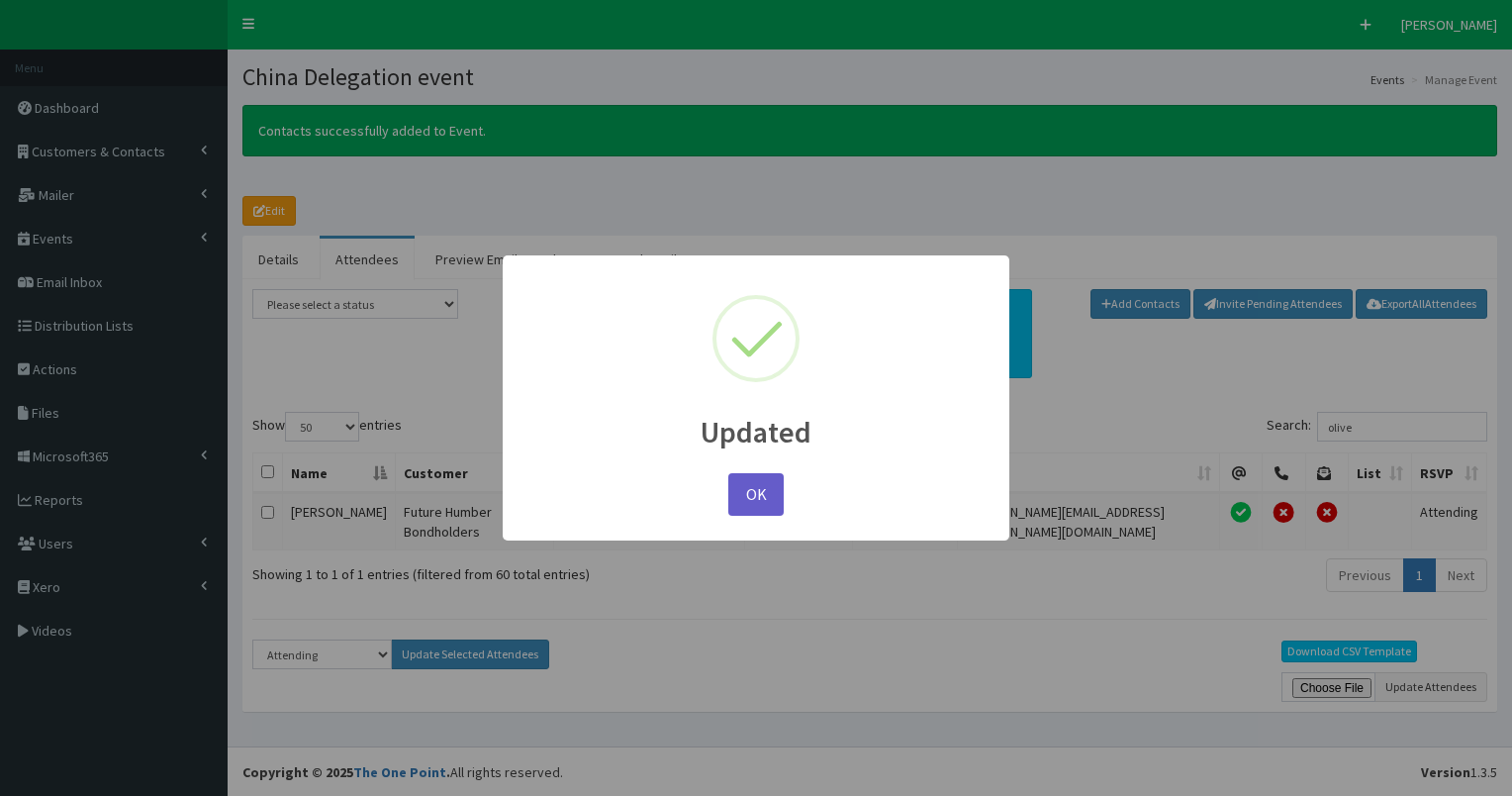 click on "OK" at bounding box center [756, 494] 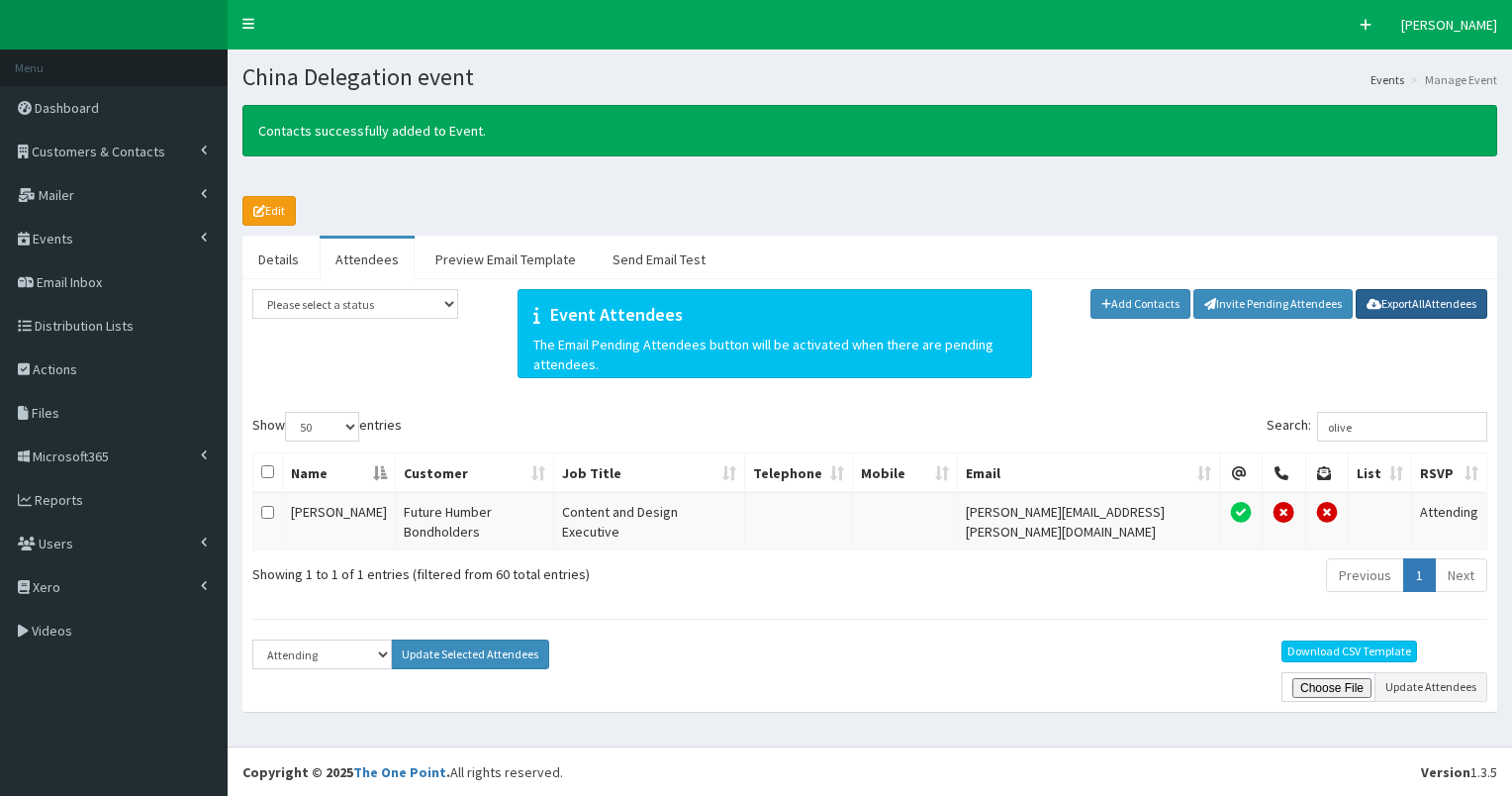 drag, startPoint x: 1412, startPoint y: 295, endPoint x: 851, endPoint y: 56, distance: 609.7885 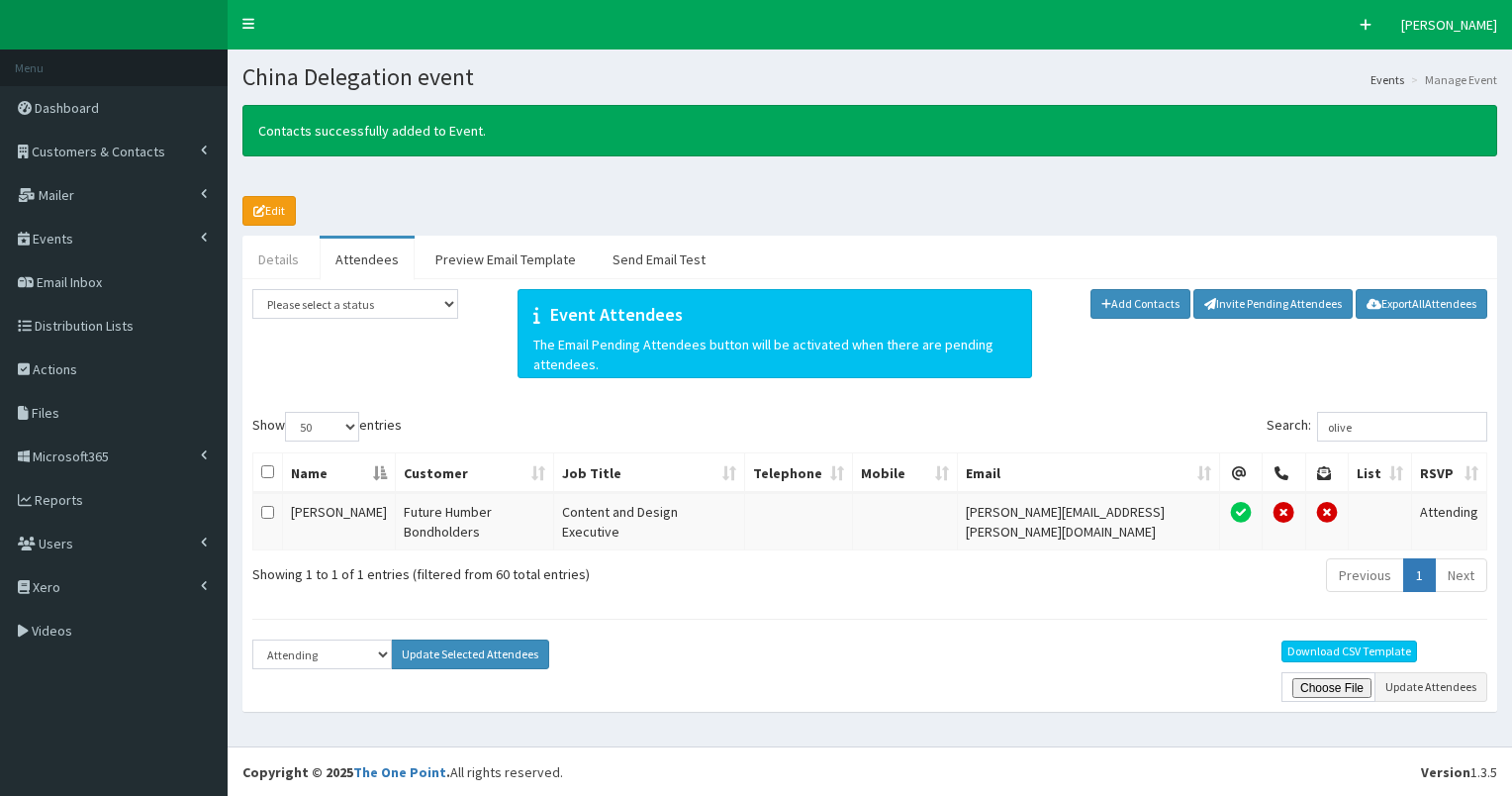 click on "Details" at bounding box center [278, 259] 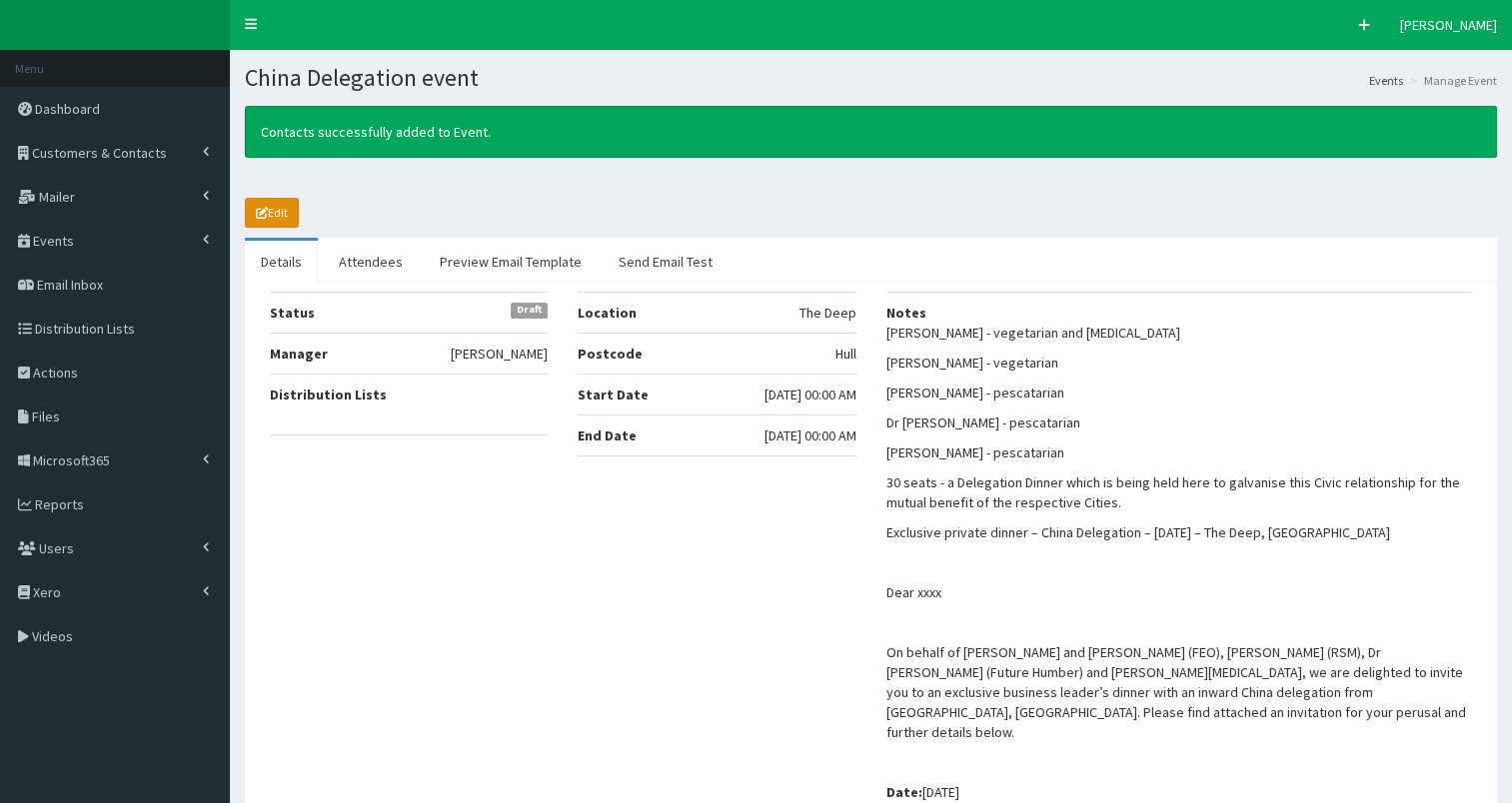 click 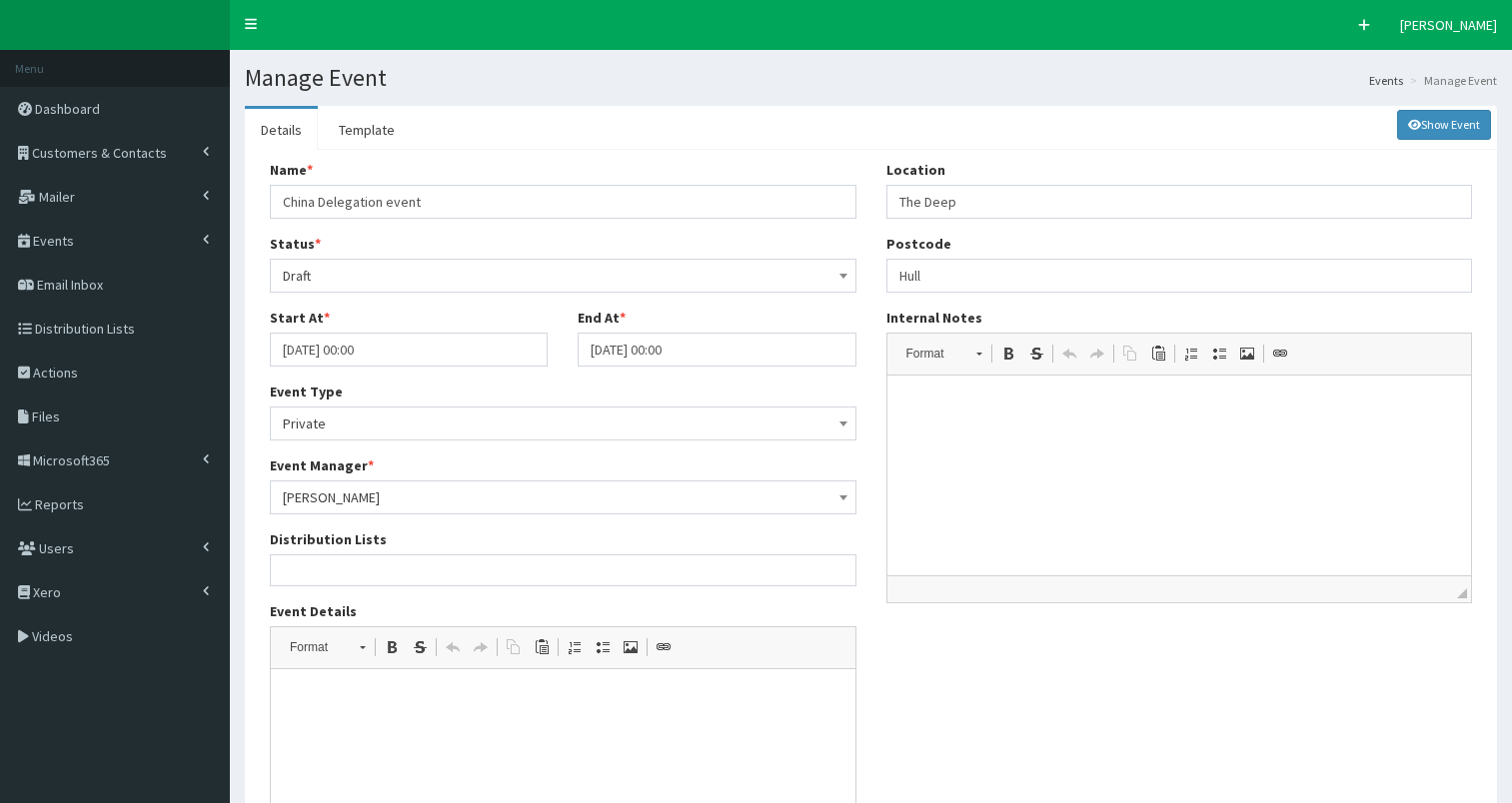 select 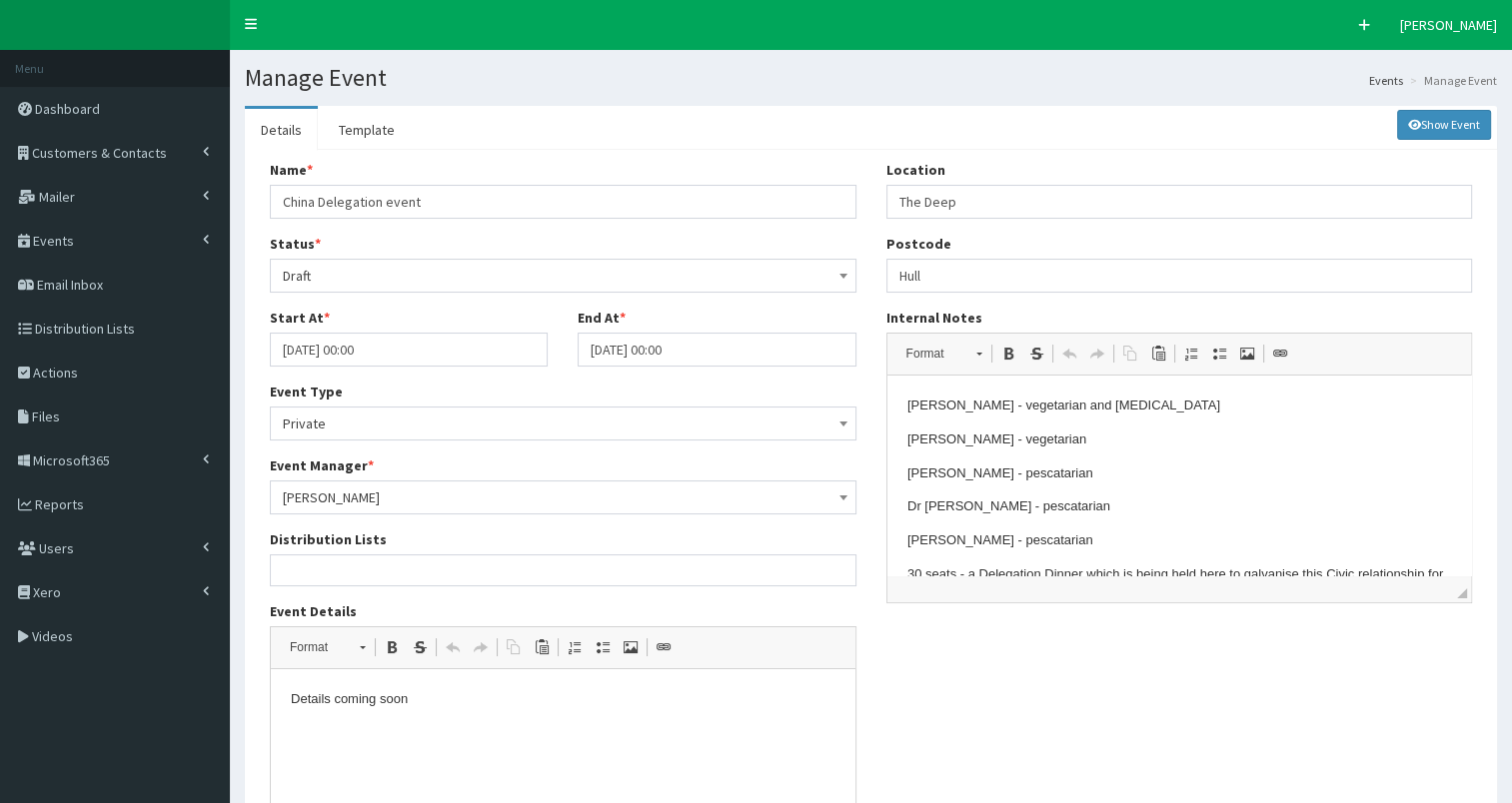 scroll, scrollTop: 0, scrollLeft: 0, axis: both 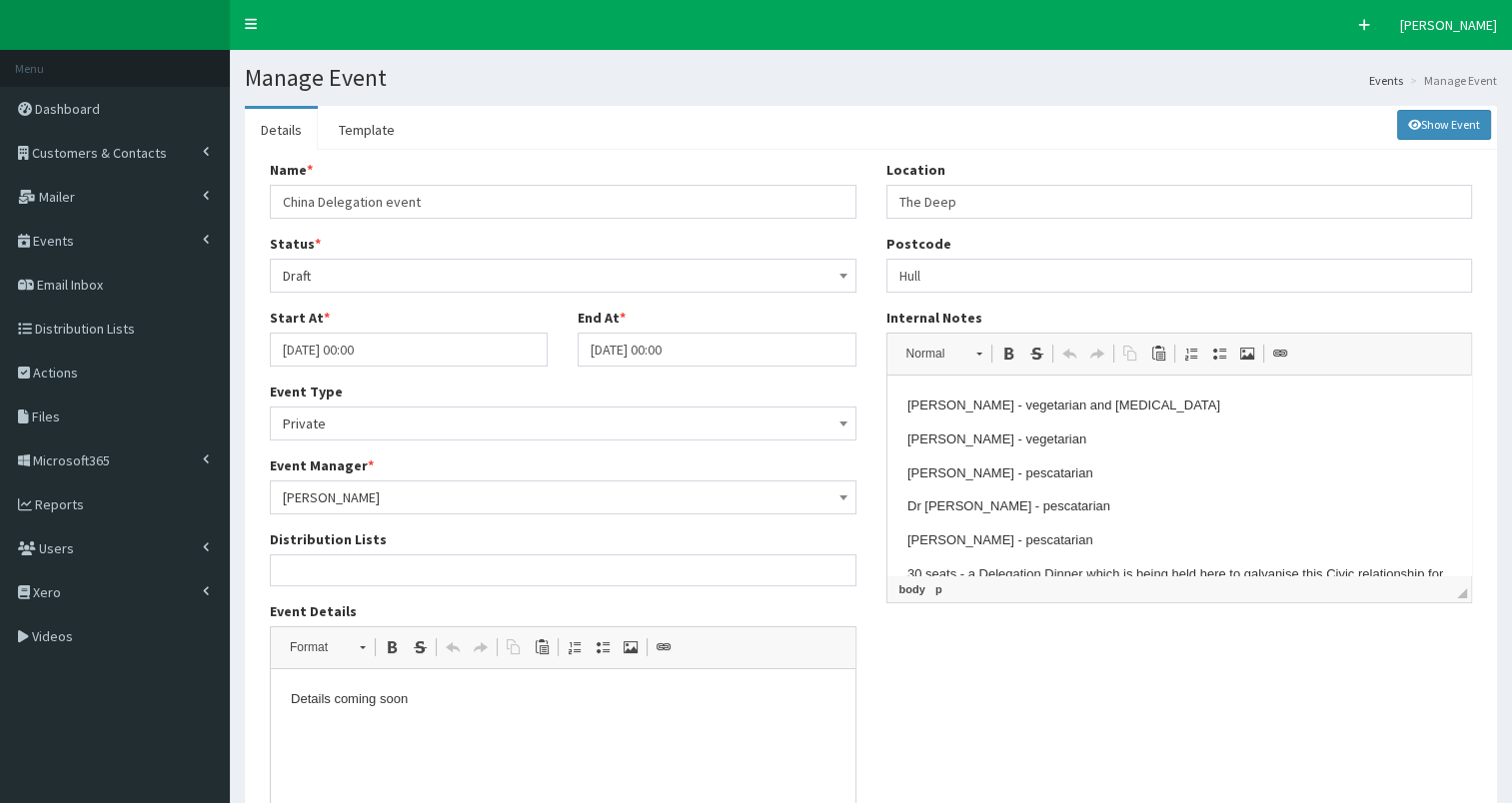 click on "[PERSON_NAME] - pescatarian" at bounding box center (1178, 540) 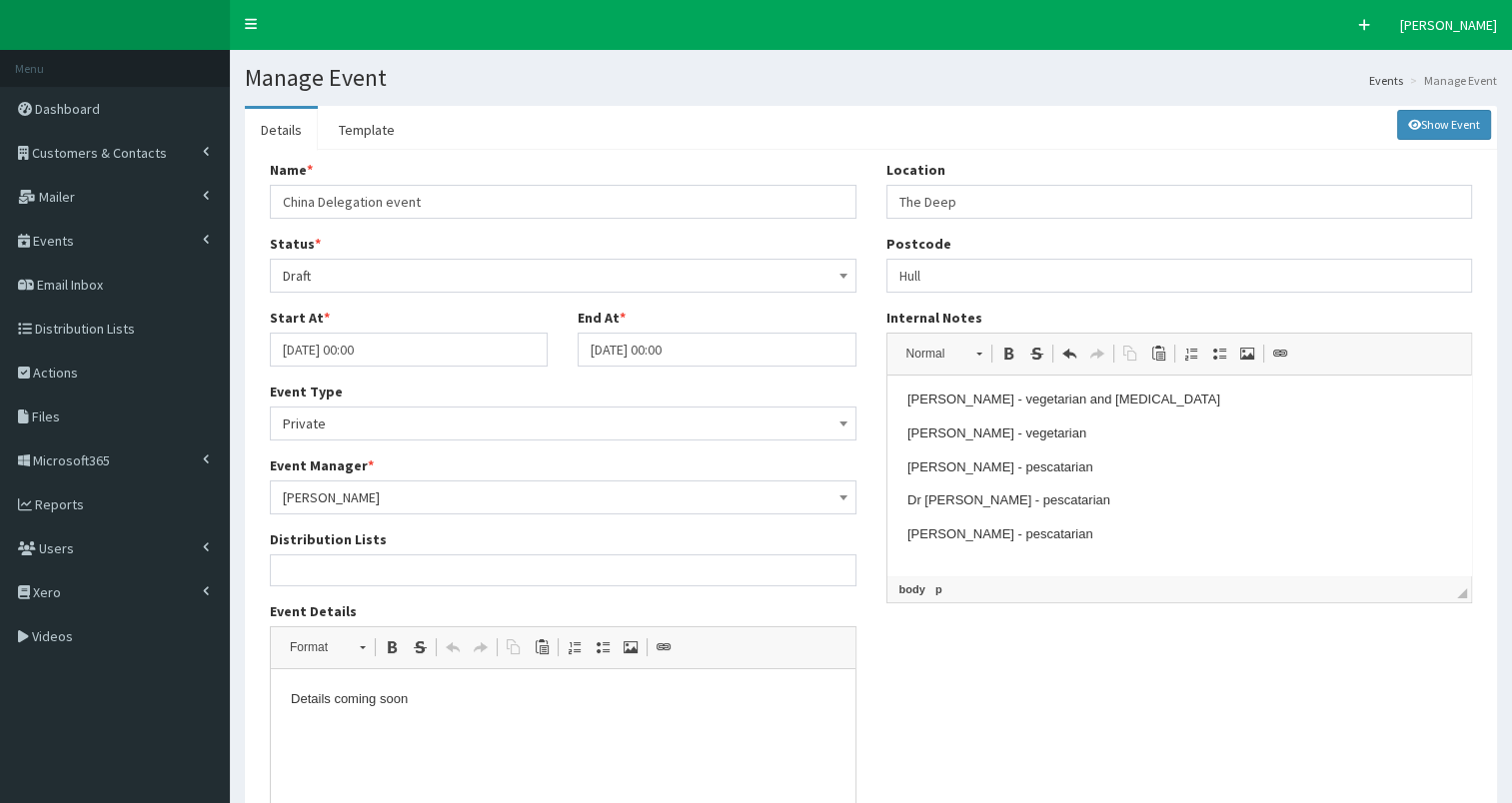 type 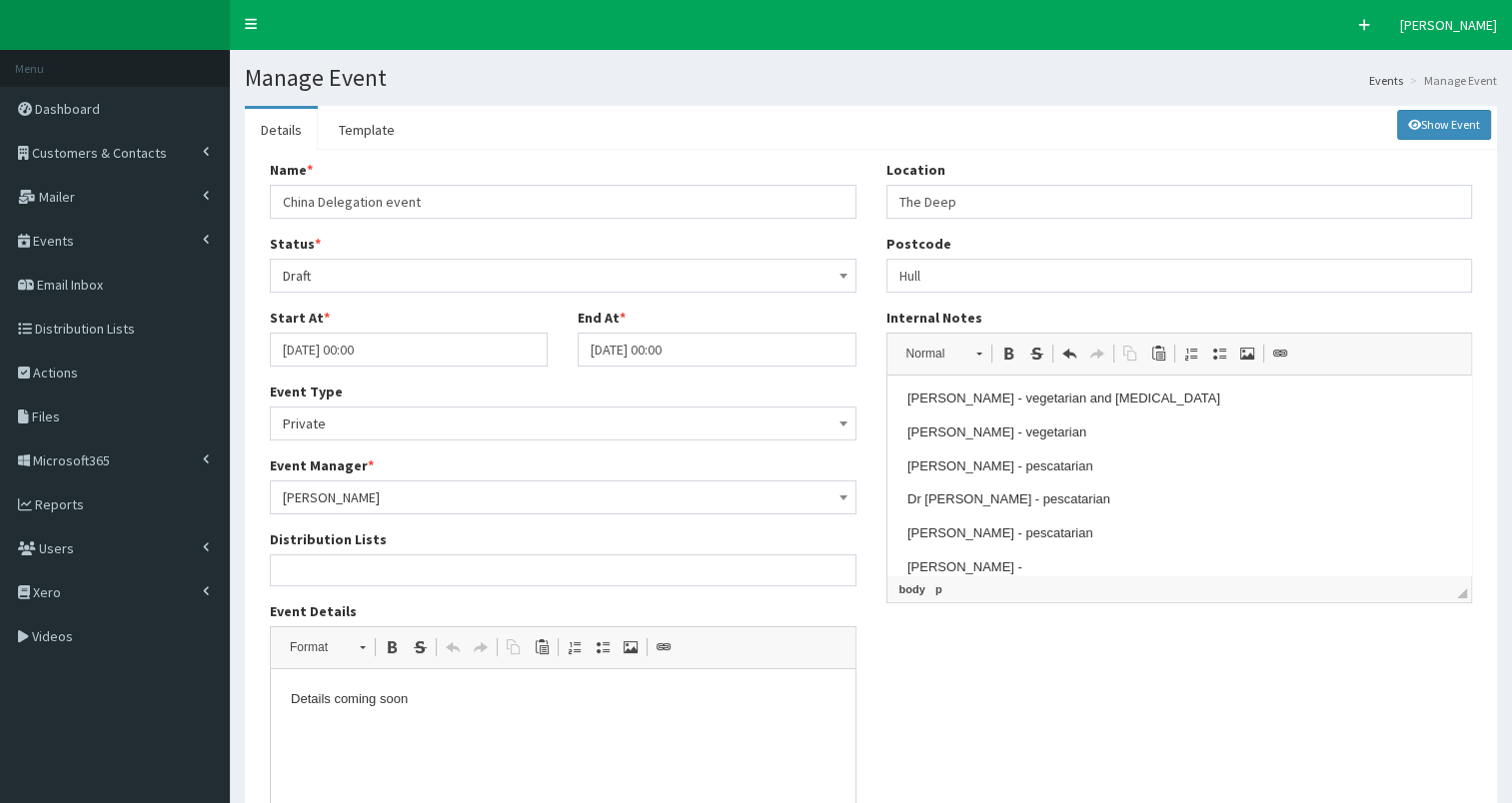scroll, scrollTop: 108, scrollLeft: 0, axis: vertical 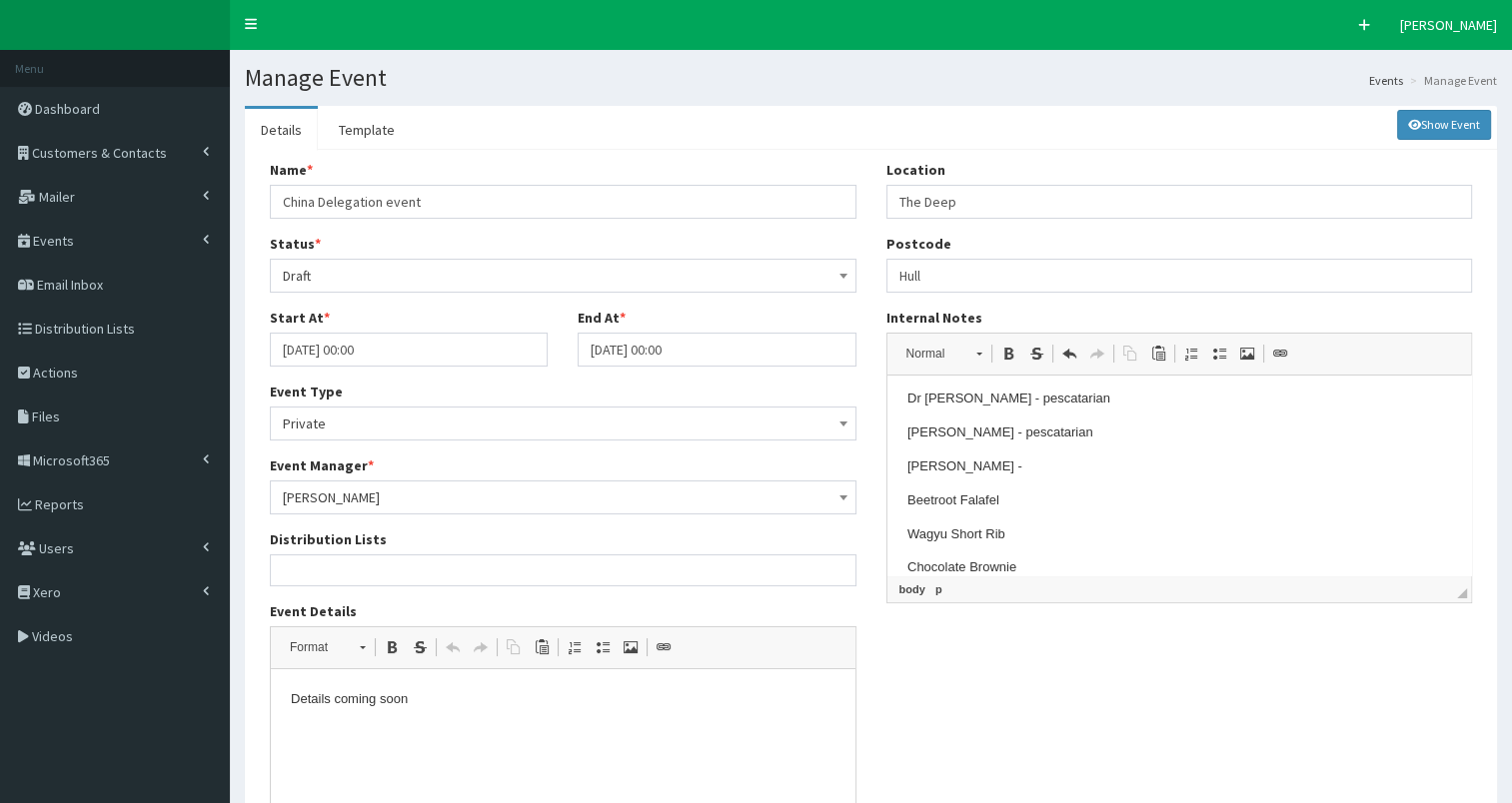 click on "Mike Ross -" at bounding box center [1178, 466] 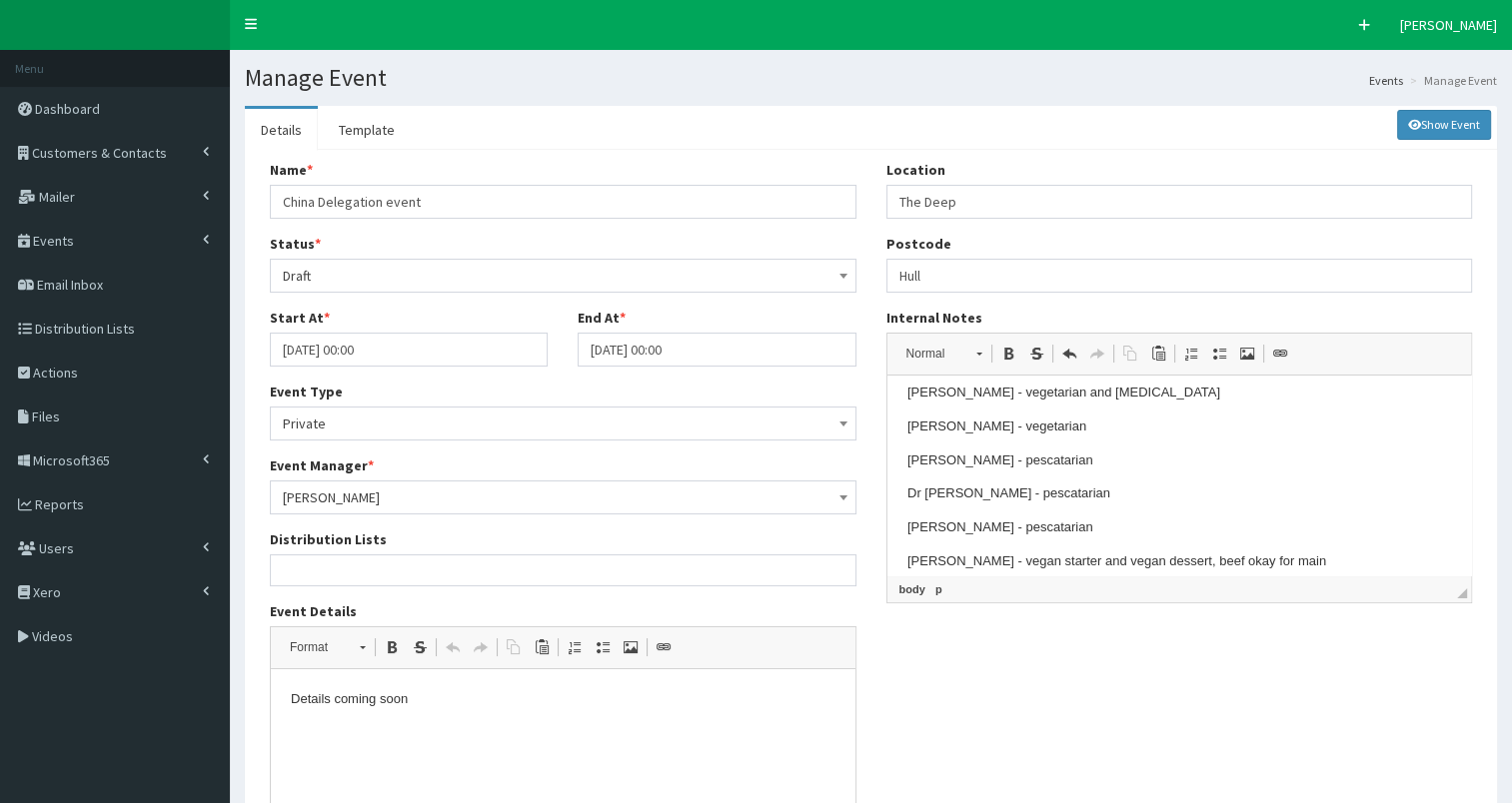 scroll, scrollTop: 21, scrollLeft: 0, axis: vertical 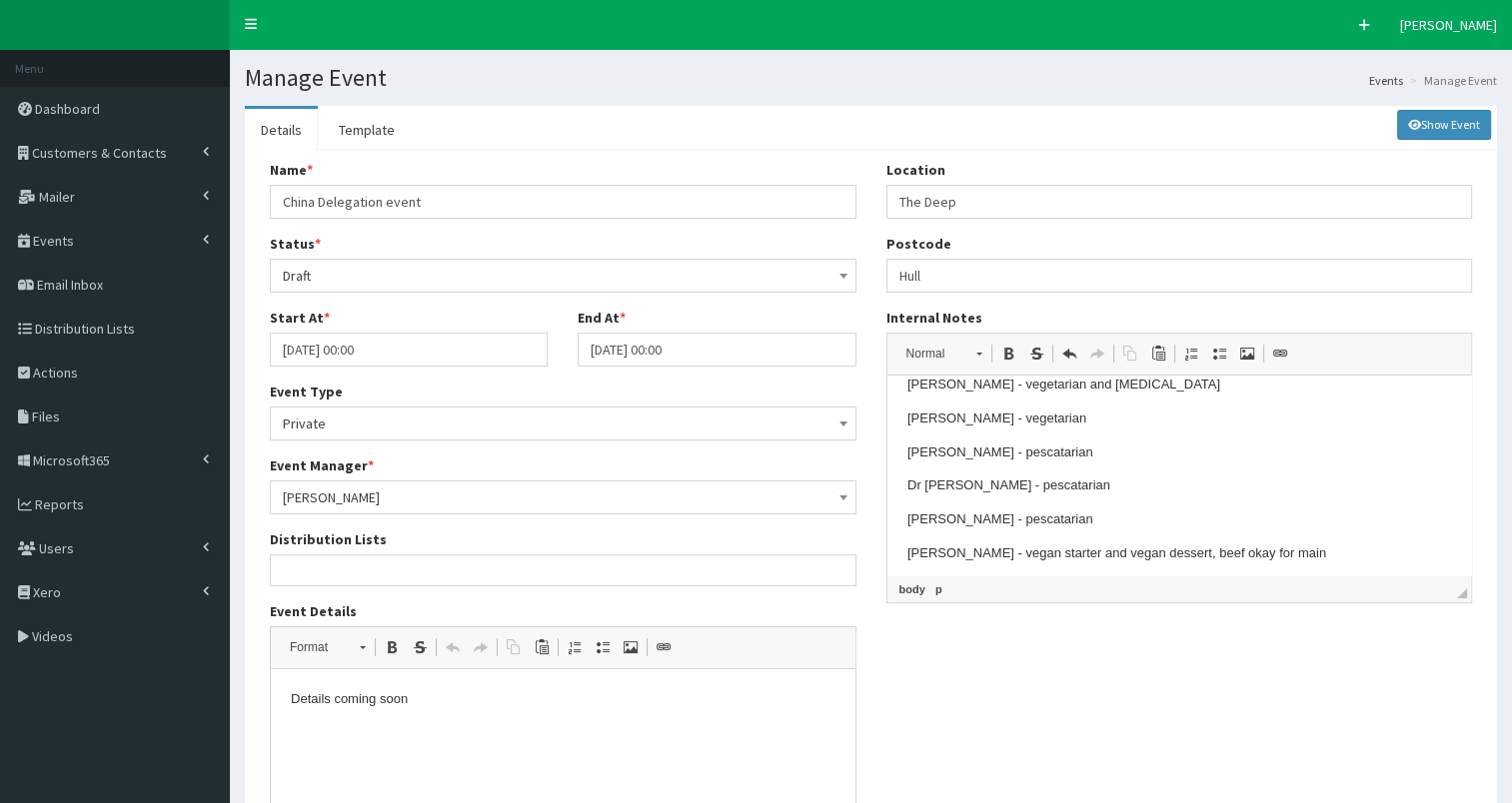 click on "Mike Ross - vegan starter and vegan dessert, beef okay for main" at bounding box center (1178, 553) 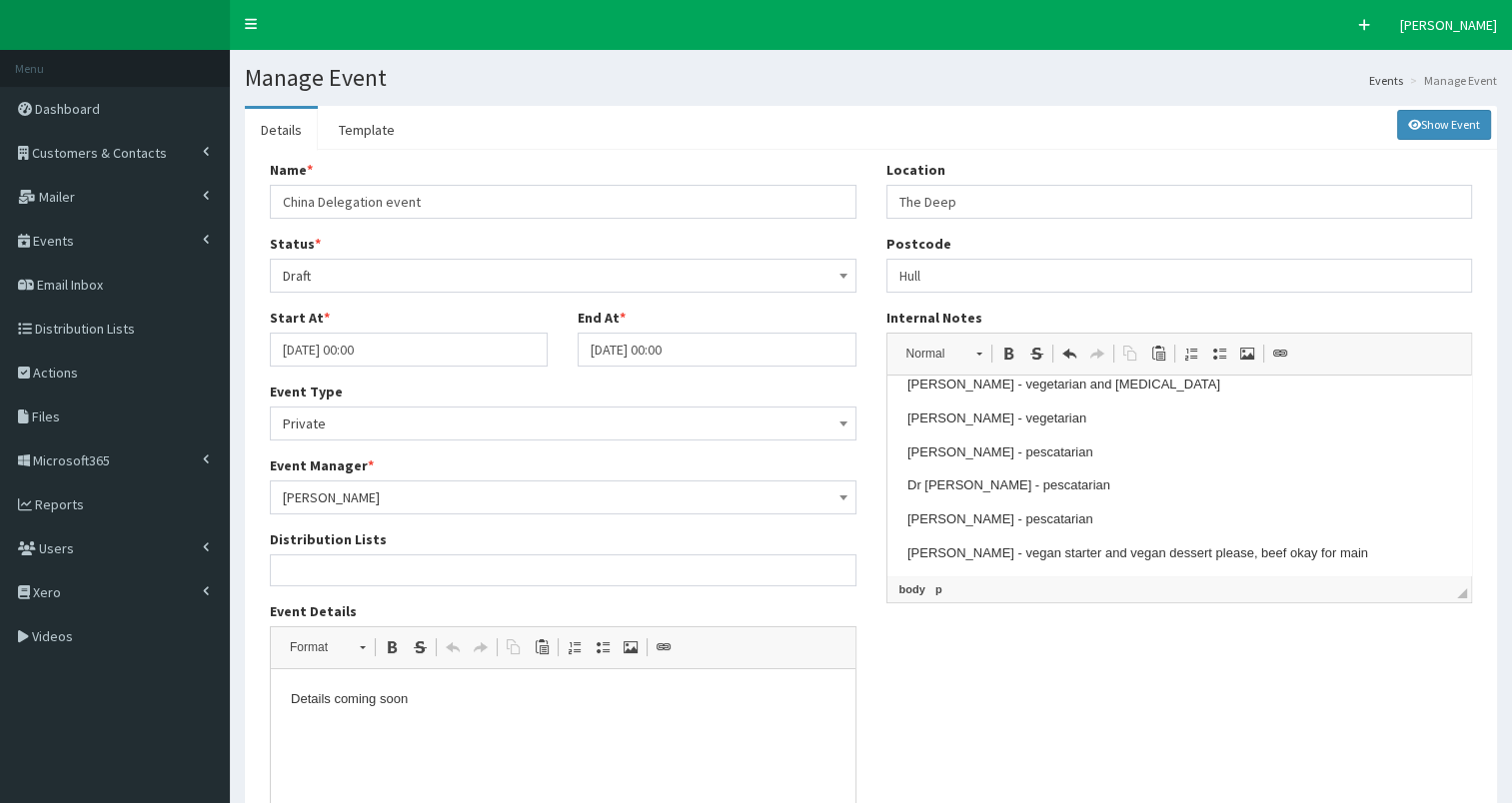 scroll, scrollTop: 0, scrollLeft: 0, axis: both 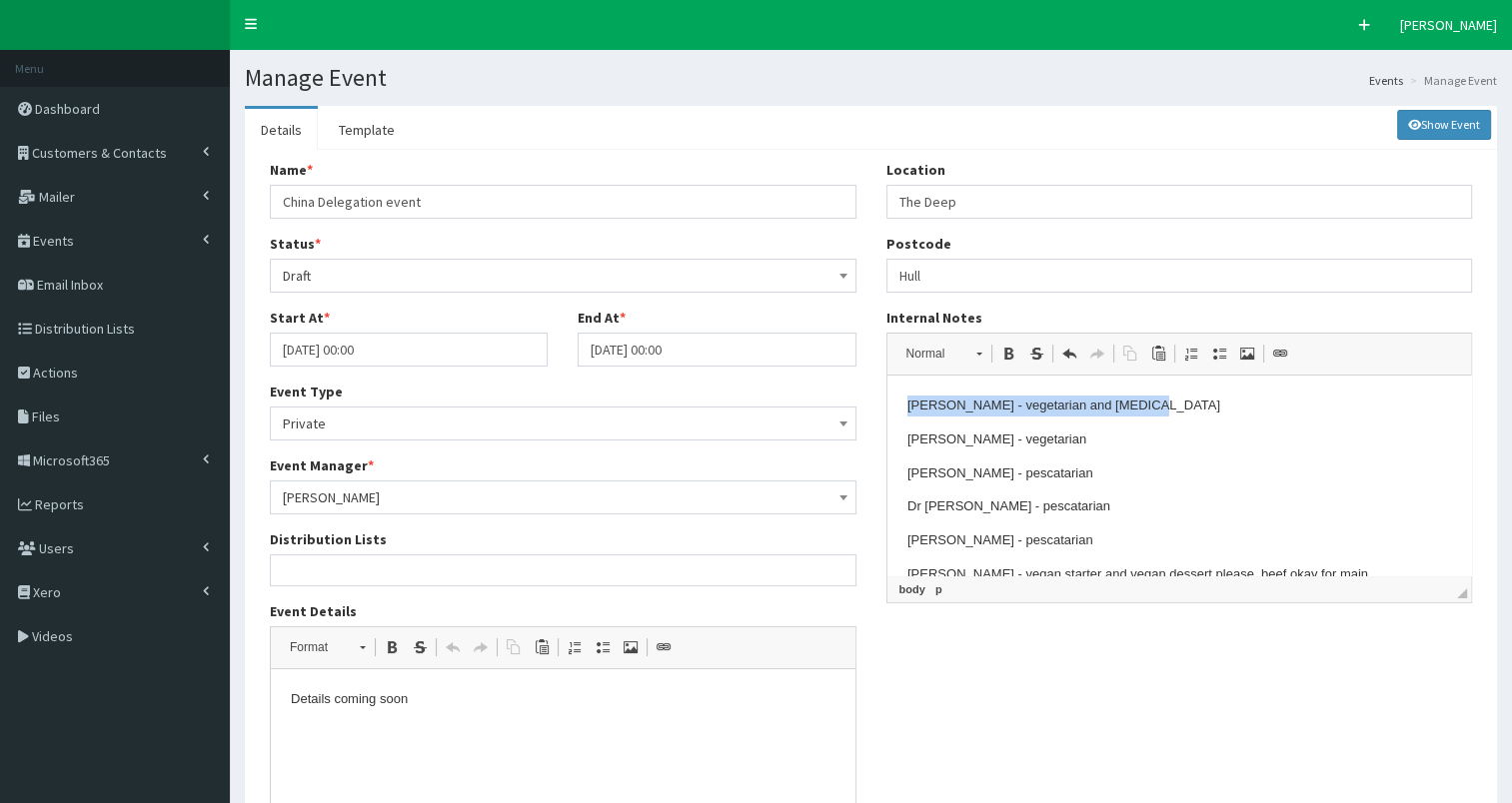 drag, startPoint x: 905, startPoint y: 386, endPoint x: 1134, endPoint y: 405, distance: 229.7869 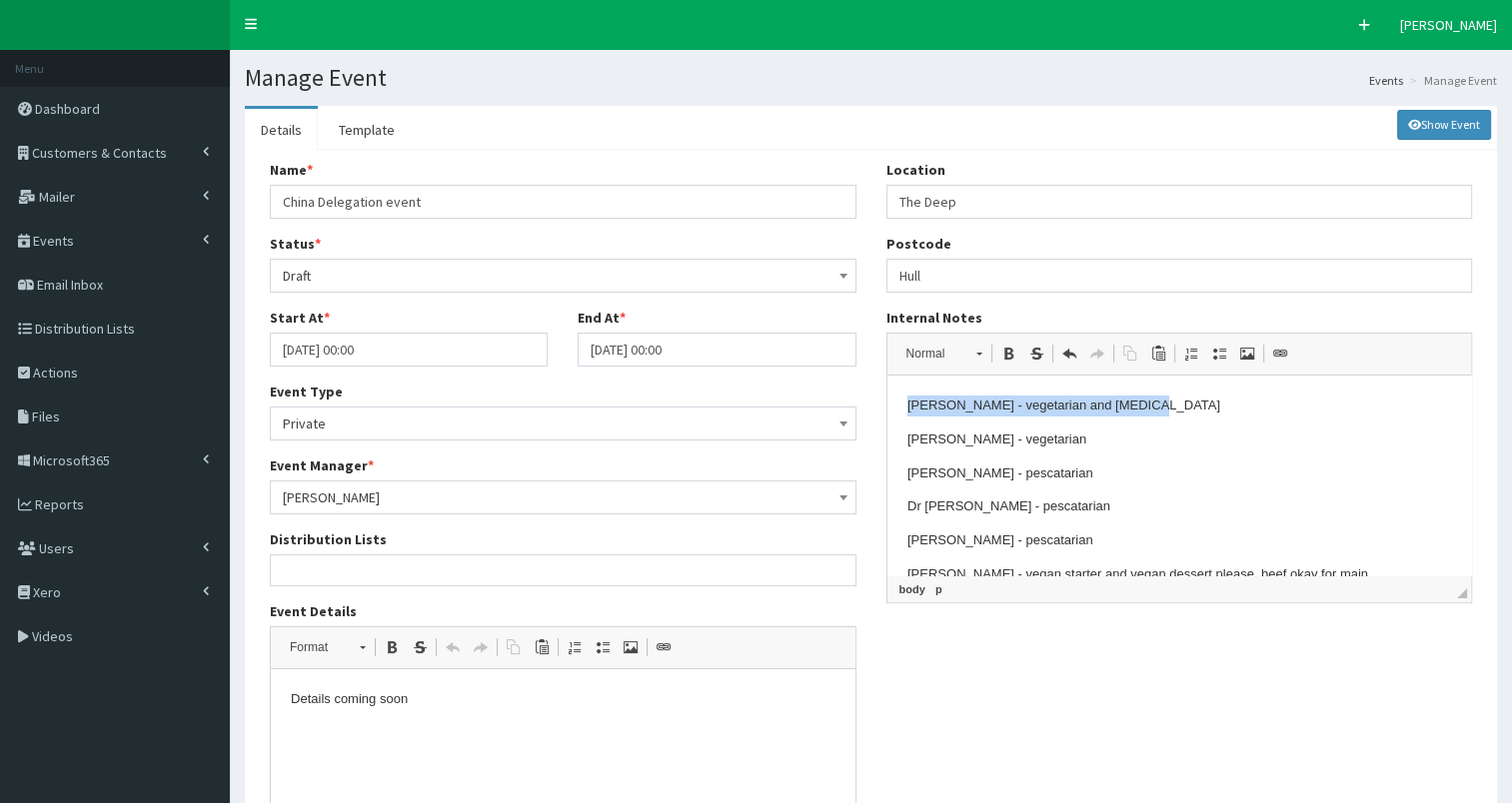 click on "Katy Duke - vegetarian and nut allergy Professor Kevin Kerrigan - vegetarian Jan Brumby - pescatarian Dr Diana Taylor - pescatarian Richard Beason - pescatarian Mike Ross - vegan starter and vegan dessert please, beef okay for main 30 seats - a Delegation Dinner which is being held here to galvanise this Civic relationship for the mutual benefit of the respective Cities. Exclusive private dinner – China Delegation – Tuesday 15 July 2025 – The Deep, Hull Dear xxxx On behalf of Peter Aarosin and Jan Brumby (FEO), Phil Withers (RSM), Dr Diana Taylor (Future Humber) and Mike Whitehead, we are delighted to invite you to an exclusive business leader’s dinner with an inward China delegation from Fengtai, Beijing. Please find attached an invitation for your perusal and further details below. Date:  Tuesday 15 July 2025 Venue:  The Deep, Tower Street, Hull, HU1 4DP Timings:  6.30 pm for welcome drinks a 7.00 pm dinner Dress code:  business casual Background and Purpose of the Event Warmest regards" at bounding box center [1178, 1154] 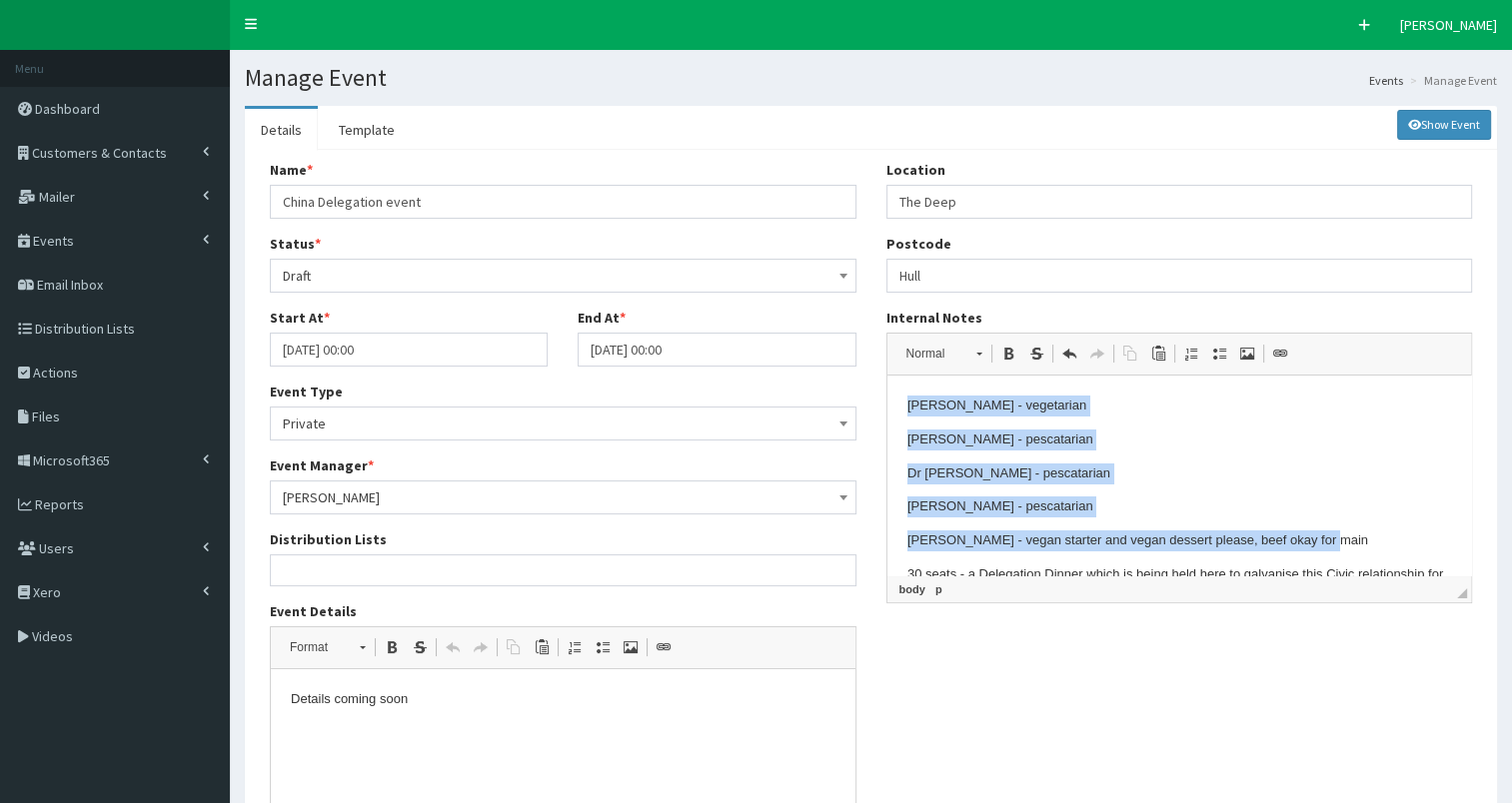 drag, startPoint x: 906, startPoint y: 405, endPoint x: 1327, endPoint y: 536, distance: 440.91042 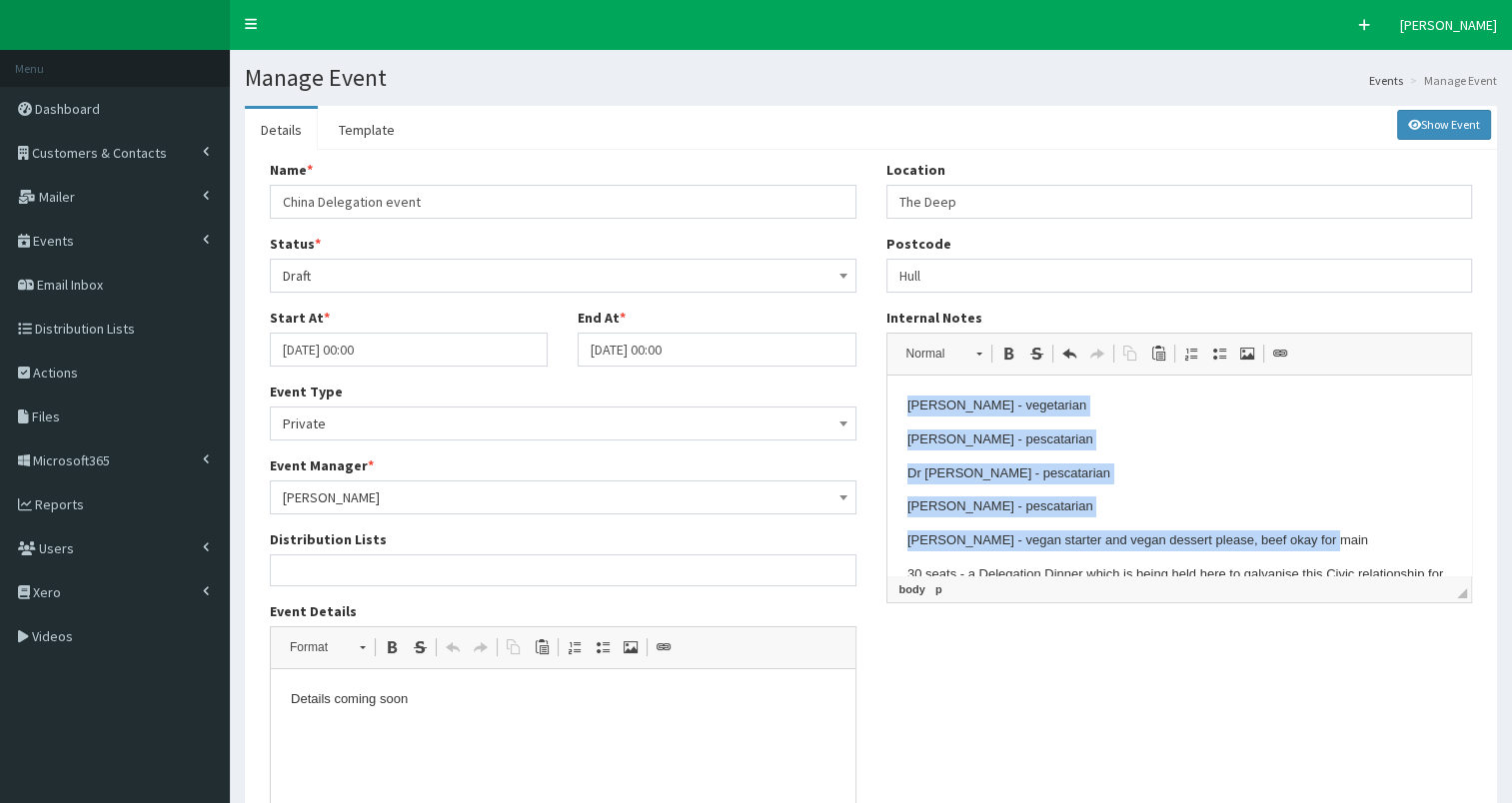 click on "Professor Kevin Kerrigan - vegetarian Jan Brumby - pescatarian Dr Diana Taylor - pescatarian Richard Beason - pescatarian Mike Ross - vegan starter and vegan dessert please, beef okay for main 30 seats - a Delegation Dinner which is being held here to galvanise this Civic relationship for the mutual benefit of the respective Cities. Exclusive private dinner – China Delegation – Tuesday 15 July 2025 – The Deep, Hull Dear xxxx On behalf of Peter Aarosin and Jan Brumby (FEO), Phil Withers (RSM), Dr Diana Taylor (Future Humber) and Mike Whitehead, we are delighted to invite you to an exclusive business leader’s dinner with an inward China delegation from Fengtai, Beijing. Please find attached an invitation for your perusal and further details below. Date:  Tuesday 15 July 2025 Venue:  The Deep, Tower Street, Hull, HU1 4DP Timings:  6.30 pm for welcome drinks a 7.00 pm dinner Dress code:  business casual Background and Purpose of the Event leahann.barnes@futurehumber.com Warmest regards" at bounding box center (1178, 1137) 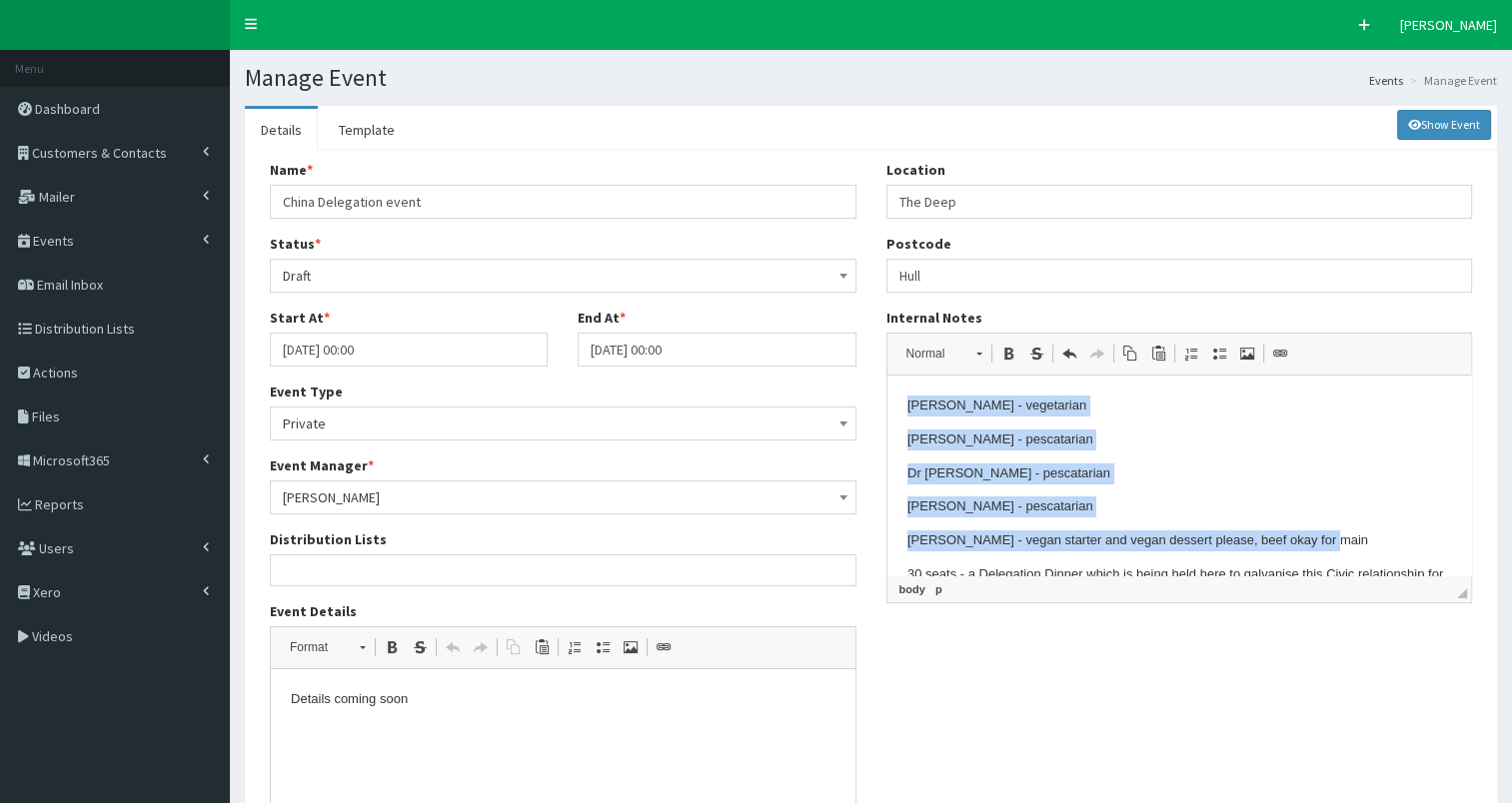 copy on "Professor Kevin Kerrigan - vegetarian Jan Brumby - pescatarian Dr Diana Taylor - pescatarian Richard Beason - pescatarian Mike Ross - vegan starter and vegan dessert please, beef okay for main" 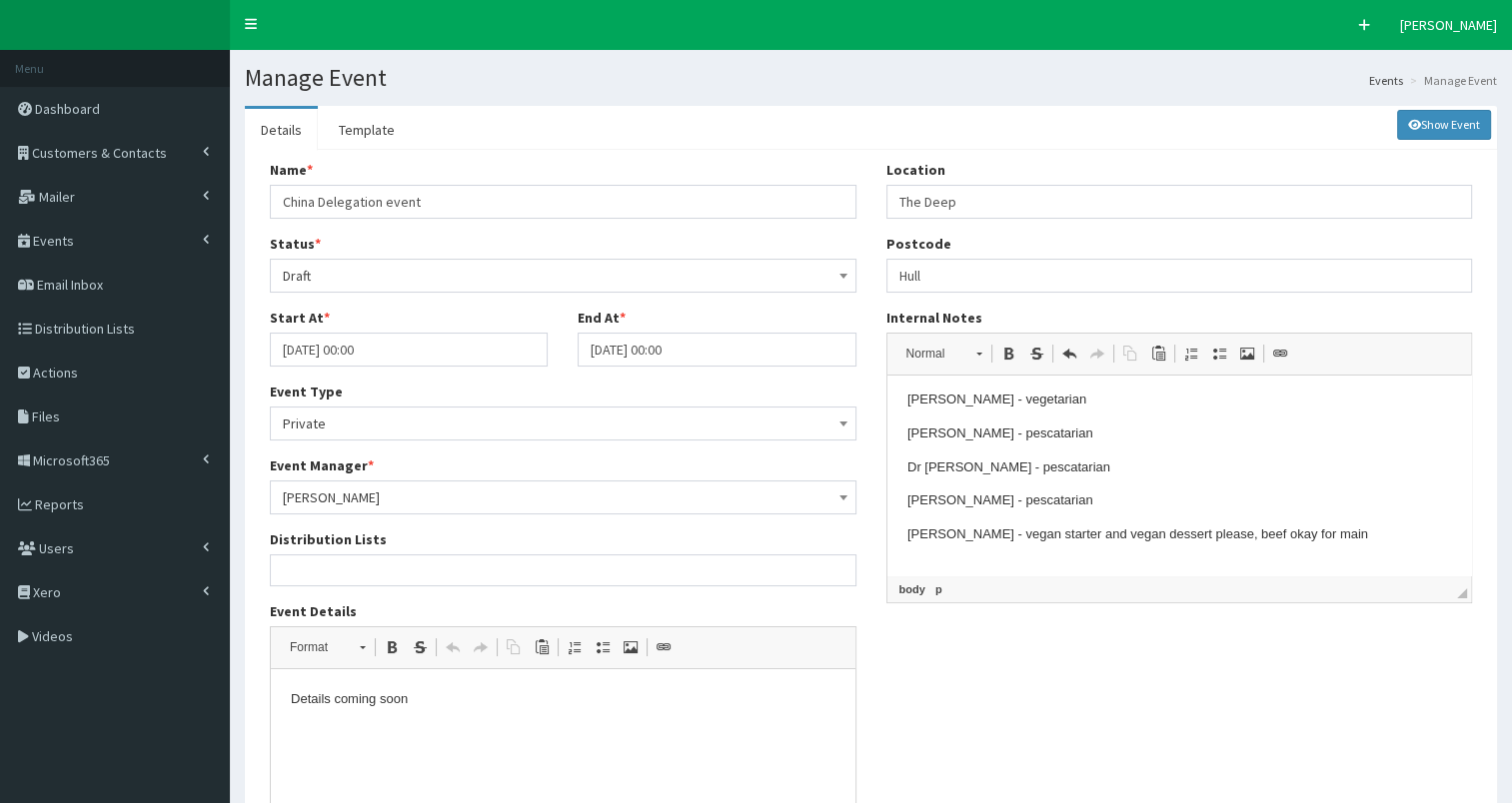 scroll, scrollTop: 7, scrollLeft: 0, axis: vertical 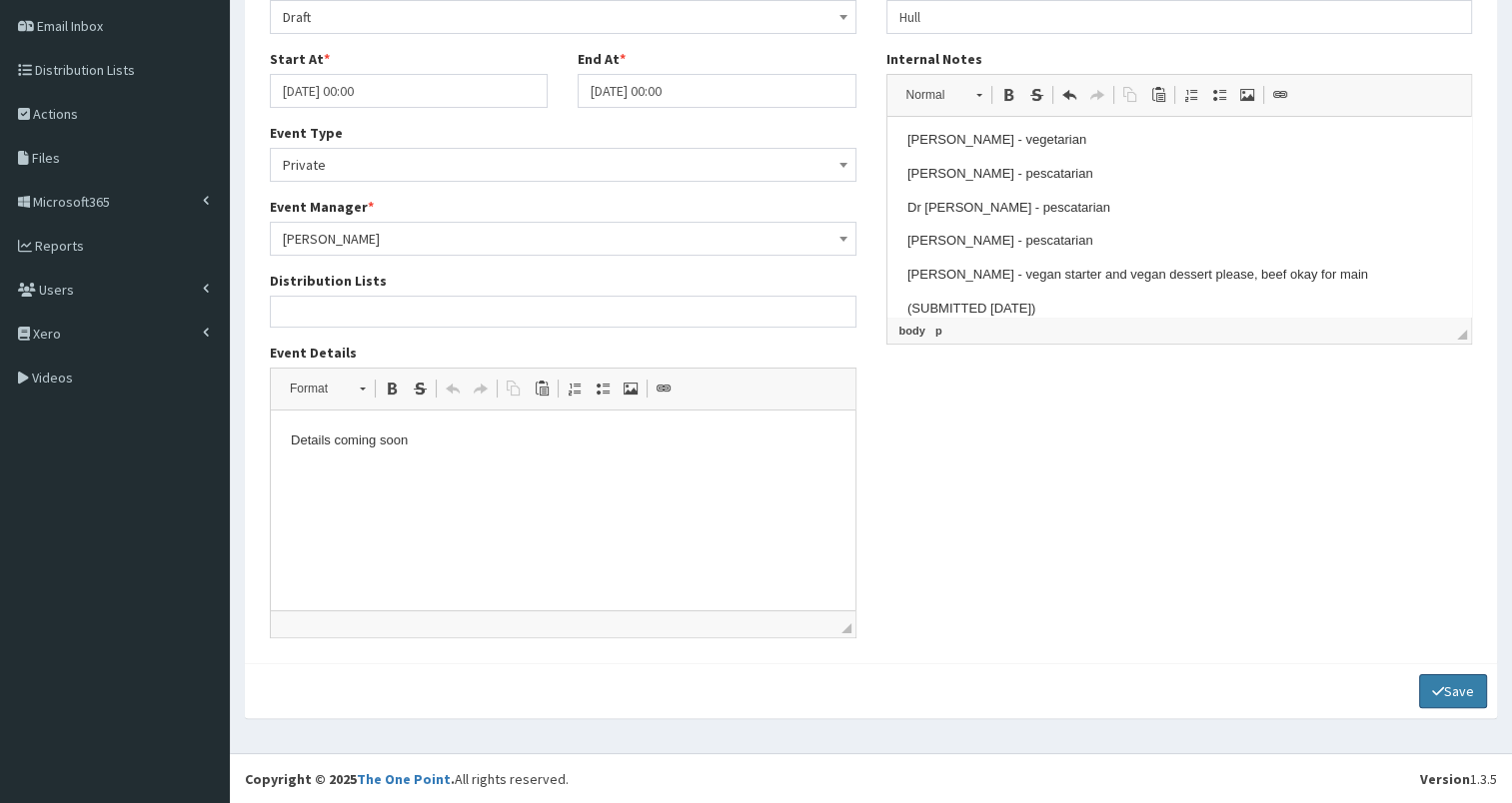 click on "Save" at bounding box center [1453, 691] 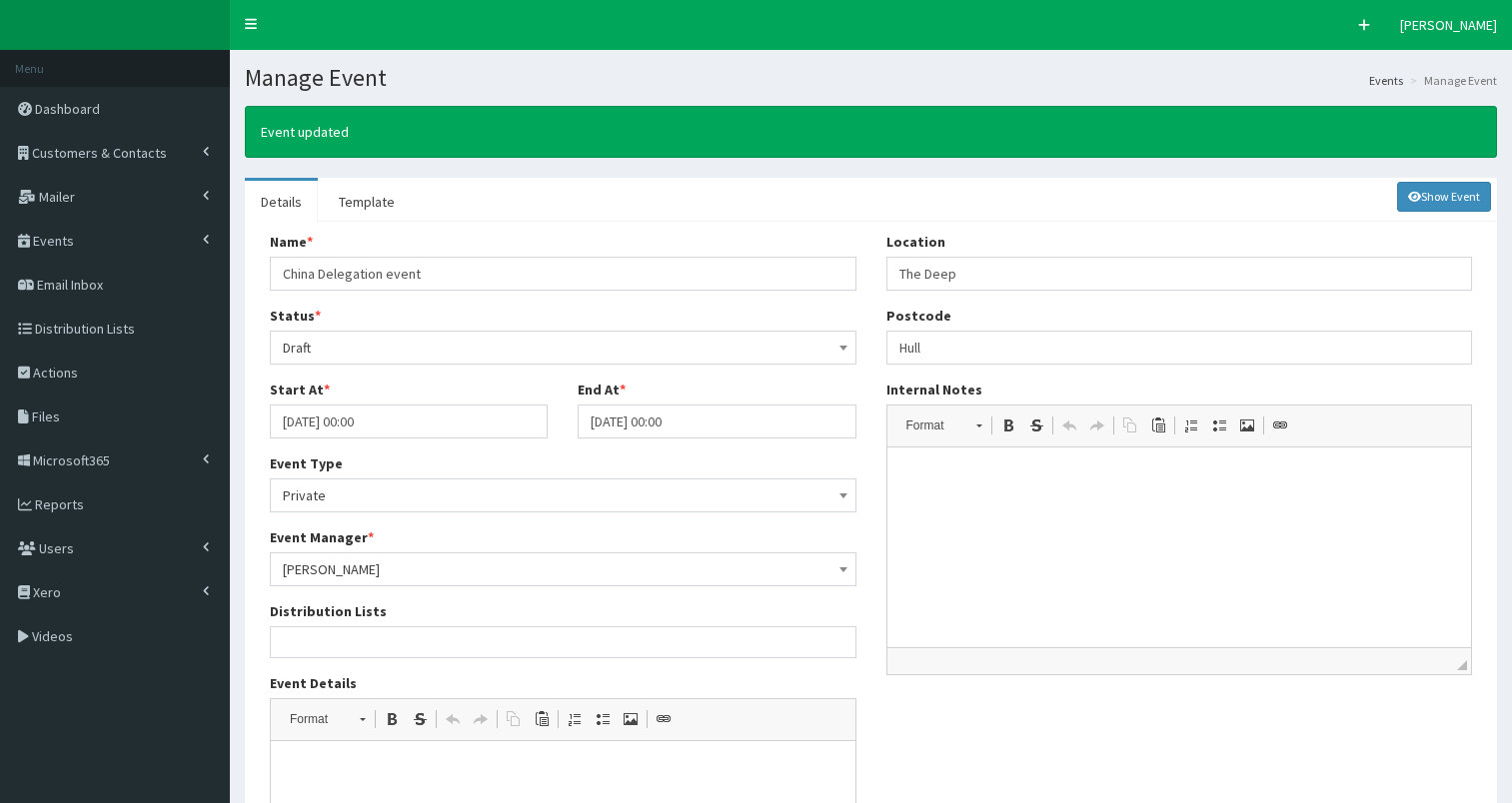 select 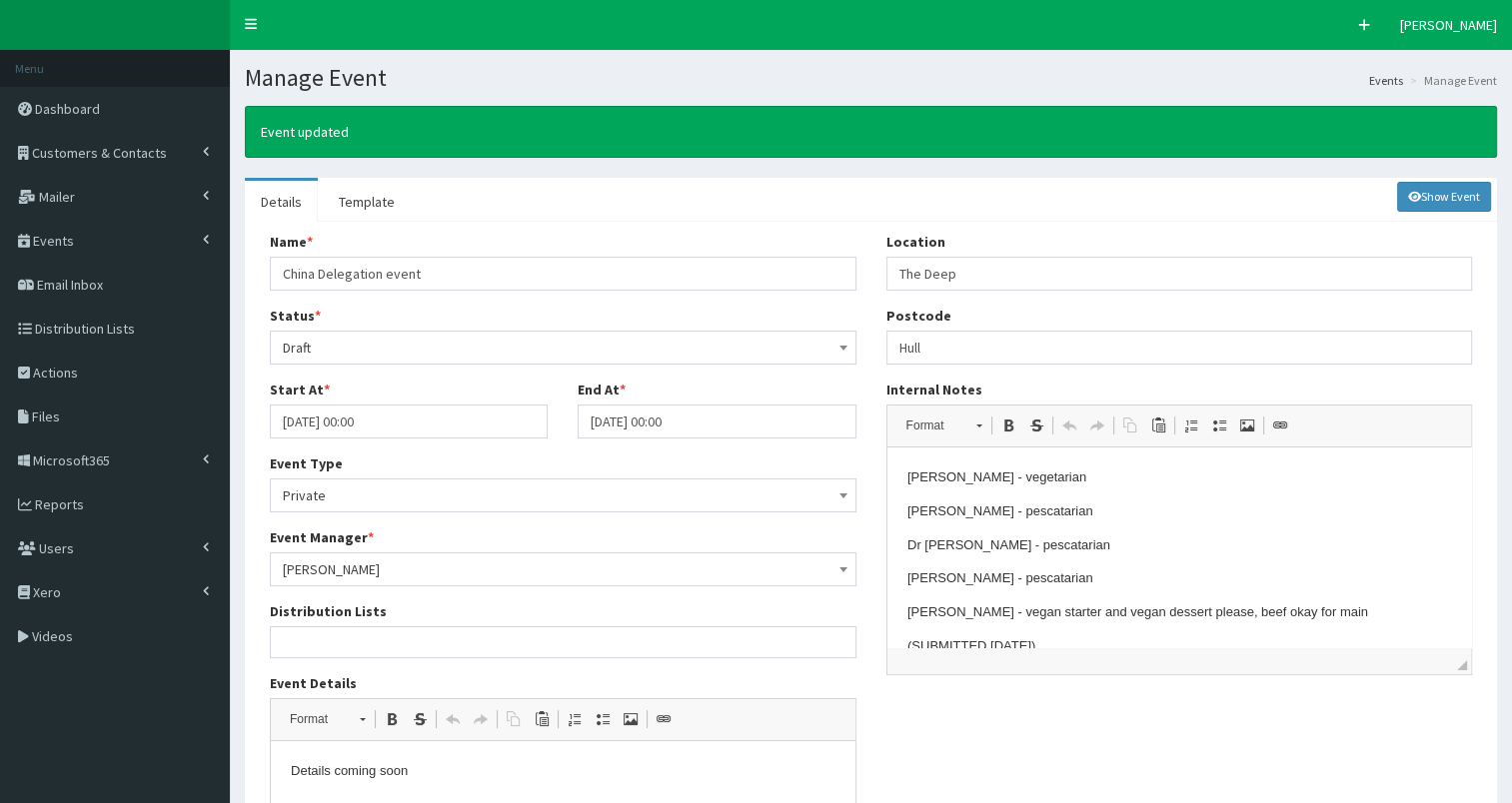 scroll, scrollTop: 0, scrollLeft: 0, axis: both 